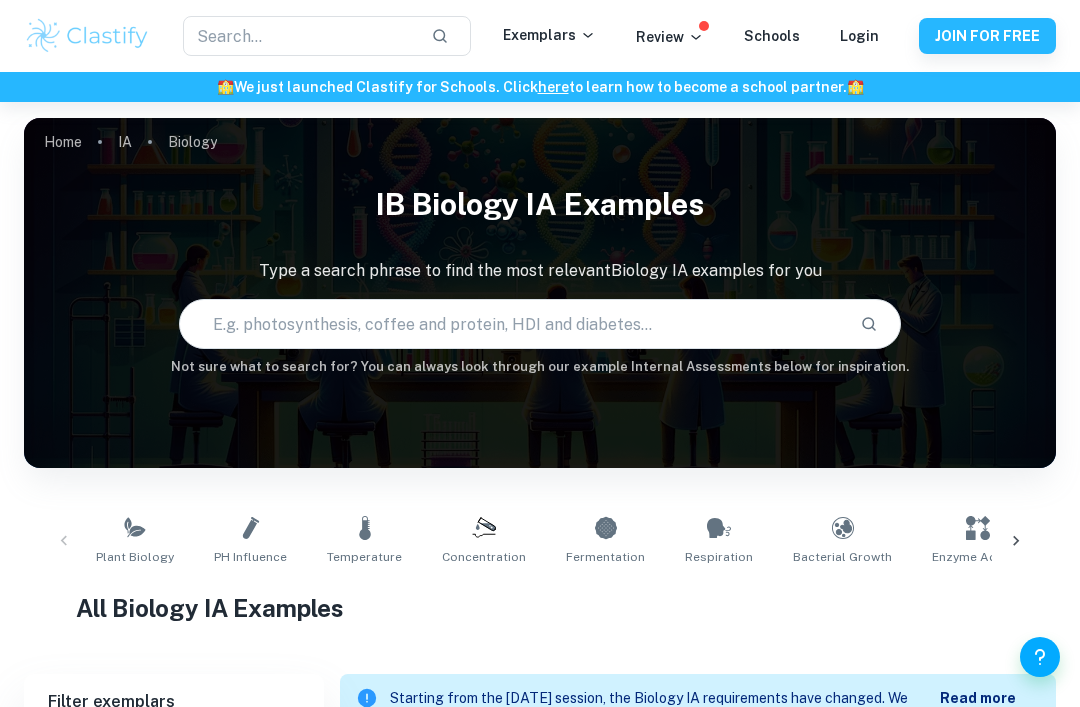 scroll, scrollTop: 241, scrollLeft: 0, axis: vertical 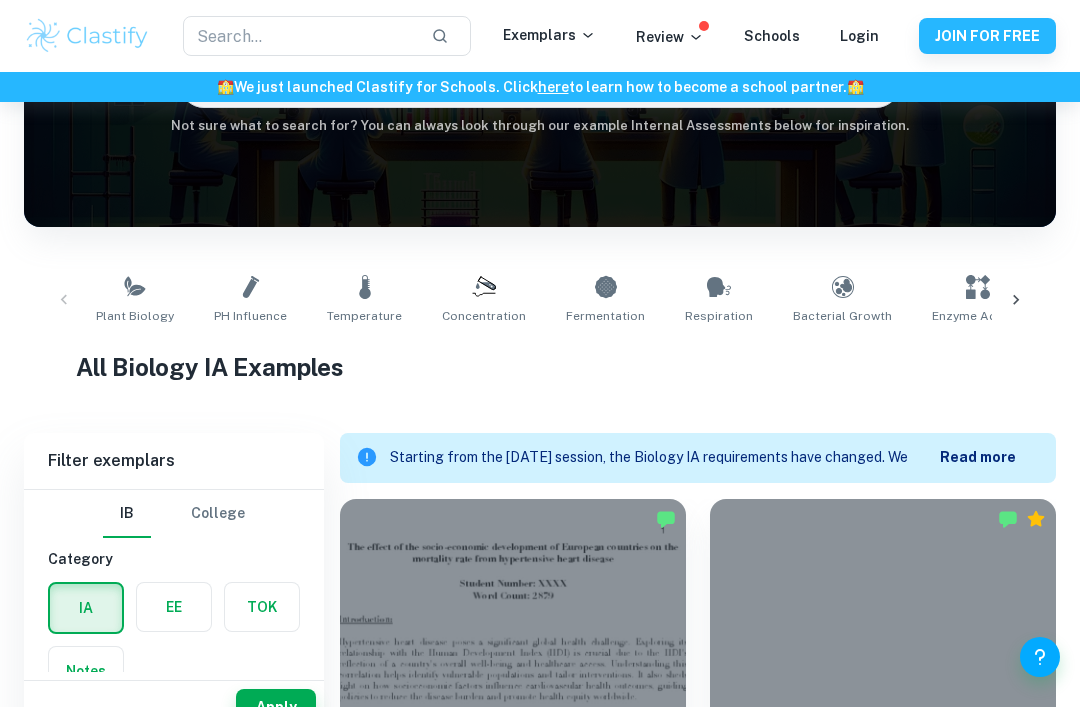 click on "Plant Biology" at bounding box center [135, 316] 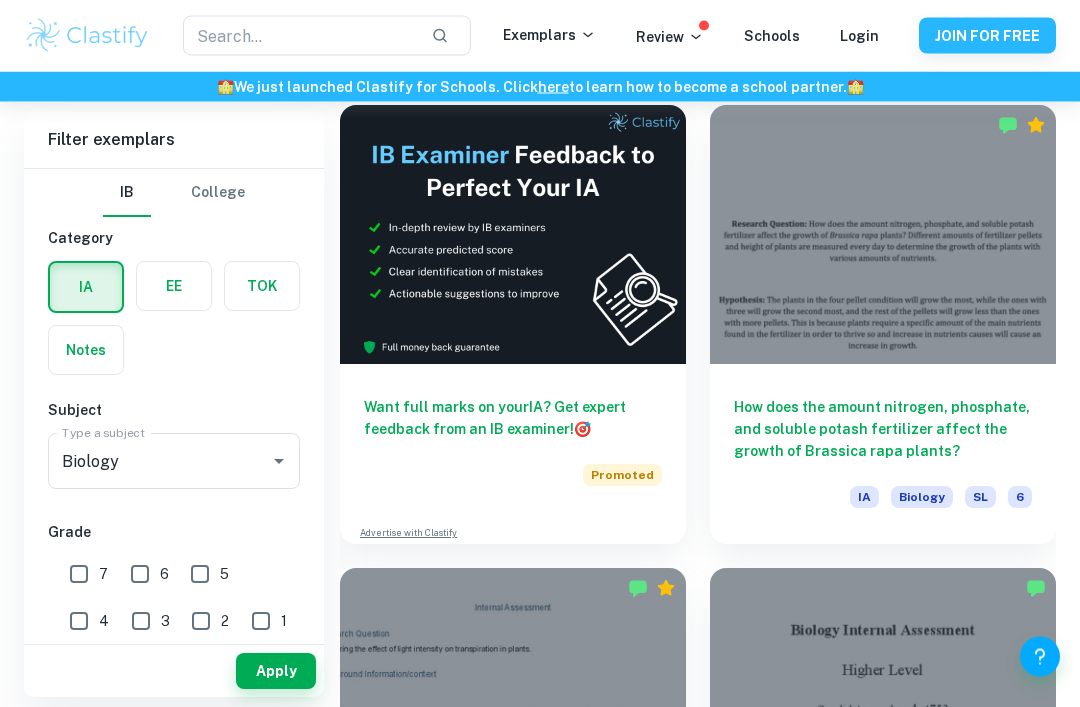 scroll, scrollTop: 1099, scrollLeft: 0, axis: vertical 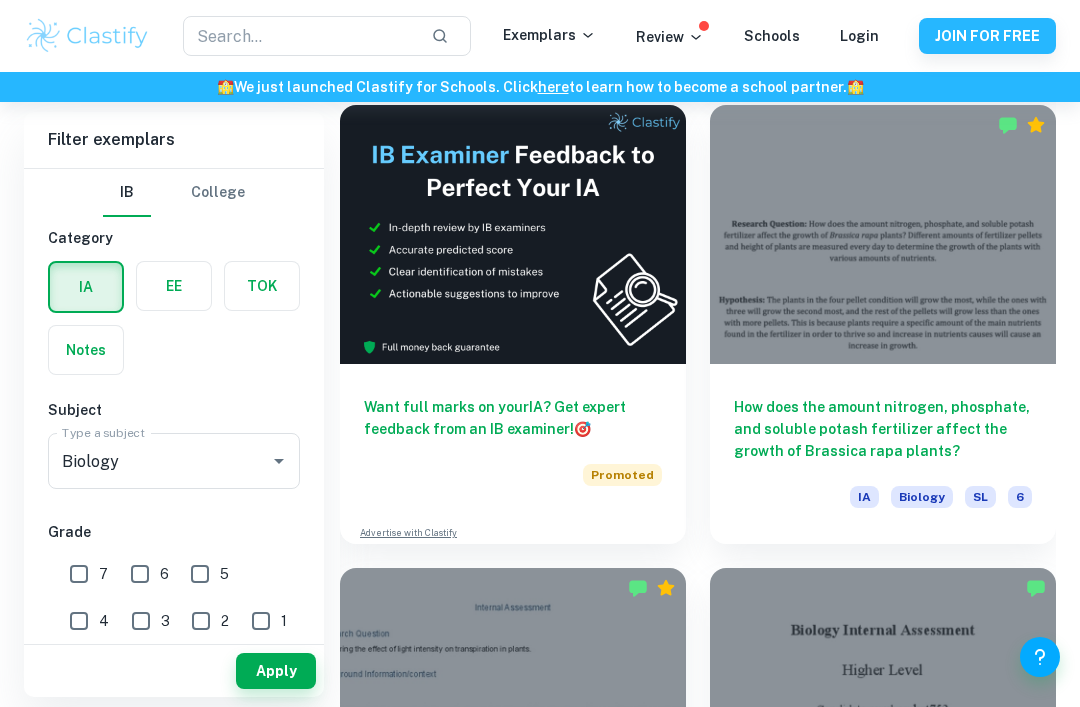 click on "How does the amount nitrogen, phosphate, and soluble potash fertilizer affect the growth of Brassica rapa plants?" at bounding box center (883, 429) 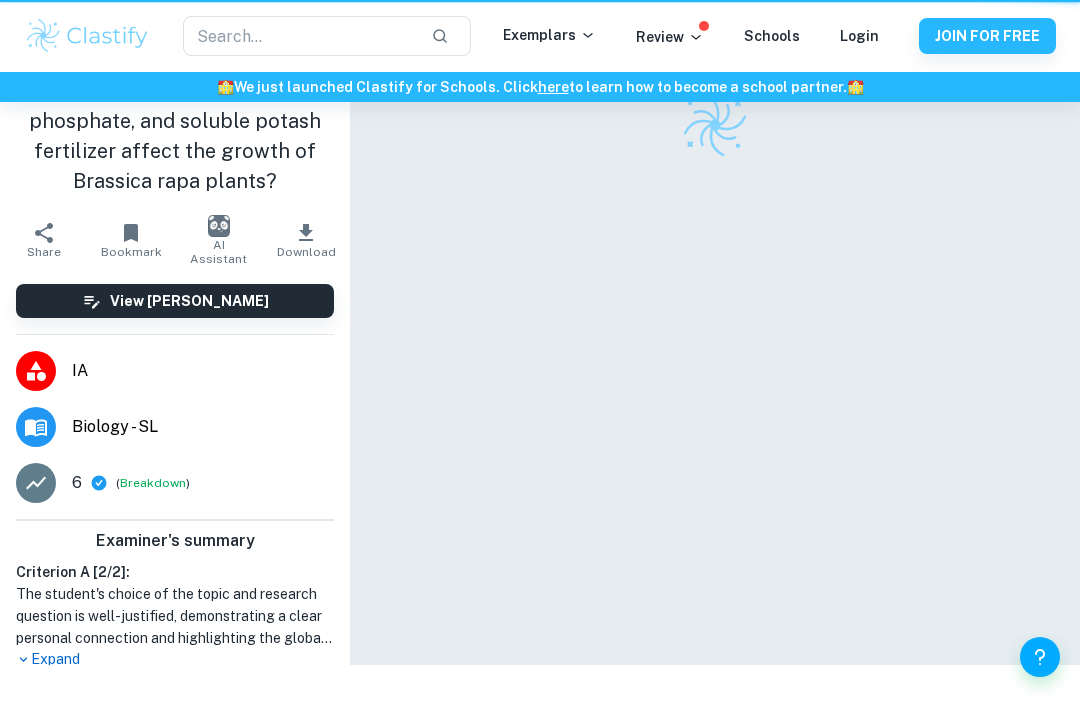 scroll, scrollTop: 0, scrollLeft: 0, axis: both 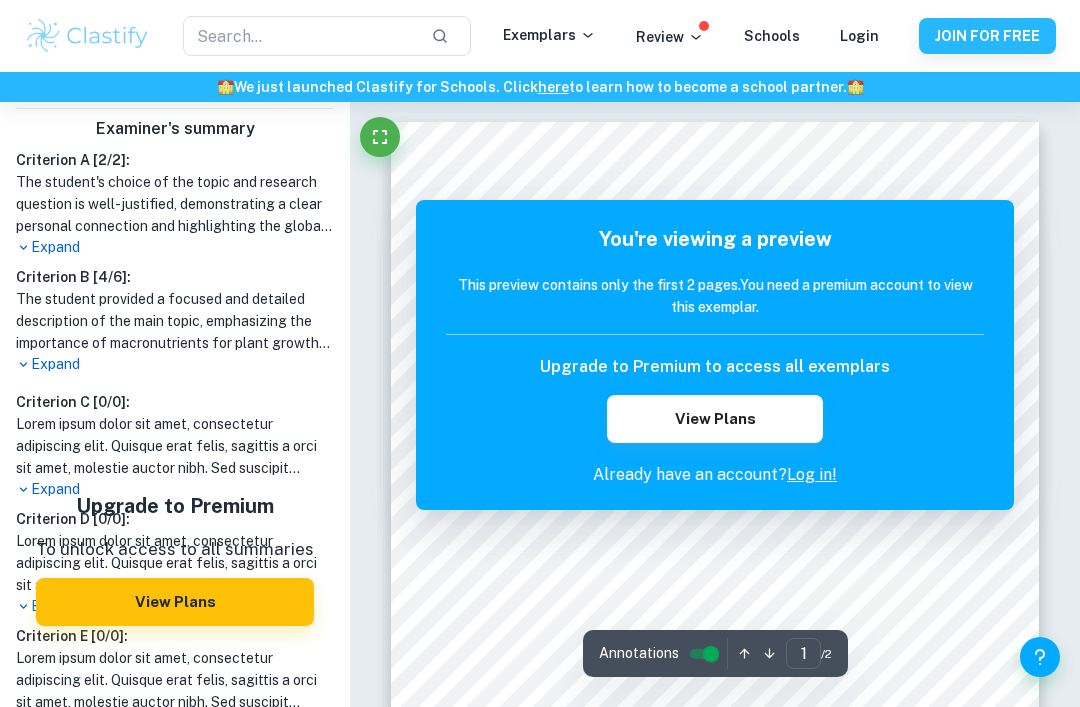 click at bounding box center (380, 137) 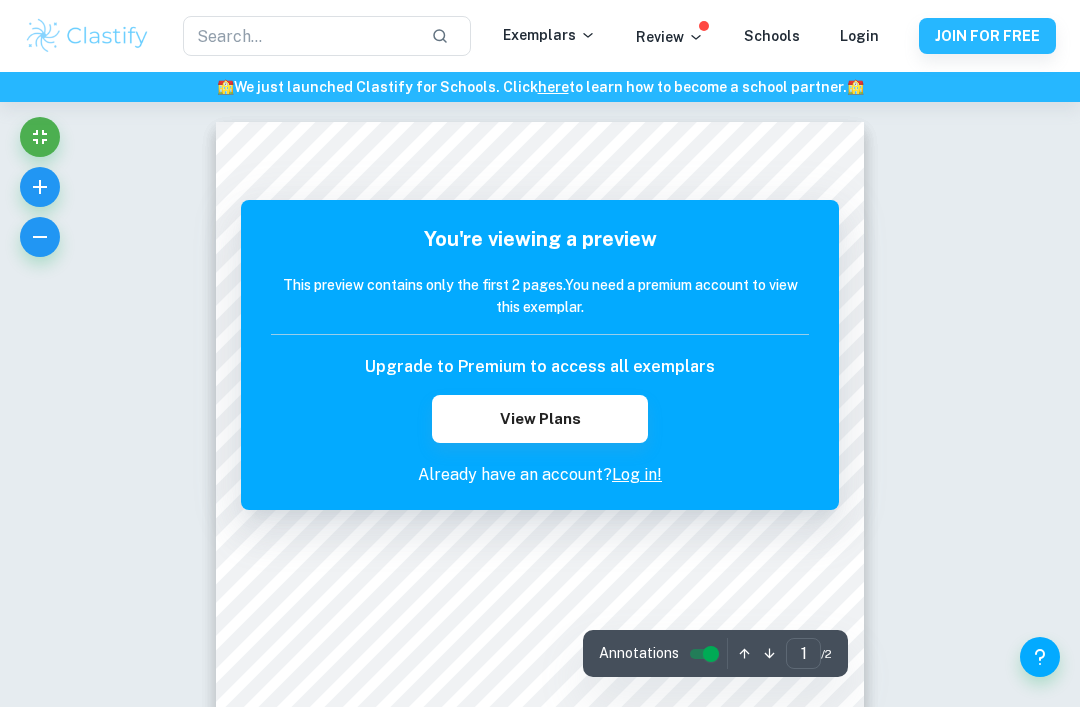 click on "View Plans" at bounding box center (539, 419) 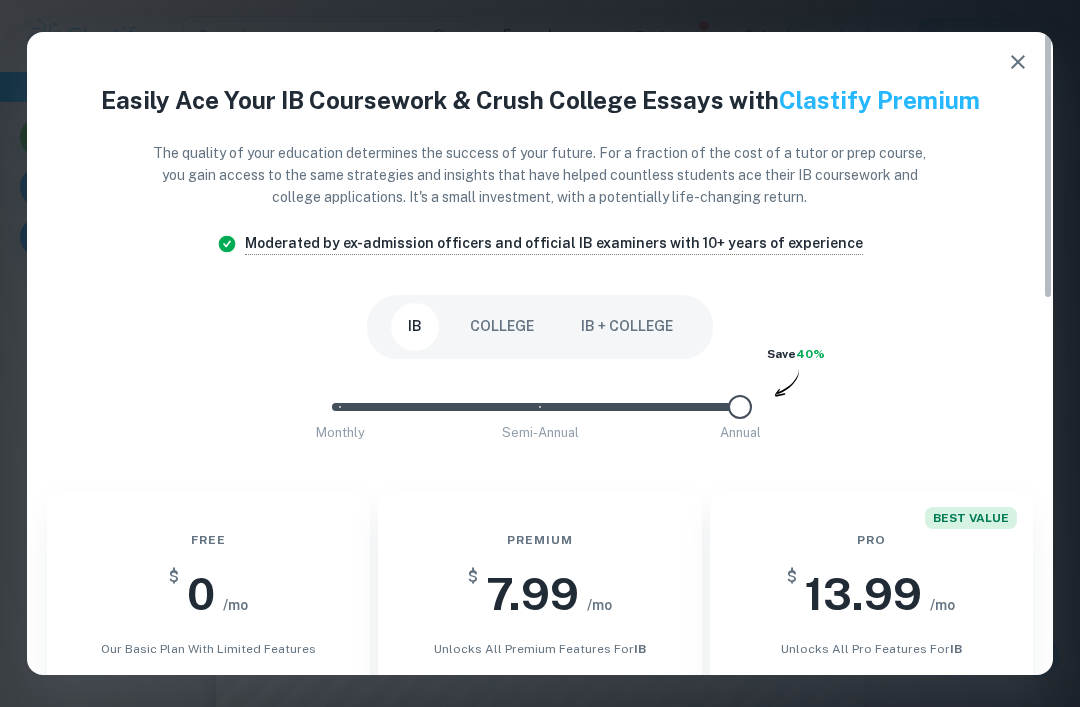 click at bounding box center (1018, 62) 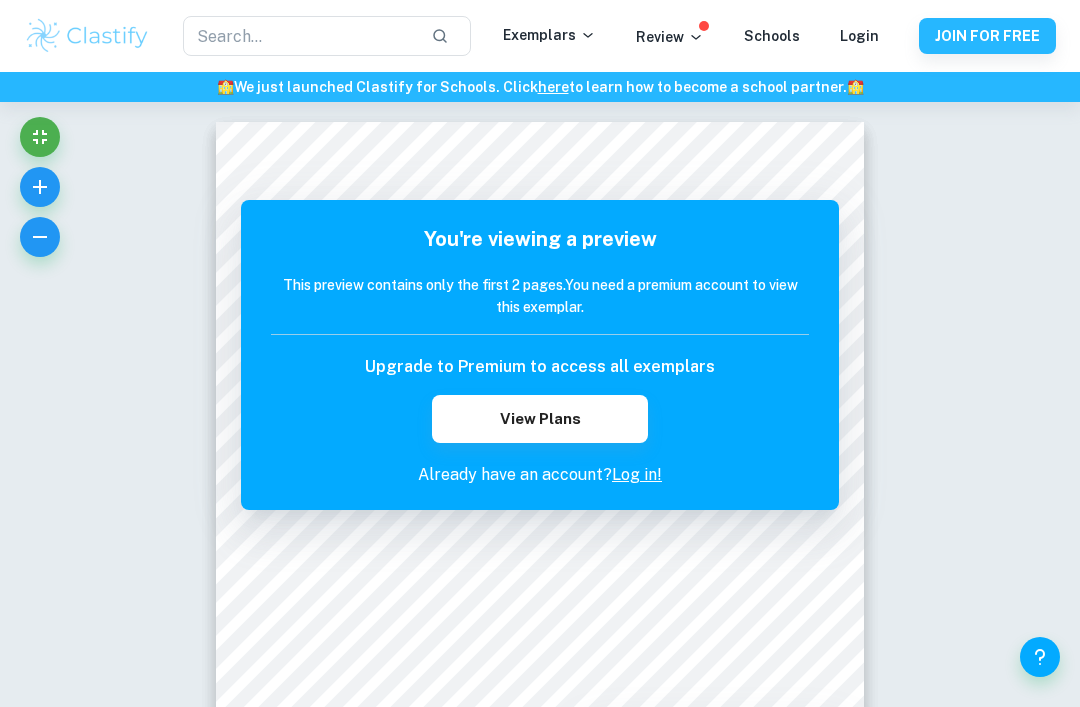 click on "View Plans" at bounding box center (539, 419) 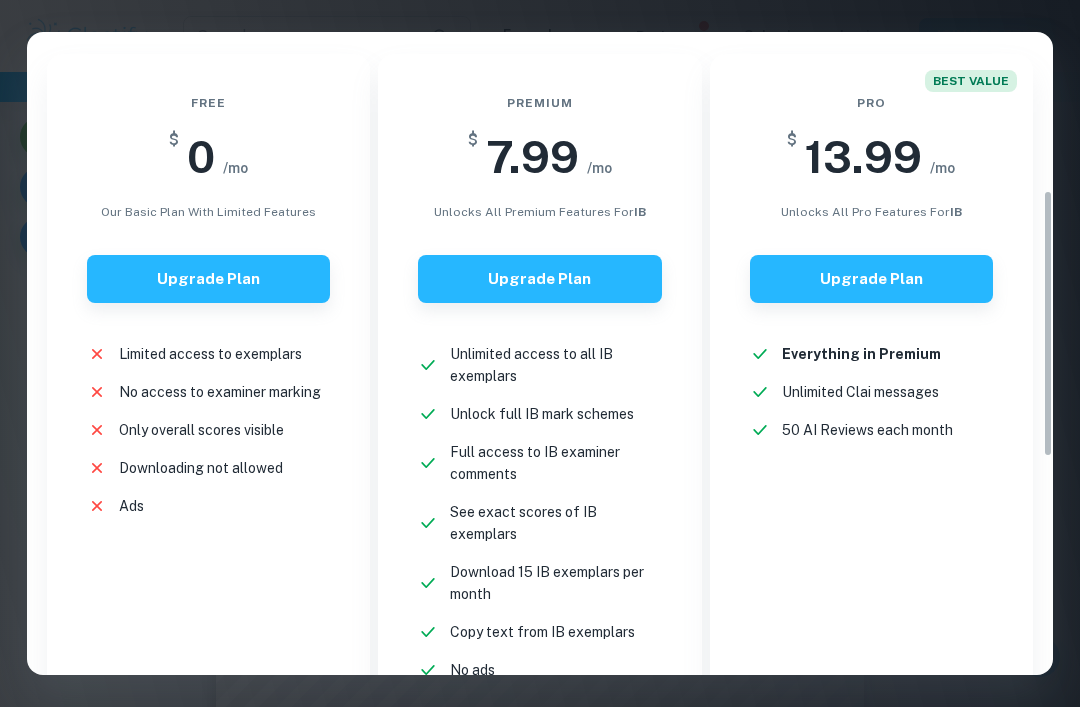 scroll, scrollTop: 418, scrollLeft: 0, axis: vertical 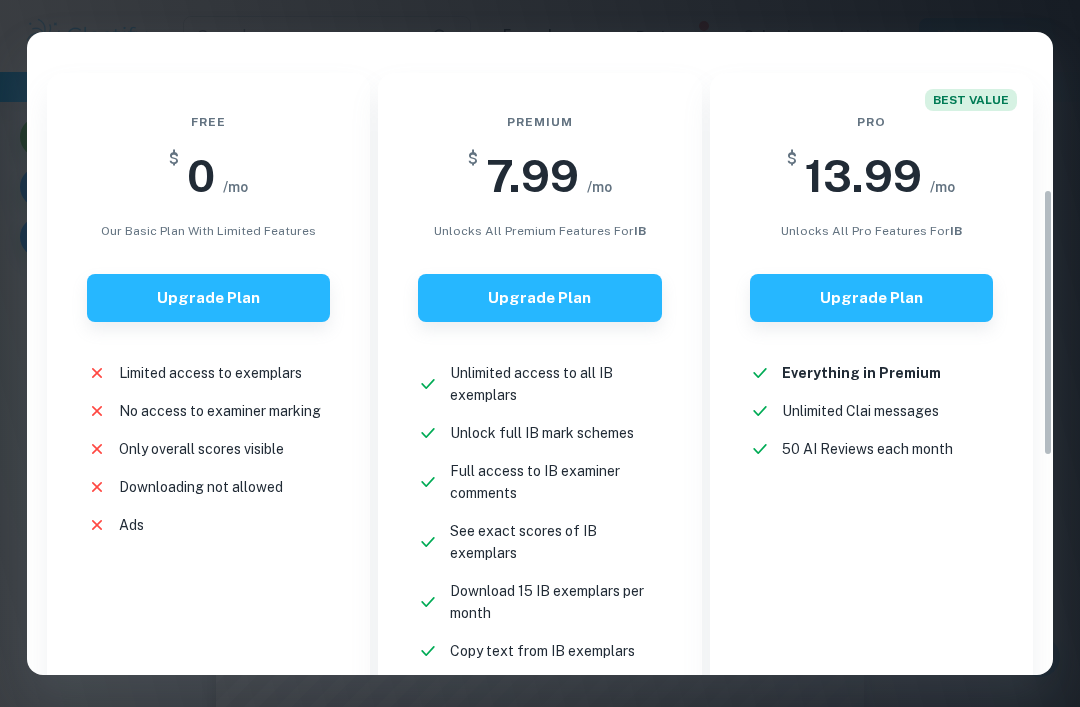 click on "Only overall scores visible" at bounding box center [201, 449] 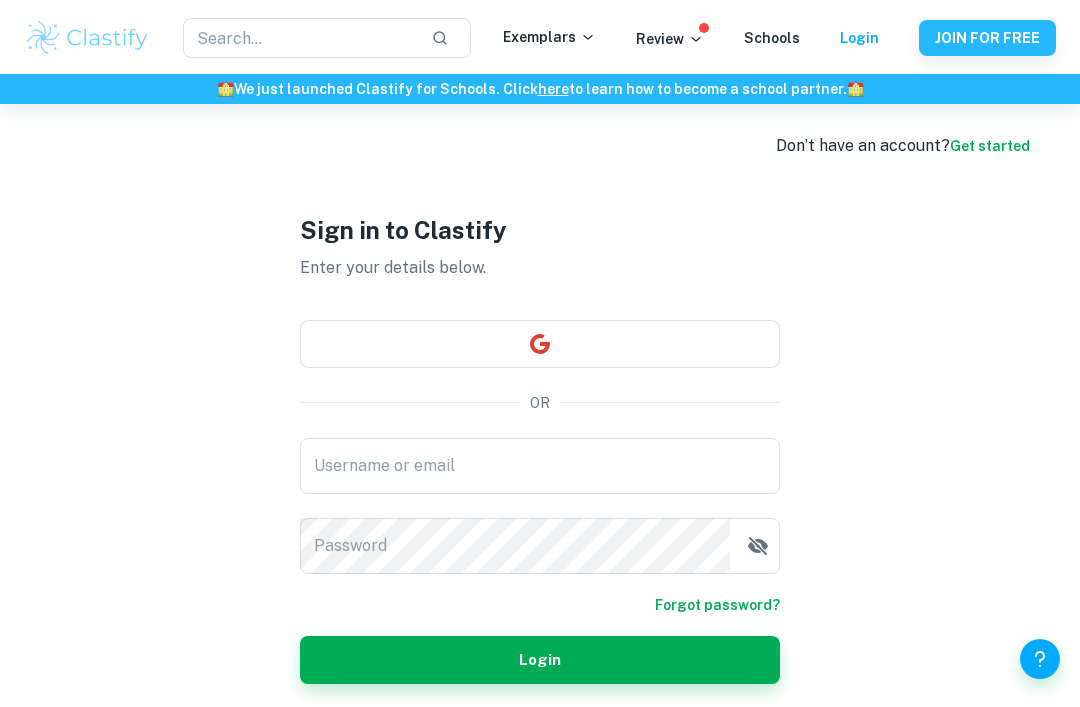 scroll, scrollTop: 0, scrollLeft: 0, axis: both 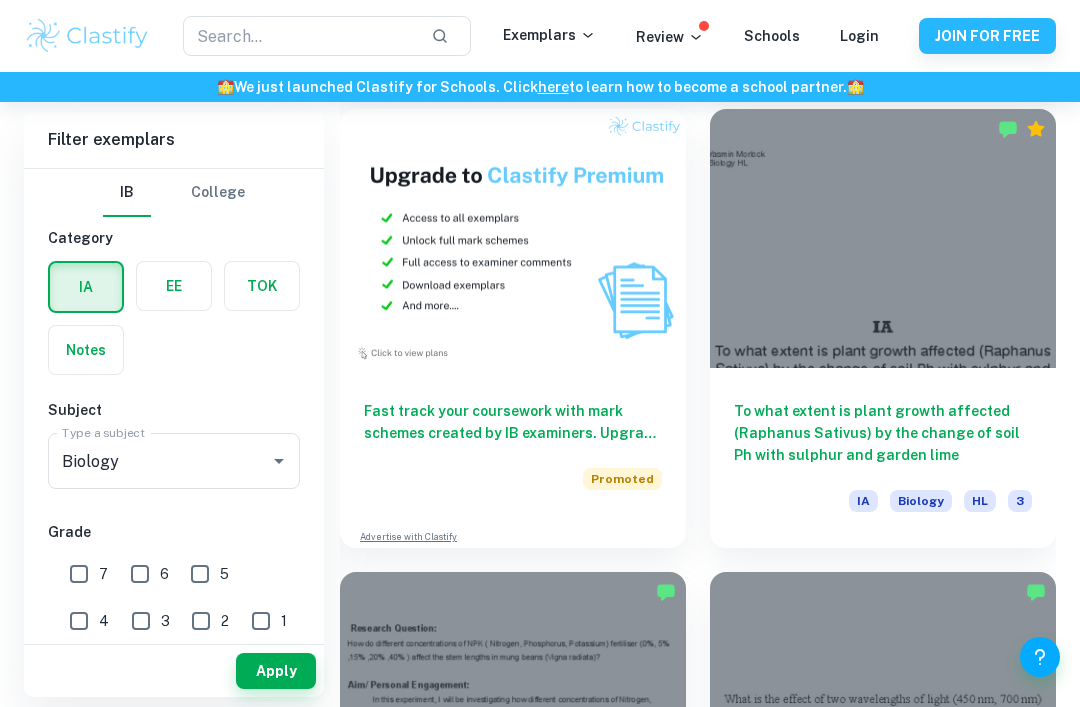click on "To what extent is plant growth affected (Raphanus Sativus) by the change of soil Ph with sulphur and garden lime" at bounding box center [883, 433] 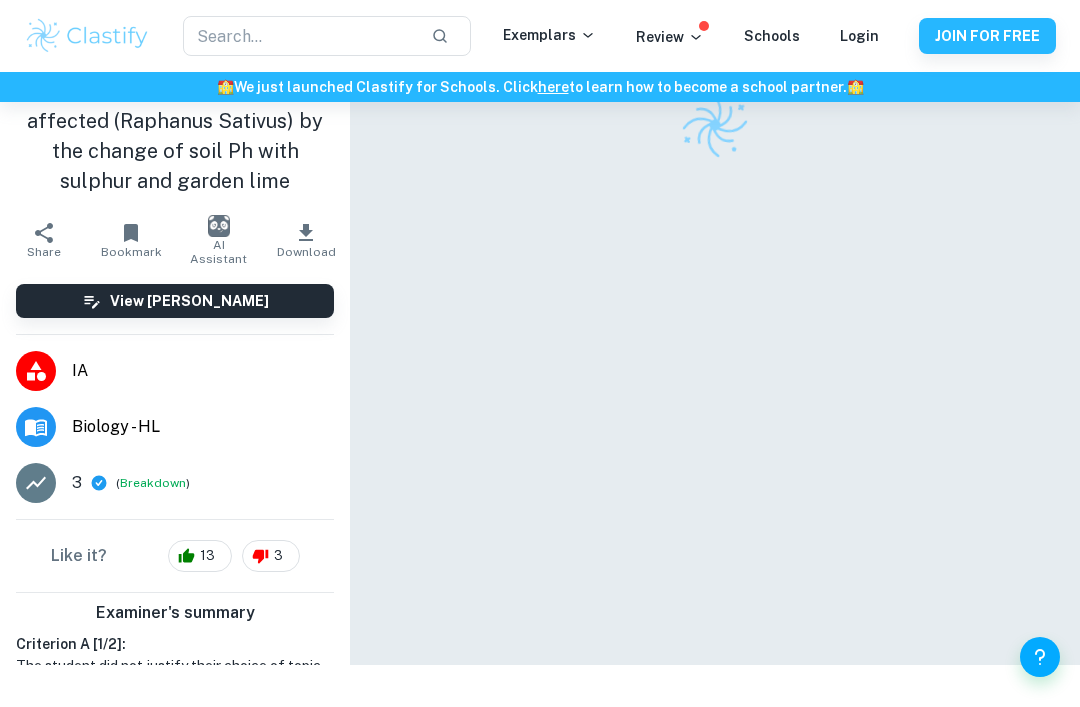 scroll, scrollTop: 0, scrollLeft: 0, axis: both 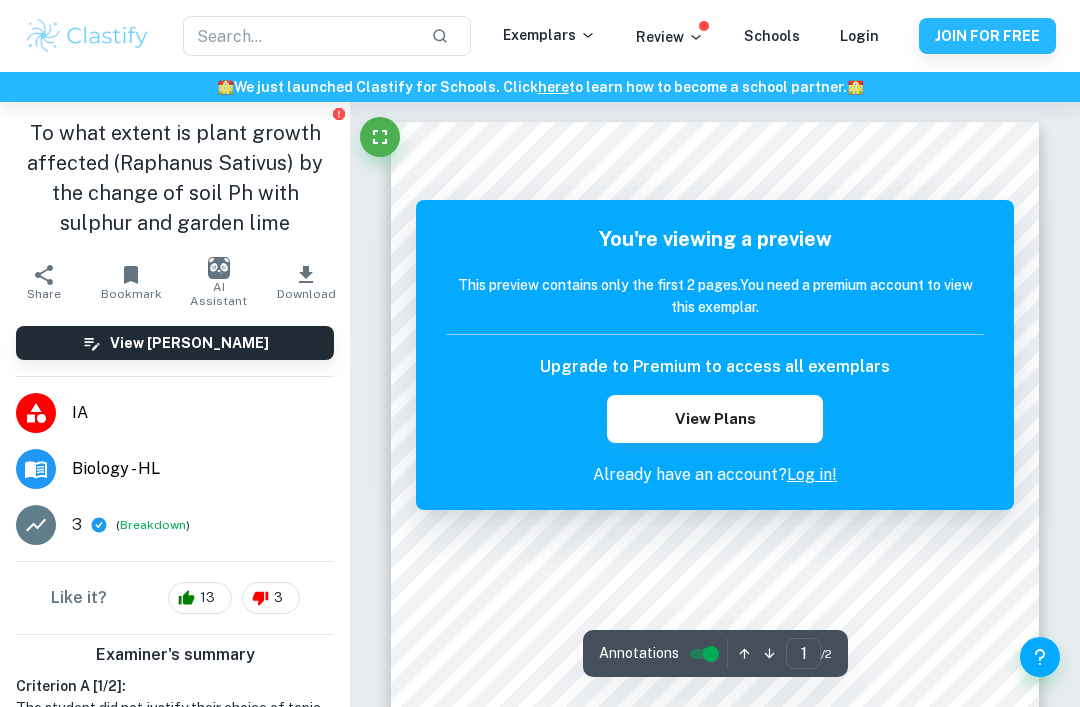 click on "Log in!" at bounding box center (812, 474) 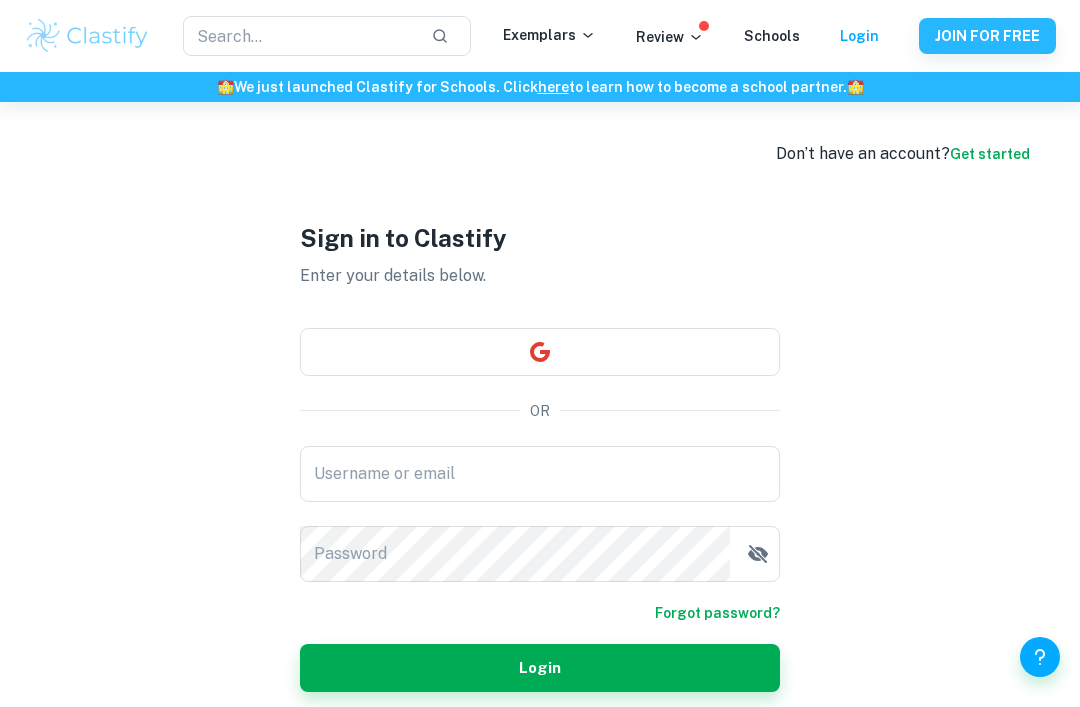 click on "Username or email" at bounding box center [540, 474] 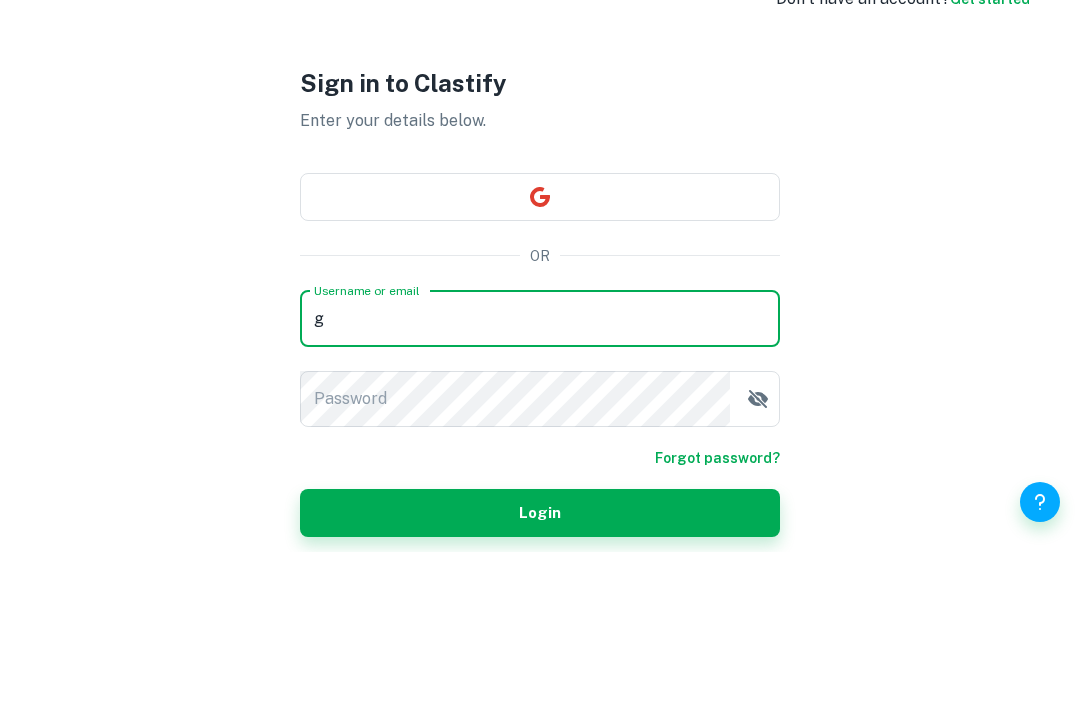 type on "g" 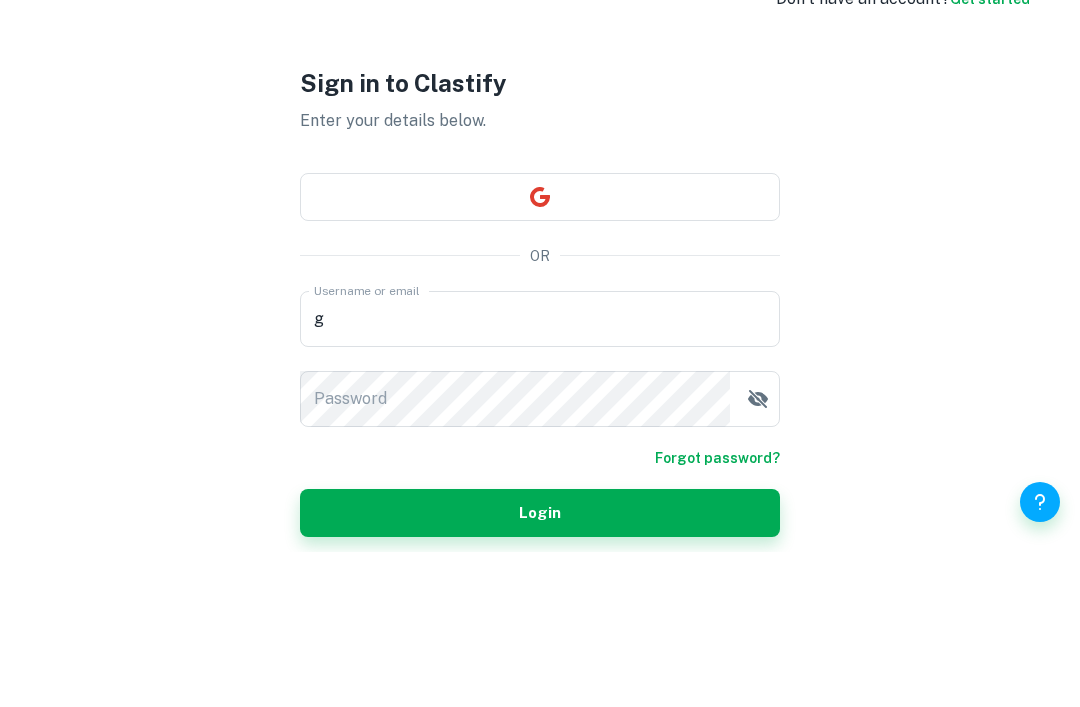 scroll, scrollTop: 102, scrollLeft: 0, axis: vertical 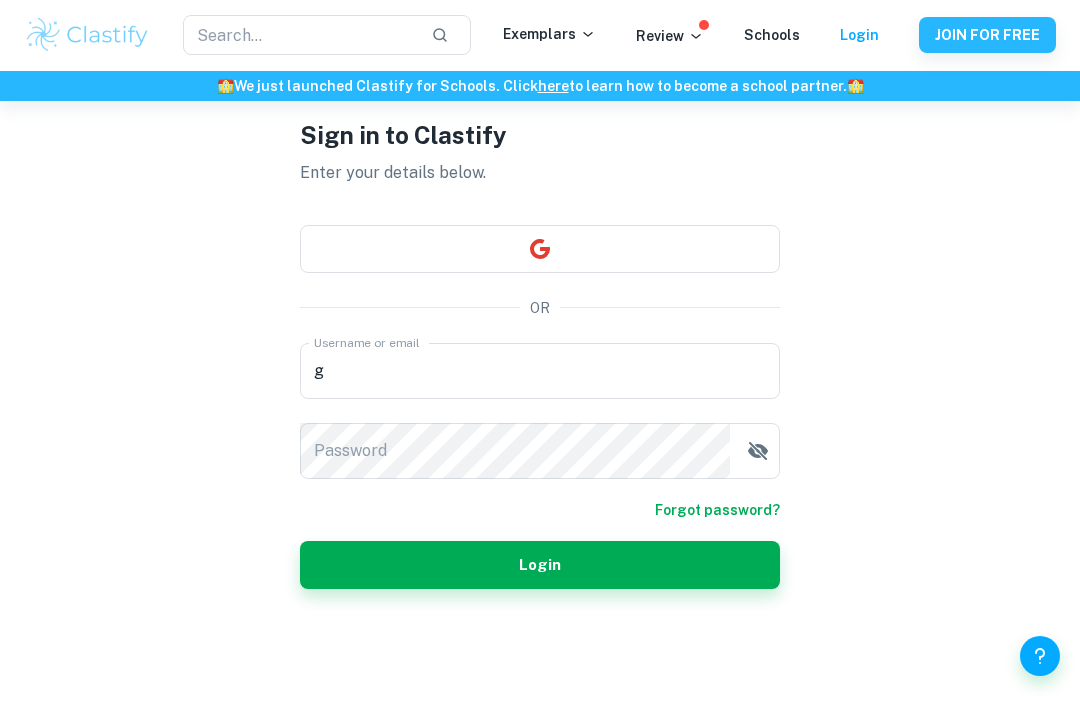 click on "JOIN FOR FREE" at bounding box center [987, 36] 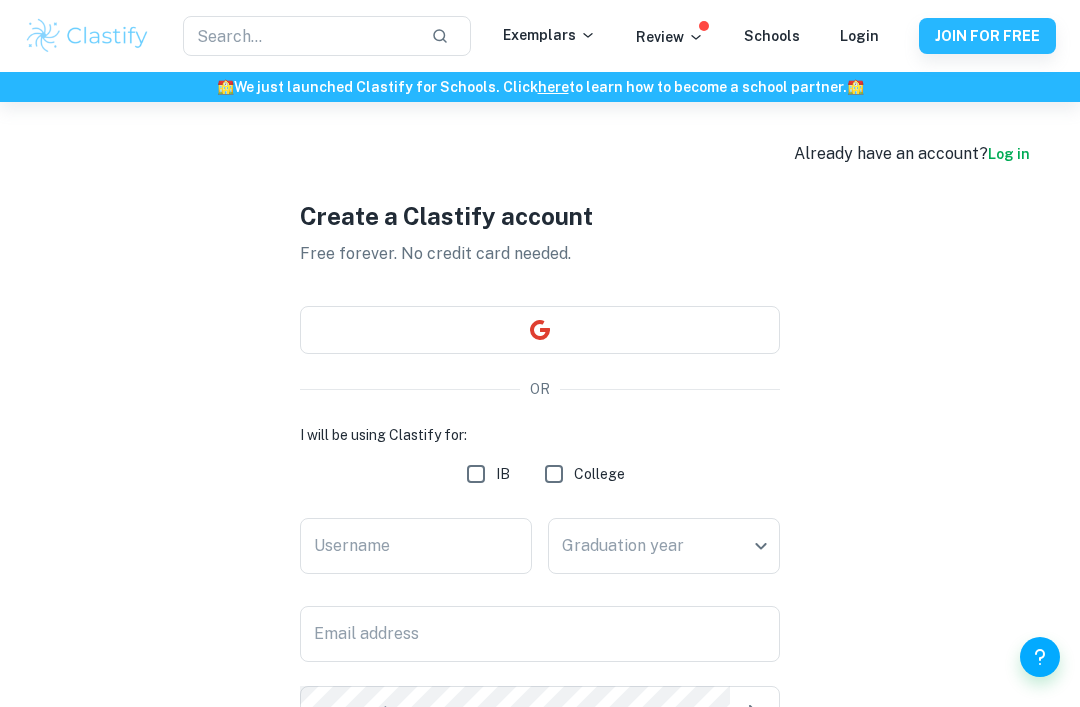 click on "Username" at bounding box center [416, 546] 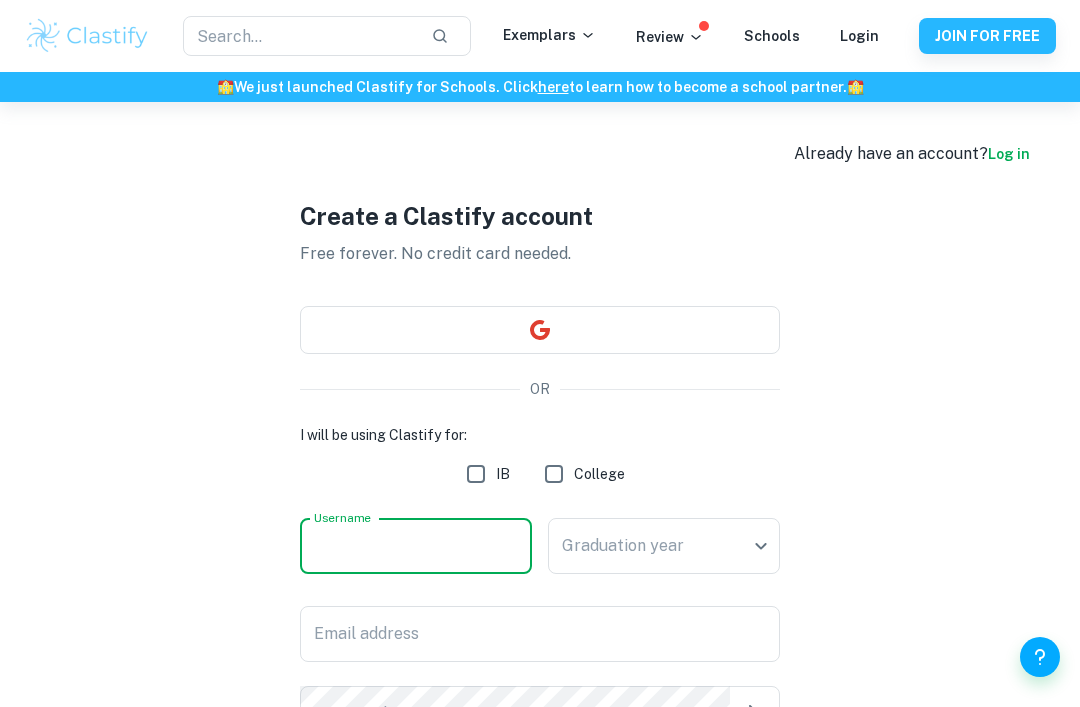 scroll, scrollTop: 22, scrollLeft: 0, axis: vertical 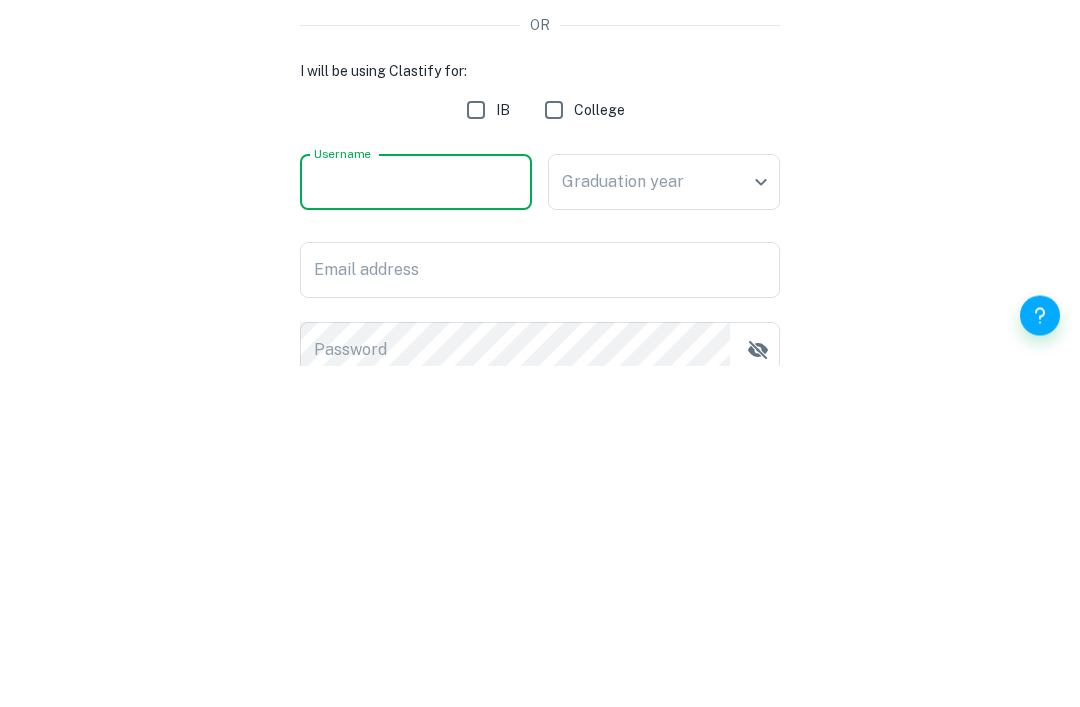 click on "IB" at bounding box center (476, 452) 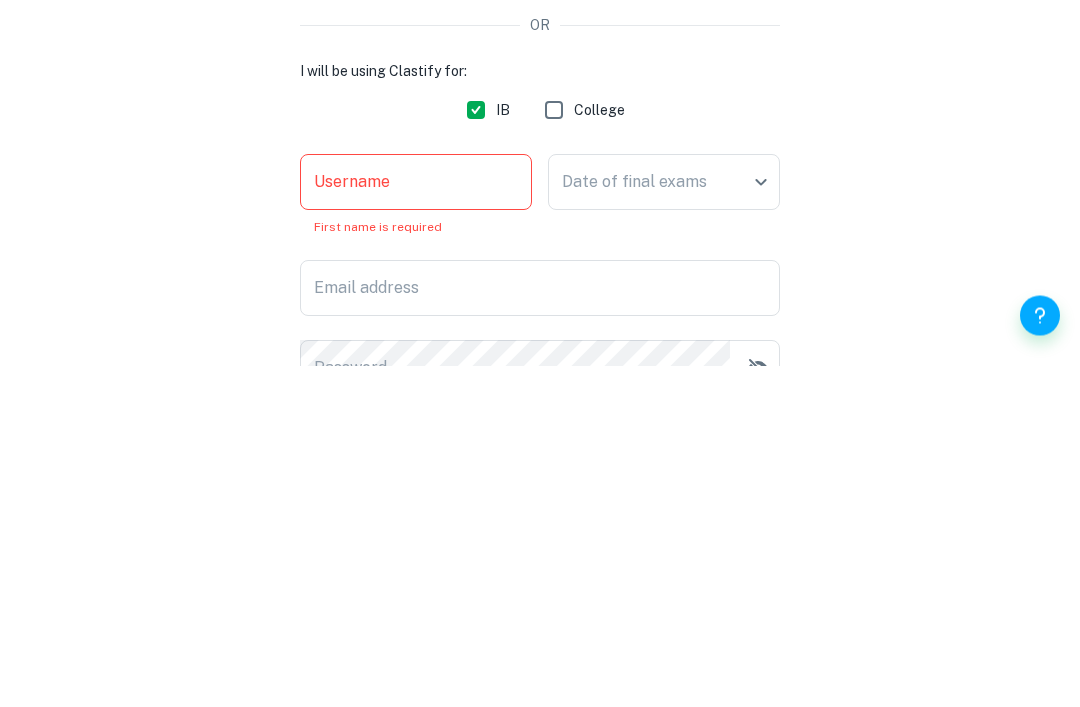 scroll, scrollTop: 221, scrollLeft: 0, axis: vertical 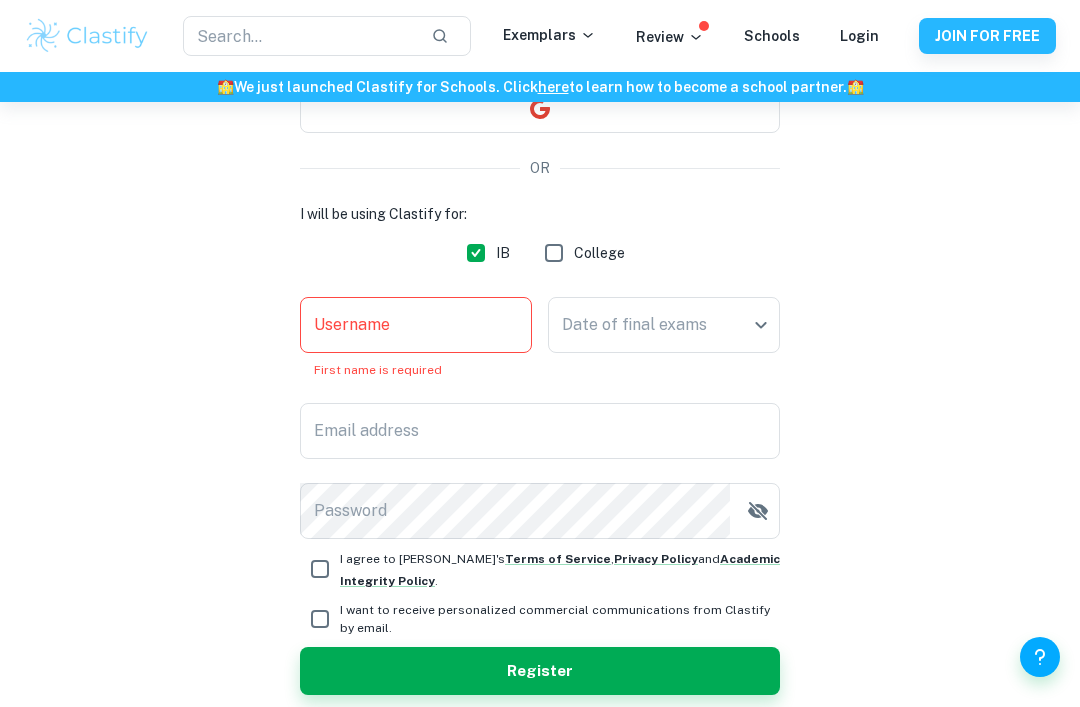 click on "Username" at bounding box center [416, 325] 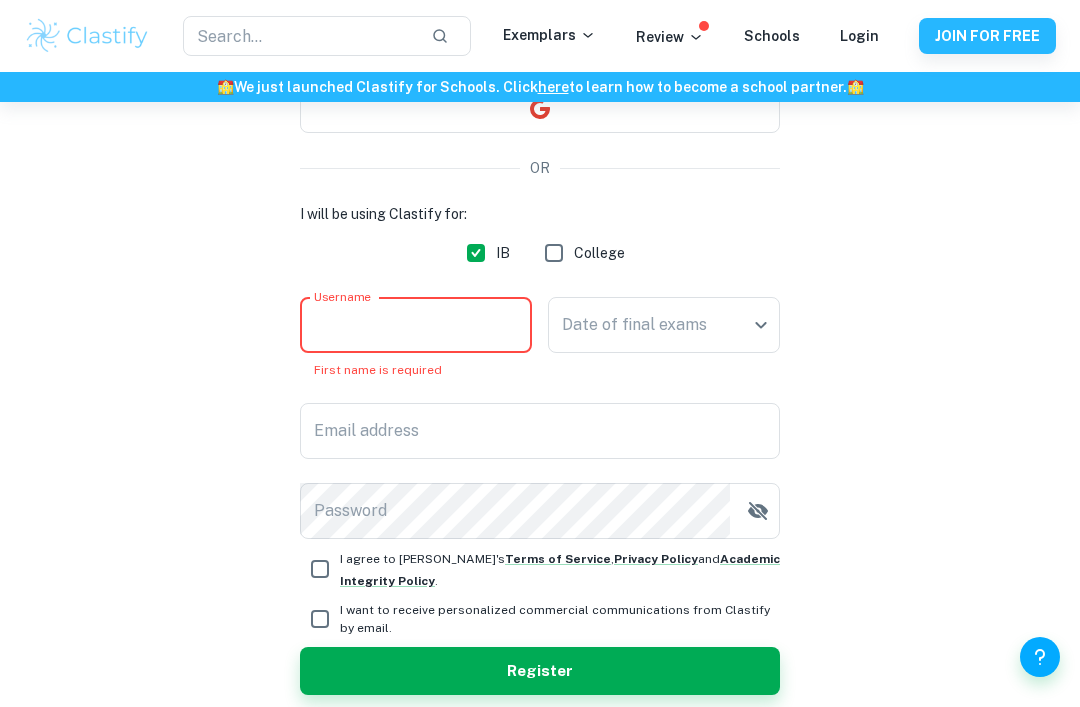 scroll, scrollTop: 220, scrollLeft: 0, axis: vertical 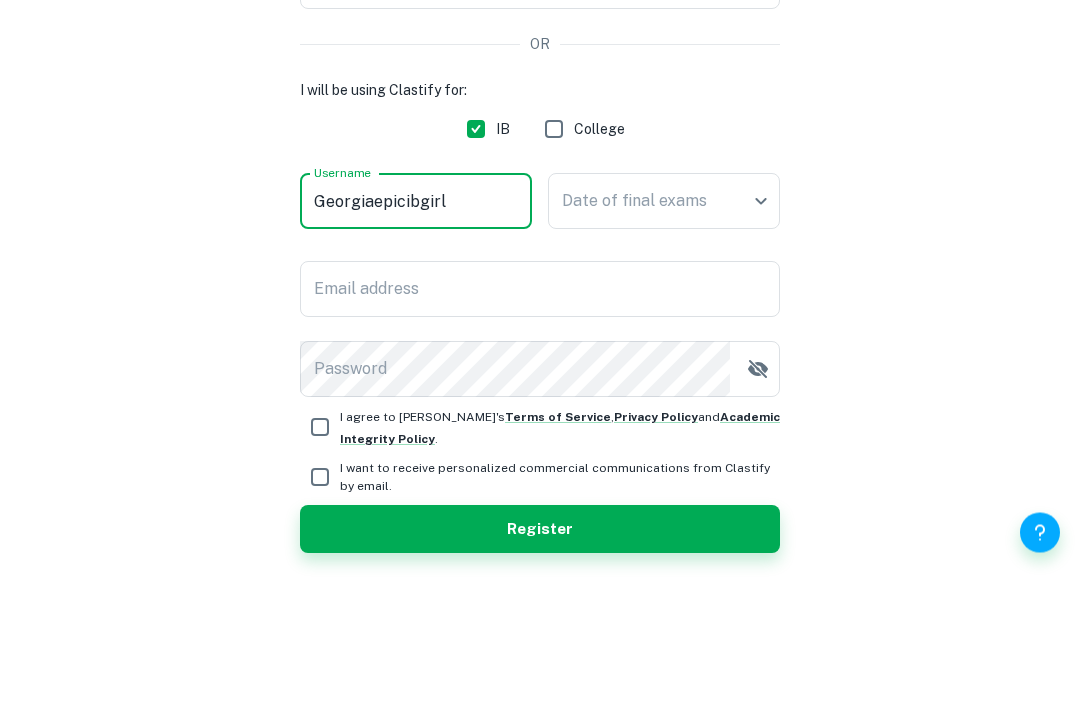 type on "Georgiaepicibgirl" 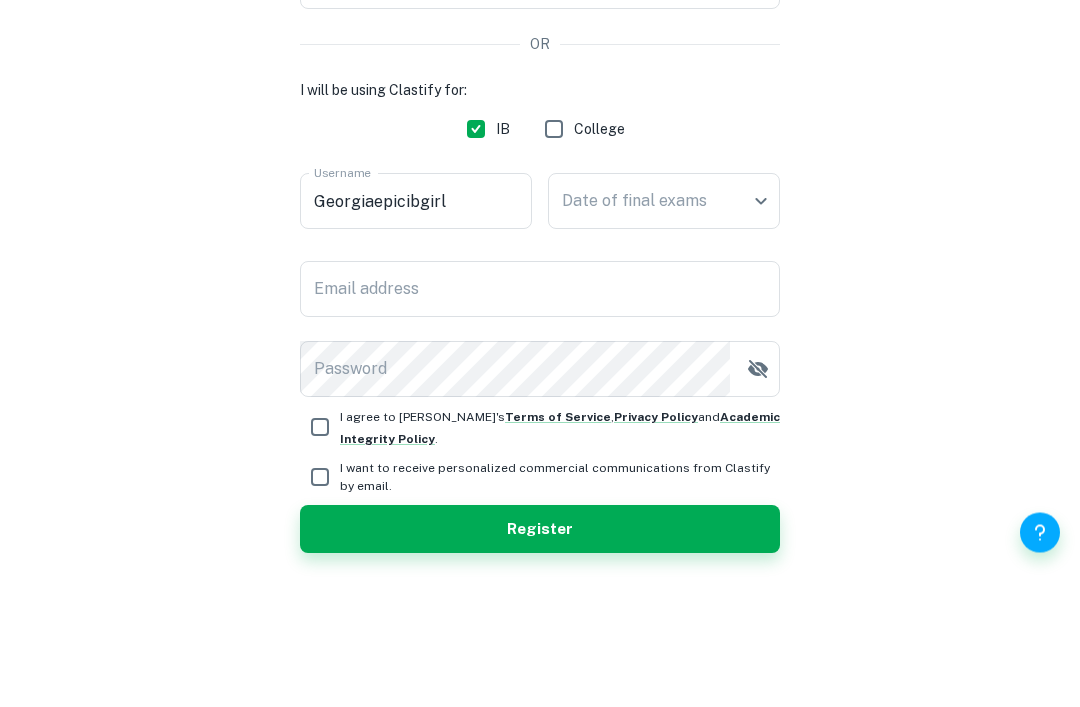 scroll, scrollTop: 220, scrollLeft: 0, axis: vertical 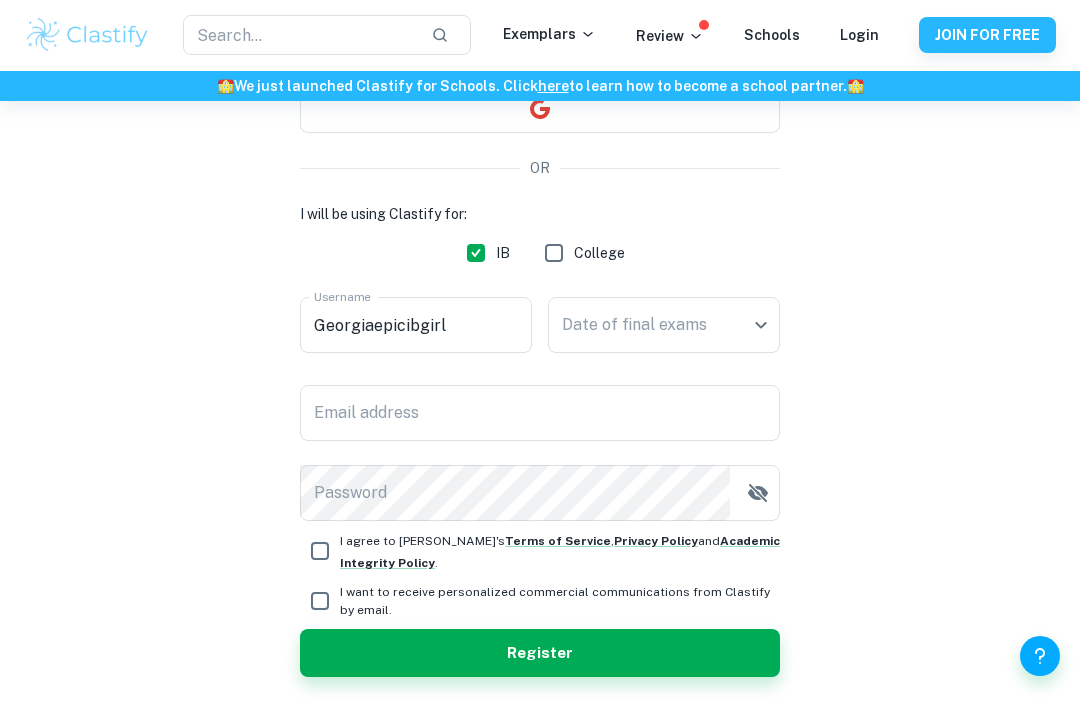 click on "We value your privacy We use cookies to enhance your browsing experience, serve personalised ads or content, and analyse our traffic. By clicking "Accept All", you consent to our use of cookies.   Cookie Policy Customise   Reject All   Accept All   Customise Consent Preferences   We use cookies to help you navigate efficiently and perform certain functions. You will find detailed information about all cookies under each consent category below. The cookies that are categorised as "Necessary" are stored on your browser as they are essential for enabling the basic functionalities of the site. ...  Show more For more information on how Google's third-party cookies operate and handle your data, see:   Google Privacy Policy Necessary Always Active Necessary cookies are required to enable the basic features of this site, such as providing secure log-in or adjusting your consent preferences. These cookies do not store any personally identifiable data. Functional Analytics Performance Advertisement Uncategorised" at bounding box center (540, 235) 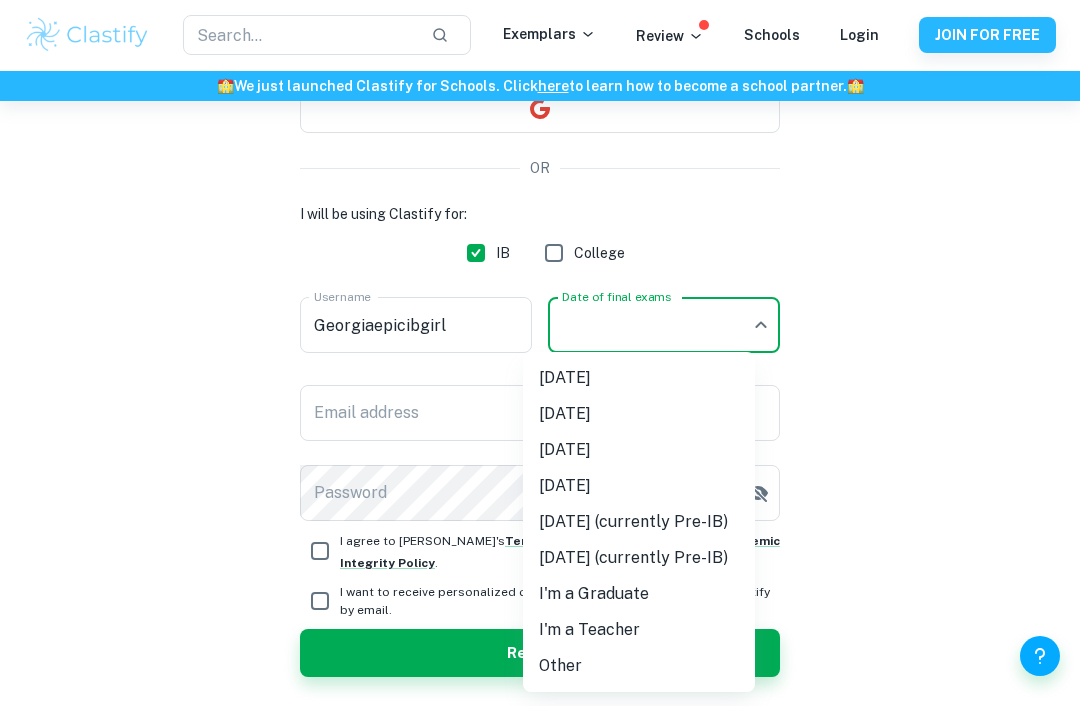 click on "[DATE]" at bounding box center (639, 451) 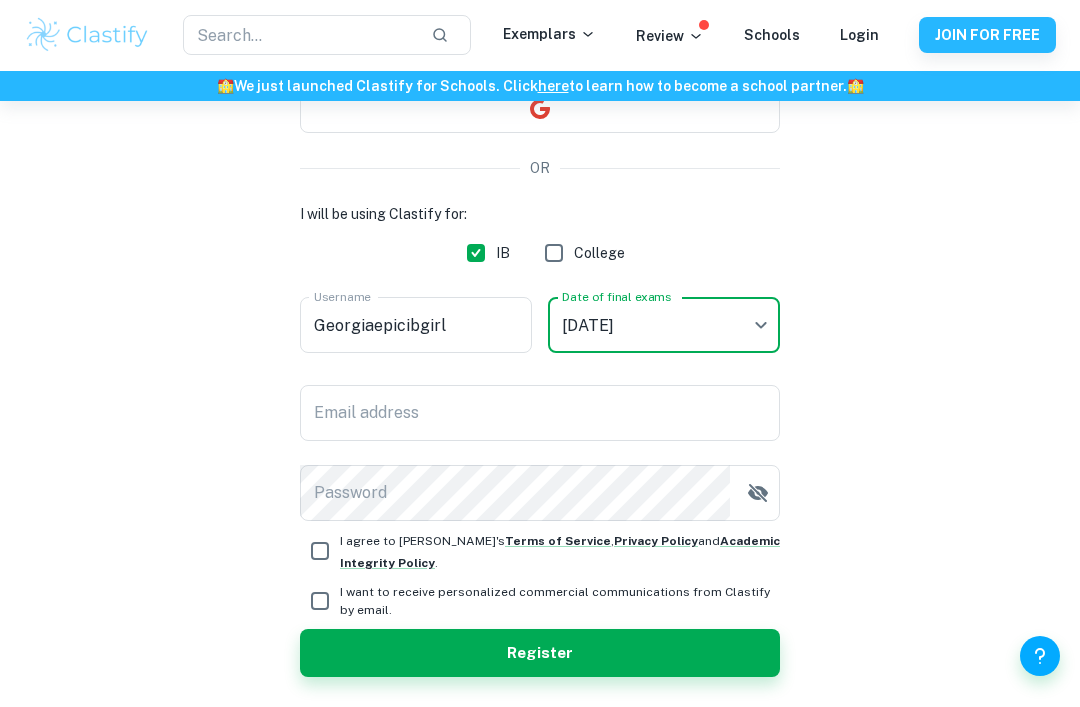 type on "M26" 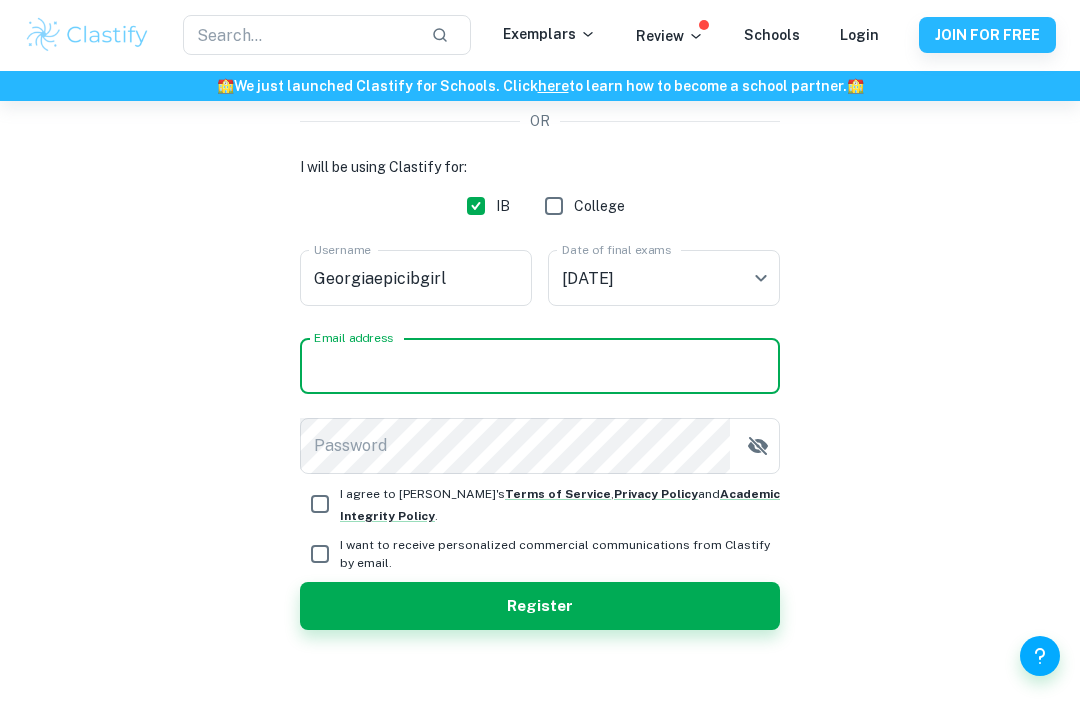 scroll, scrollTop: 220, scrollLeft: 0, axis: vertical 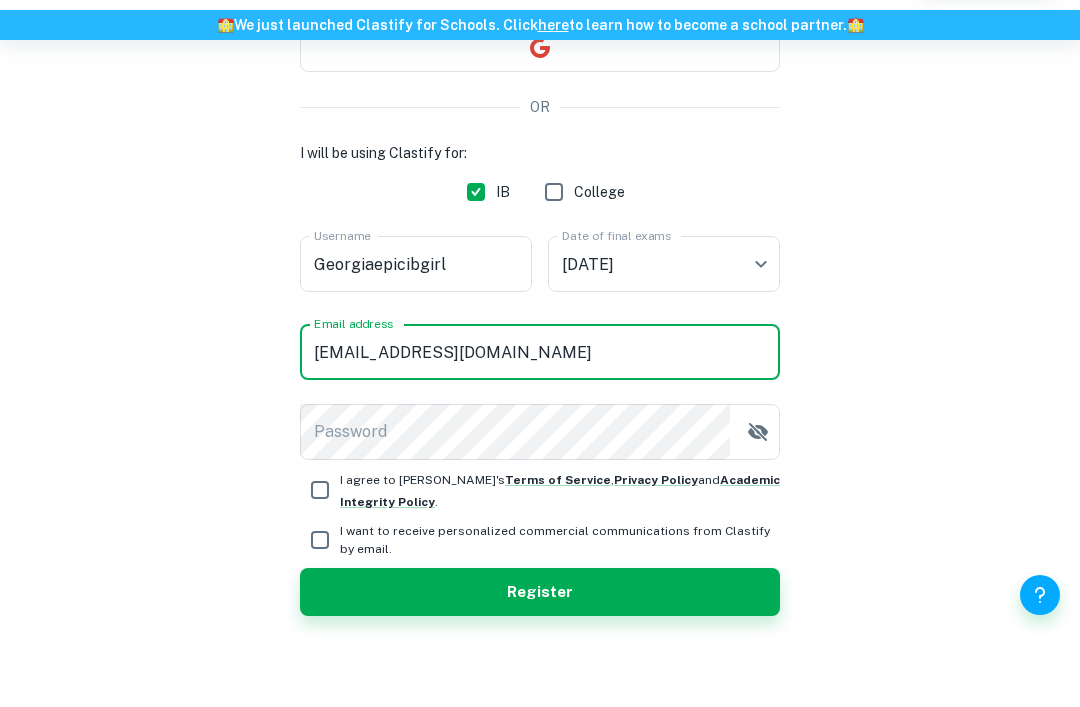 type on "[EMAIL_ADDRESS][DOMAIN_NAME]" 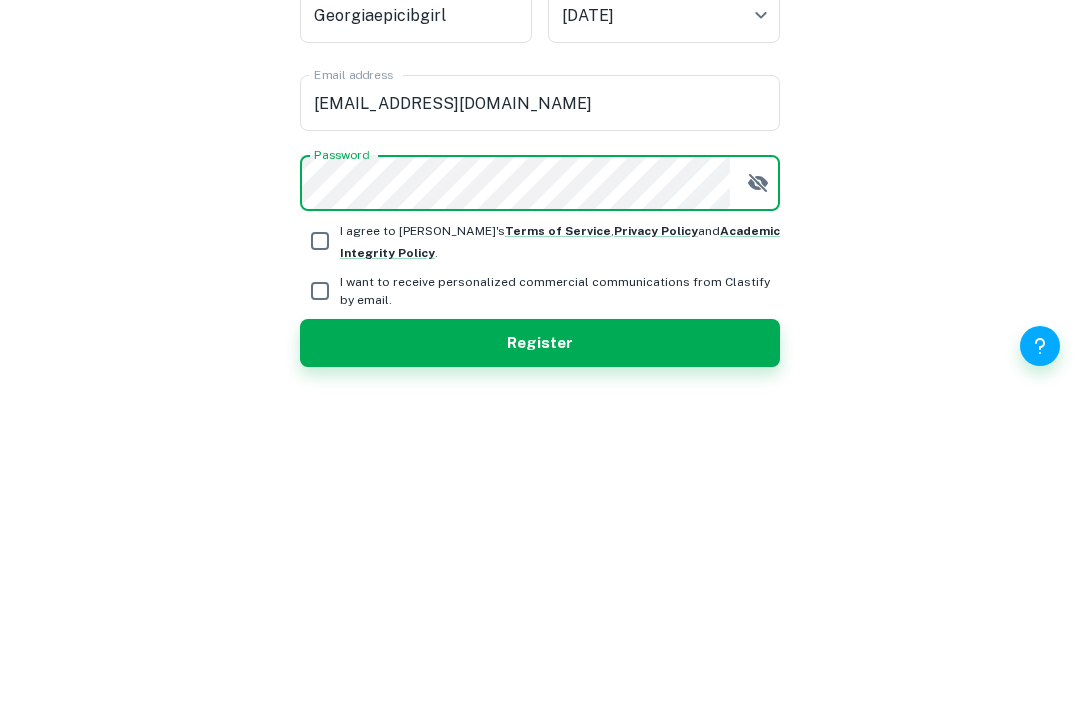 click on "Create a Clastify account Free forever. No credit card needed. OR I will be using Clastify for: IB College Username Georgiaepicibgirl Username Date of final exams [DATE] M26 Date of final exams Email address [EMAIL_ADDRESS][DOMAIN_NAME] Email address Password Password I agree to Clastify's  Terms of Service ,  Privacy Policy  and  Academic Integrity Policy . I want to receive personalized commercial communications from Clastify by email. Register" at bounding box center [540, 328] 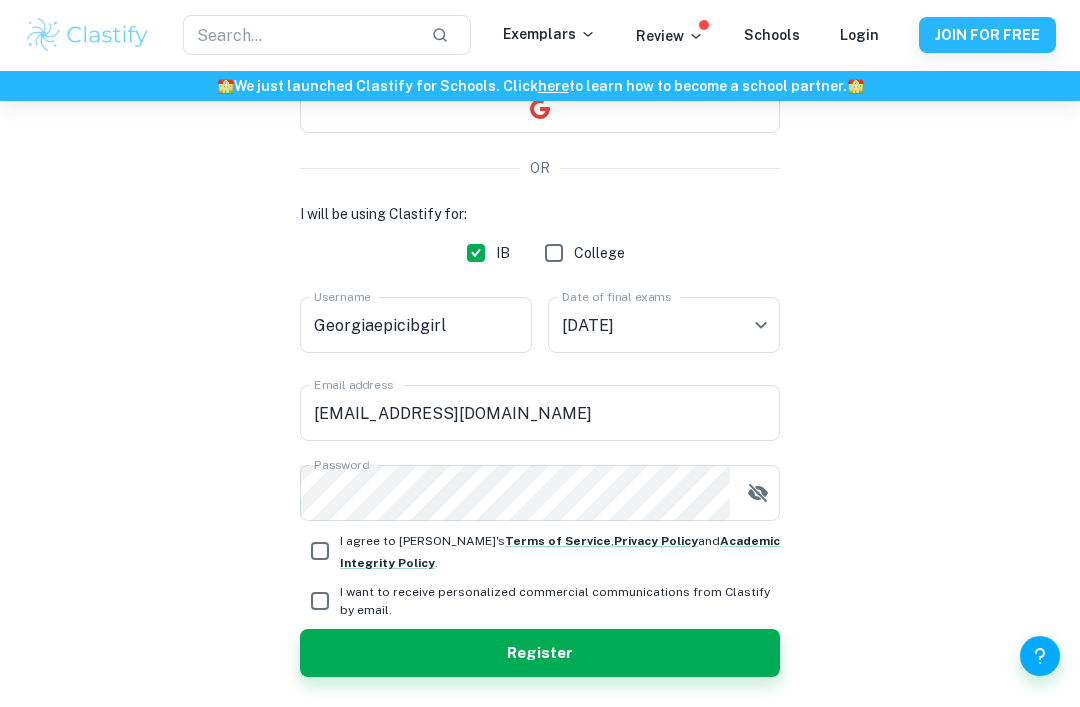 click on "I agree to [PERSON_NAME]'s  Terms of Service ,  Privacy Policy  and  Academic Integrity Policy ." at bounding box center (320, 552) 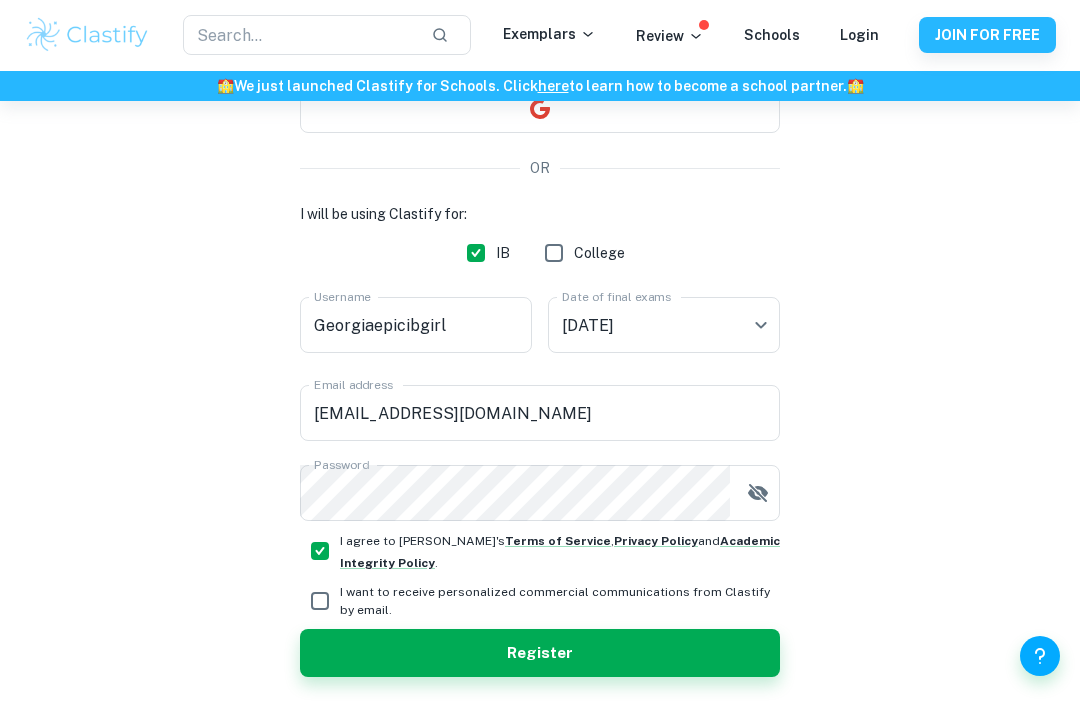 click on "Register" at bounding box center [540, 654] 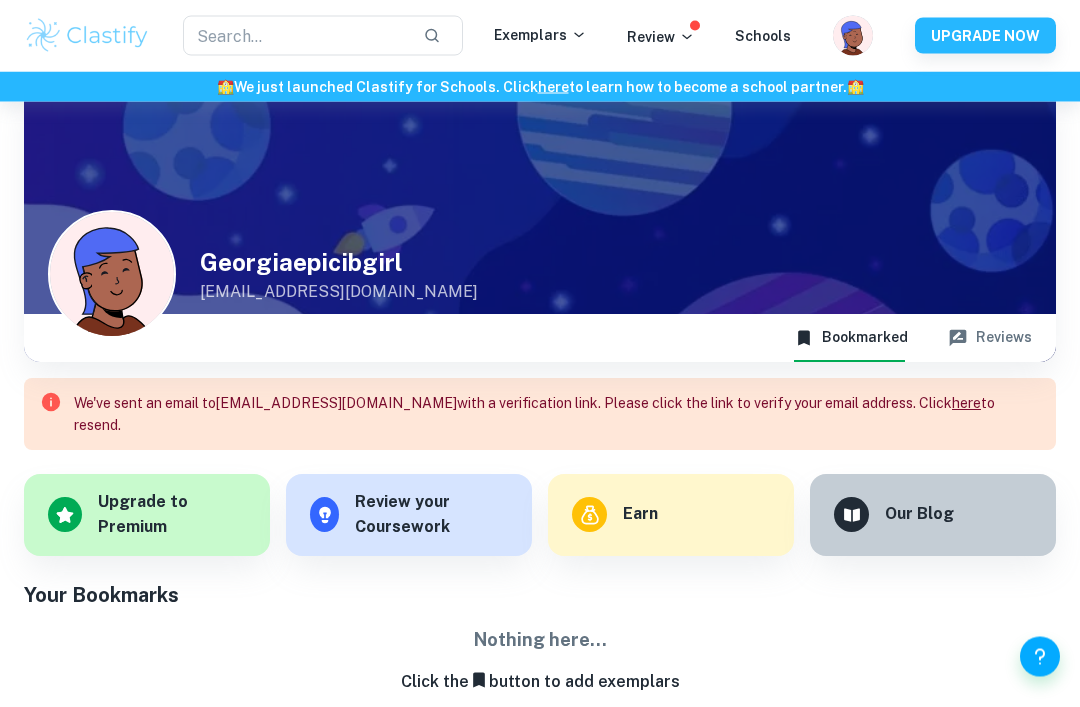 scroll, scrollTop: 35, scrollLeft: 0, axis: vertical 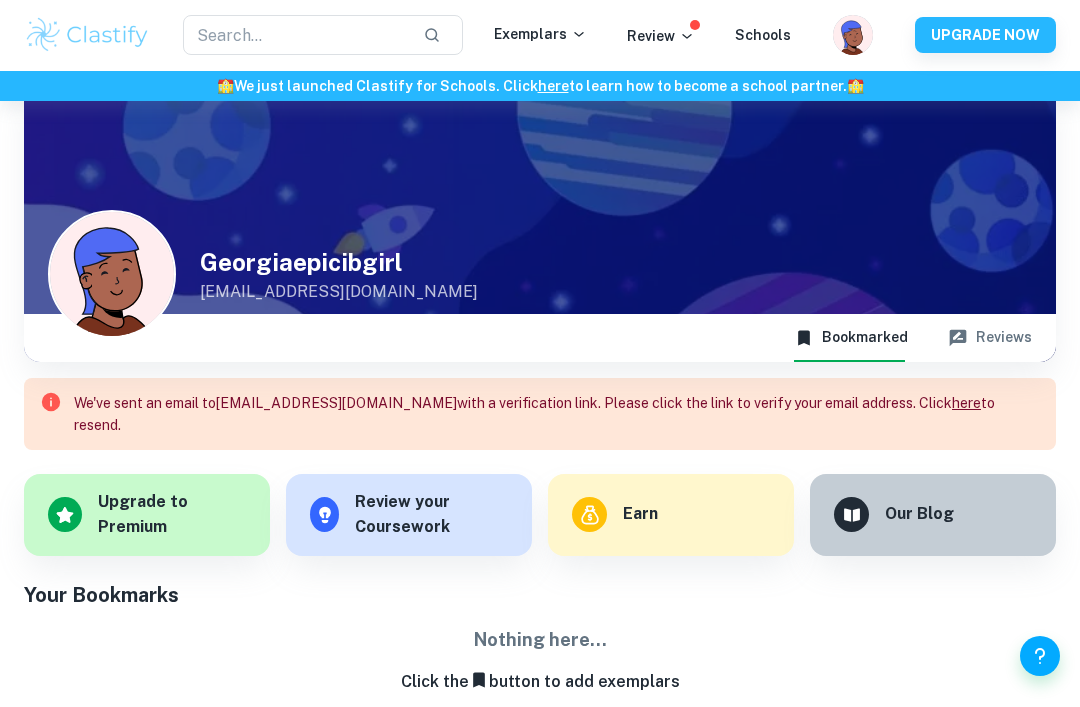 click on "Customize" at bounding box center (0, 0) 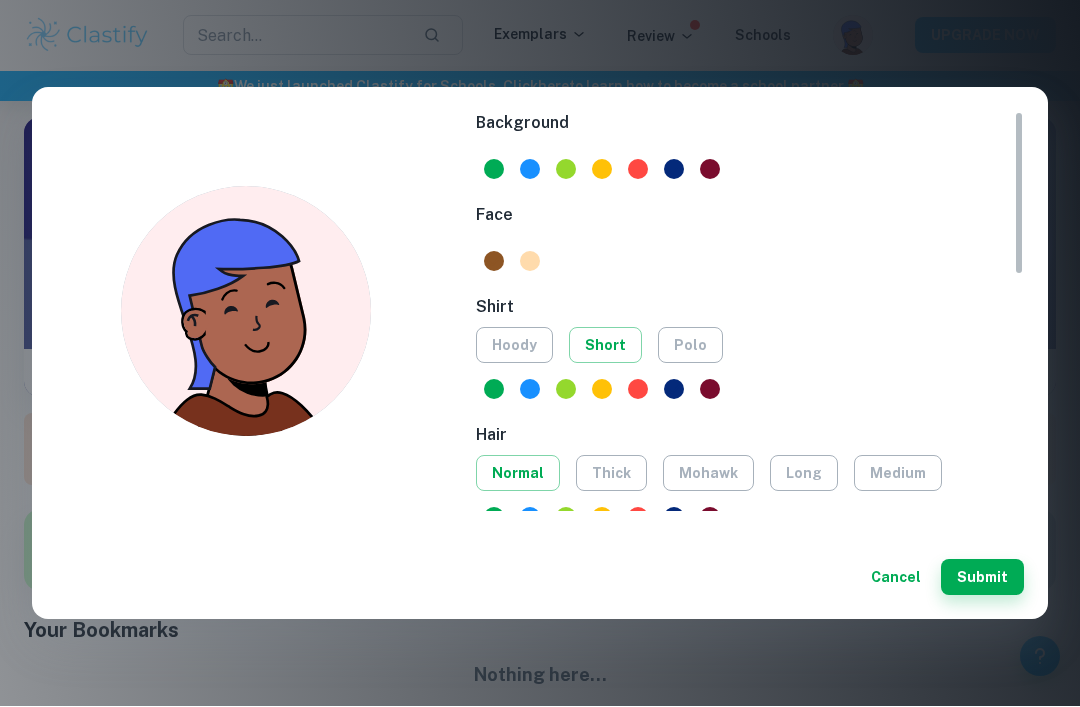 scroll, scrollTop: 0, scrollLeft: 0, axis: both 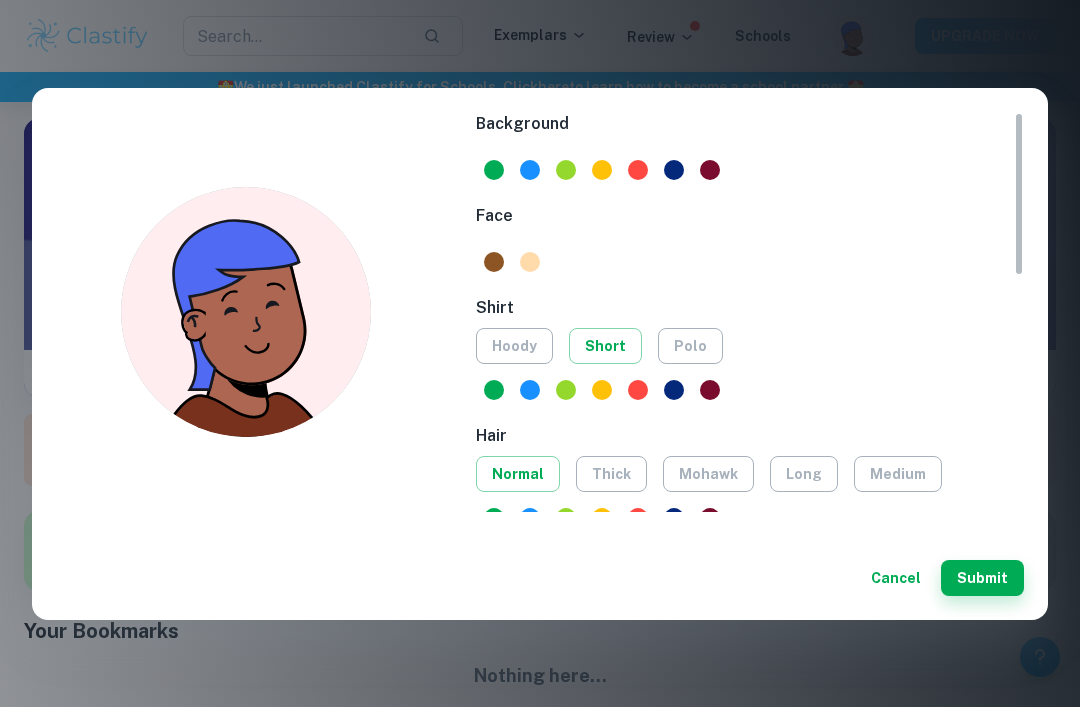 click at bounding box center [530, 262] 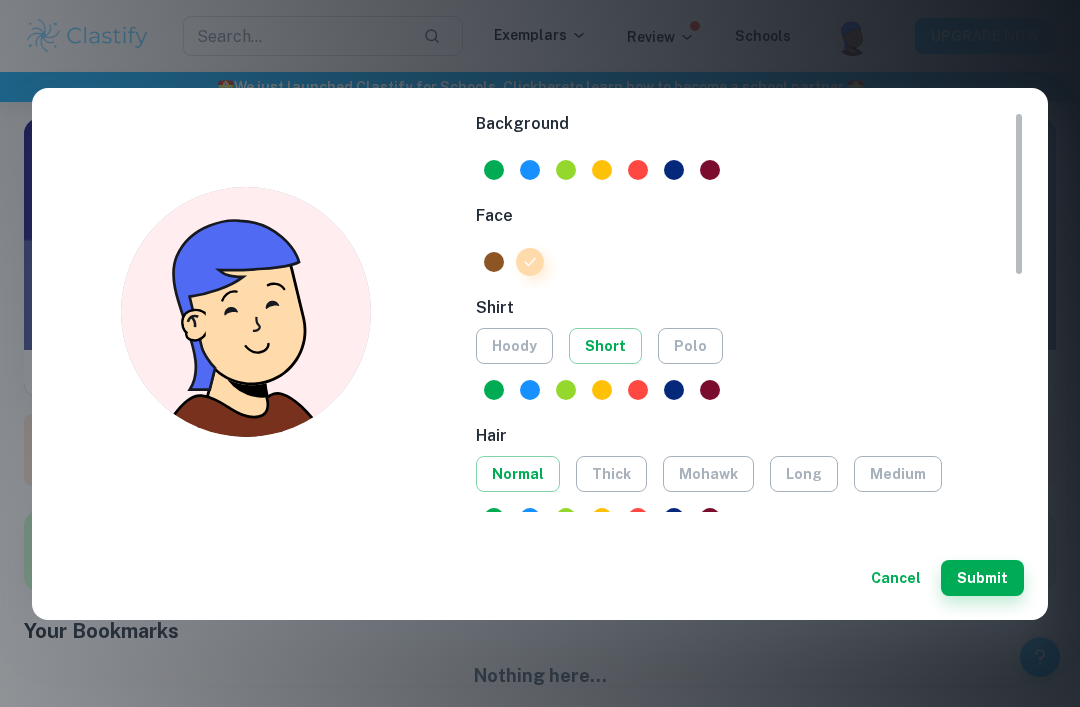 click at bounding box center [494, 262] 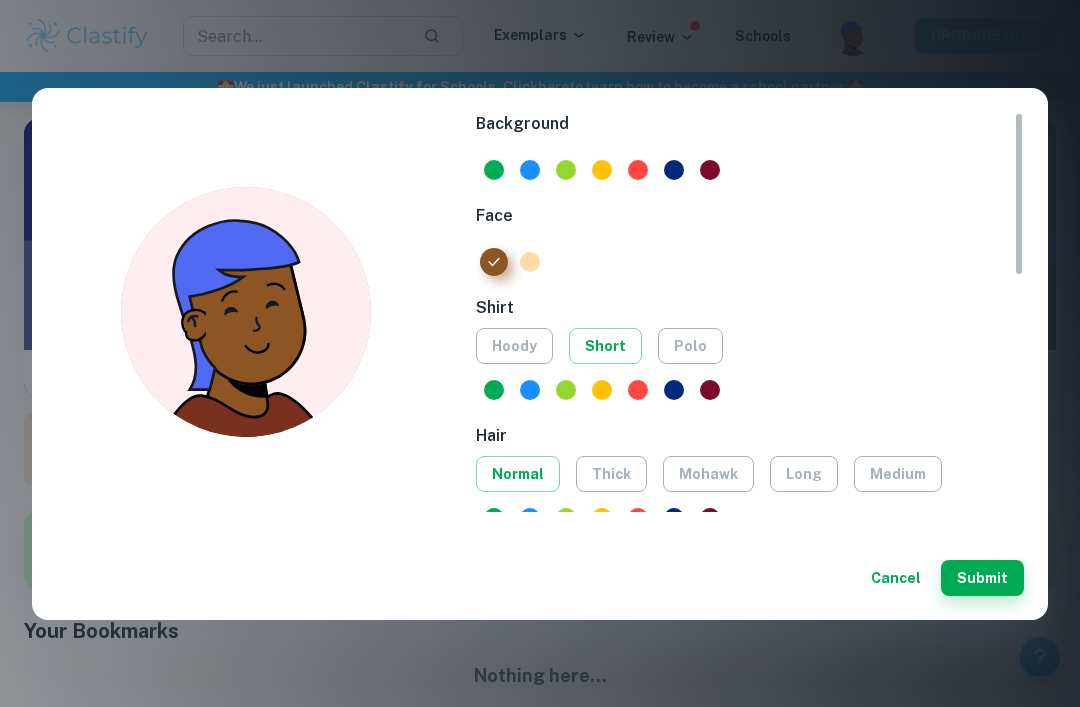 click at bounding box center [530, 262] 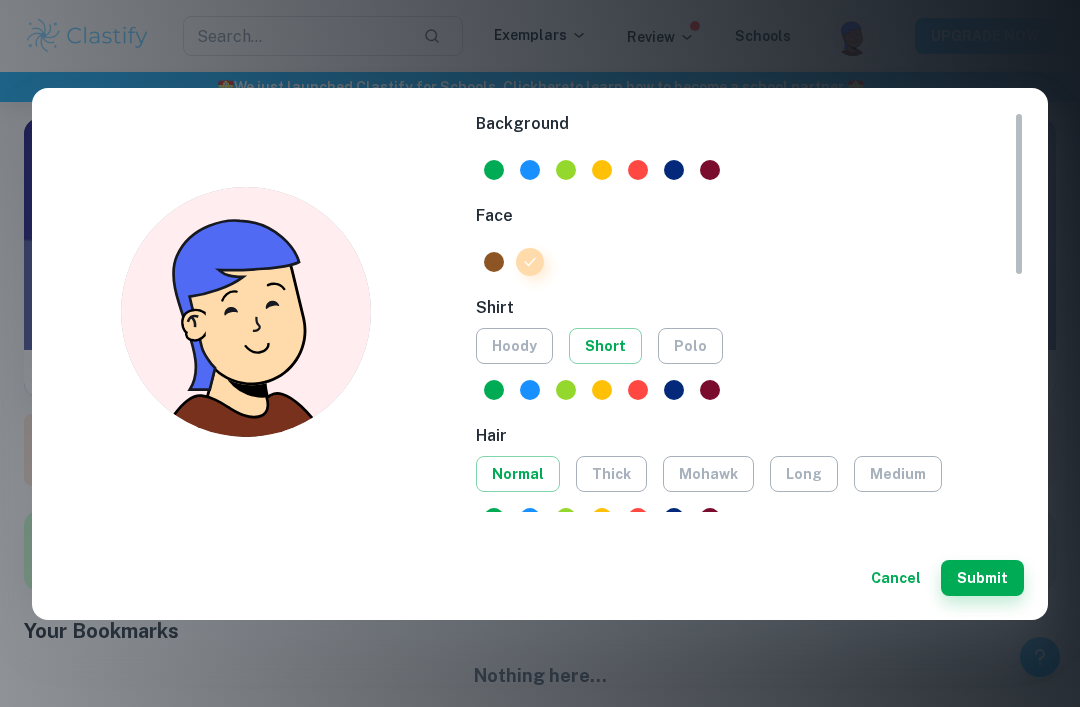 click on "hoody" at bounding box center [514, 346] 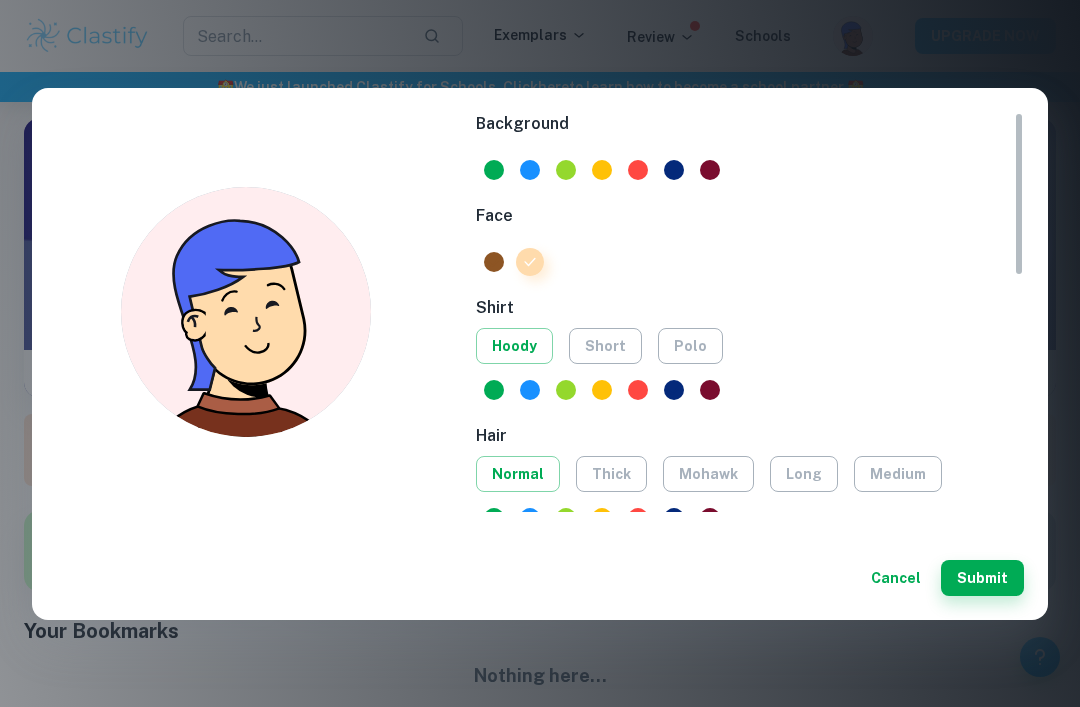 click on "short" at bounding box center [605, 346] 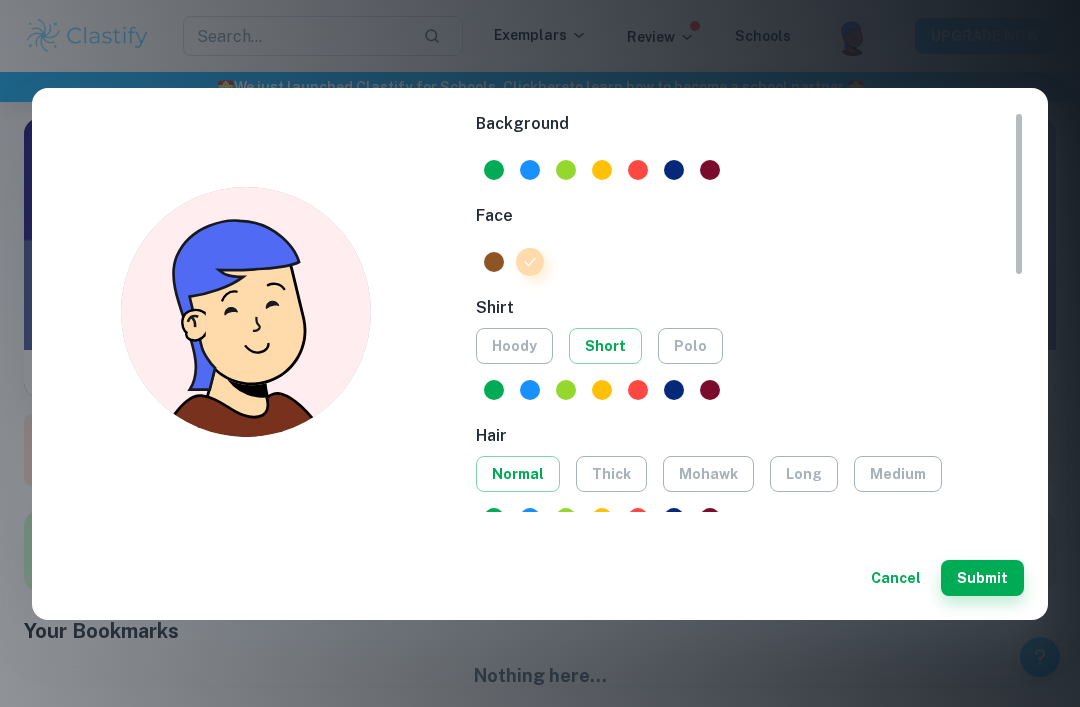 click on "polo" at bounding box center [690, 346] 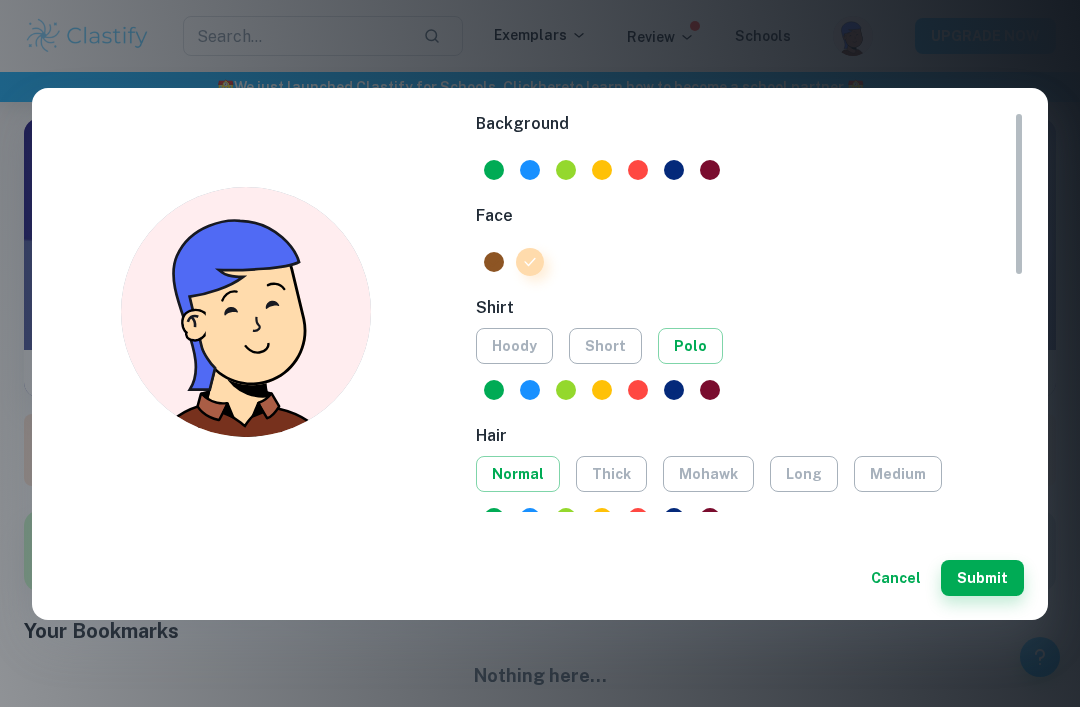 click on "hoody" at bounding box center (514, 346) 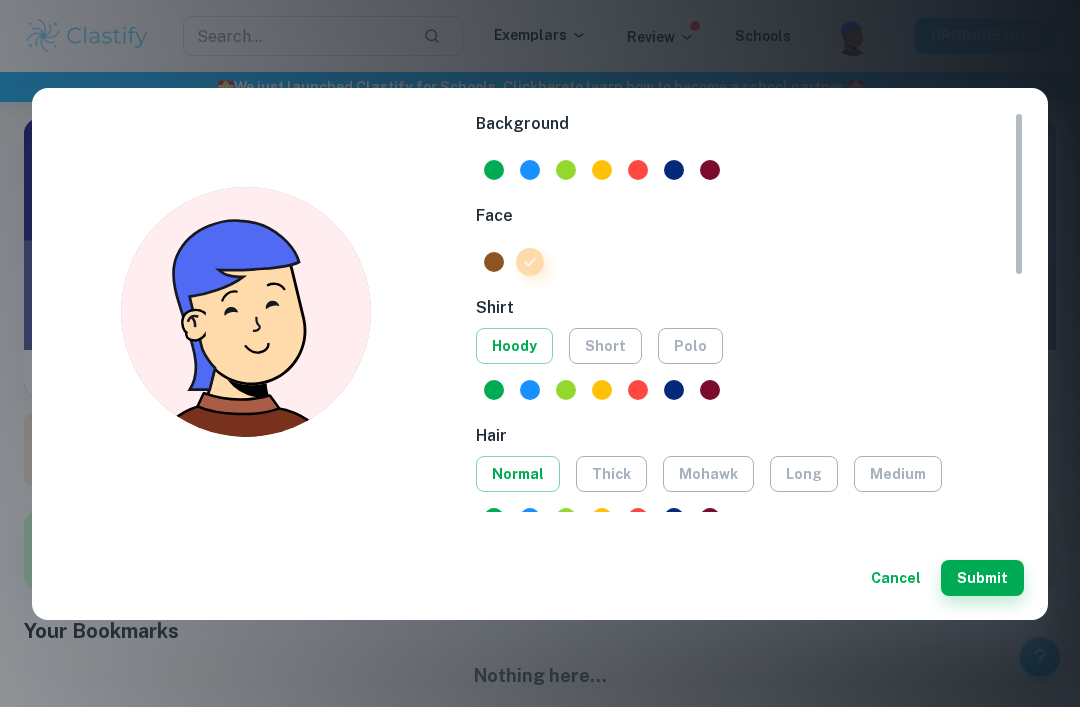 click at bounding box center (674, 390) 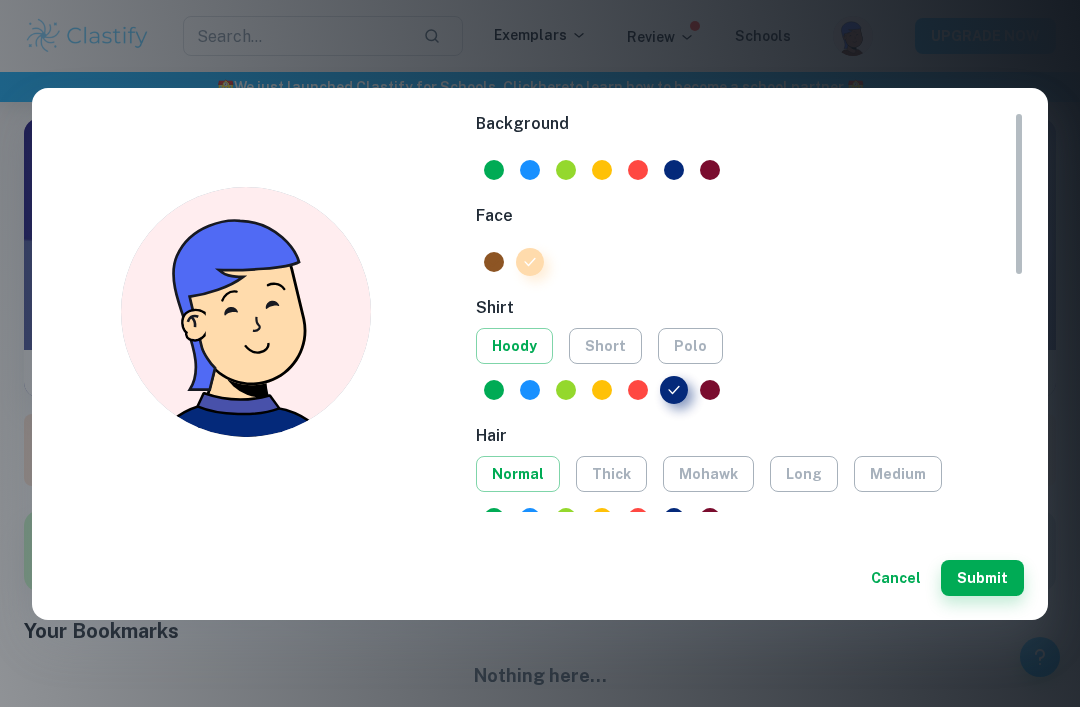 click at bounding box center (674, 390) 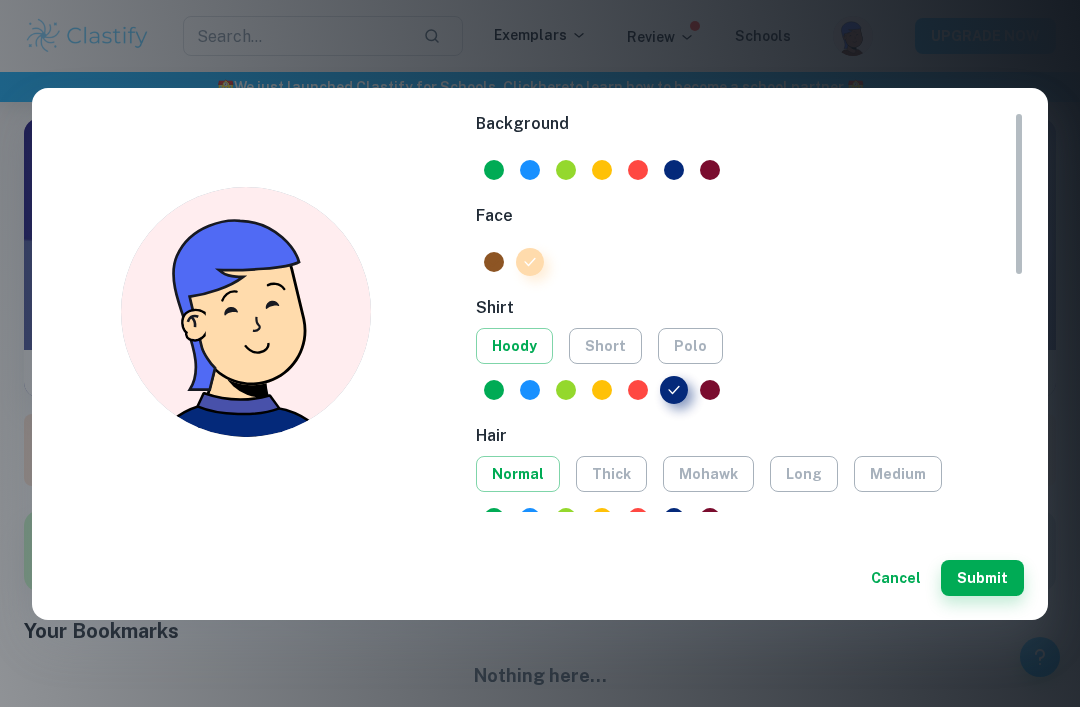 click at bounding box center [566, 390] 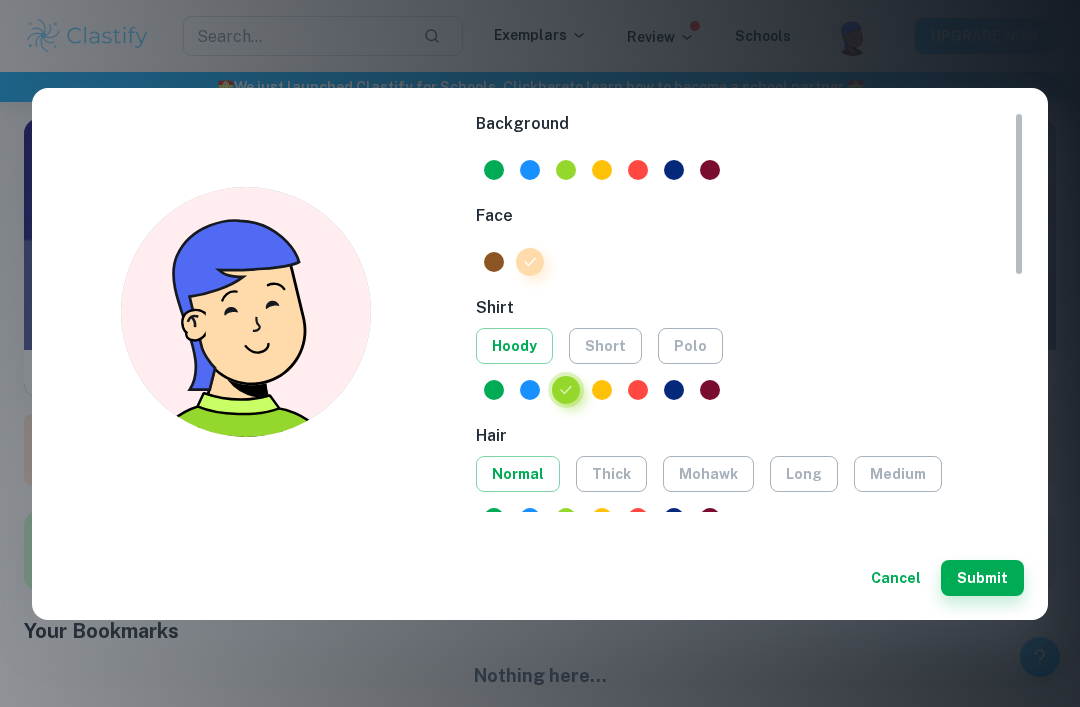 click at bounding box center (566, 390) 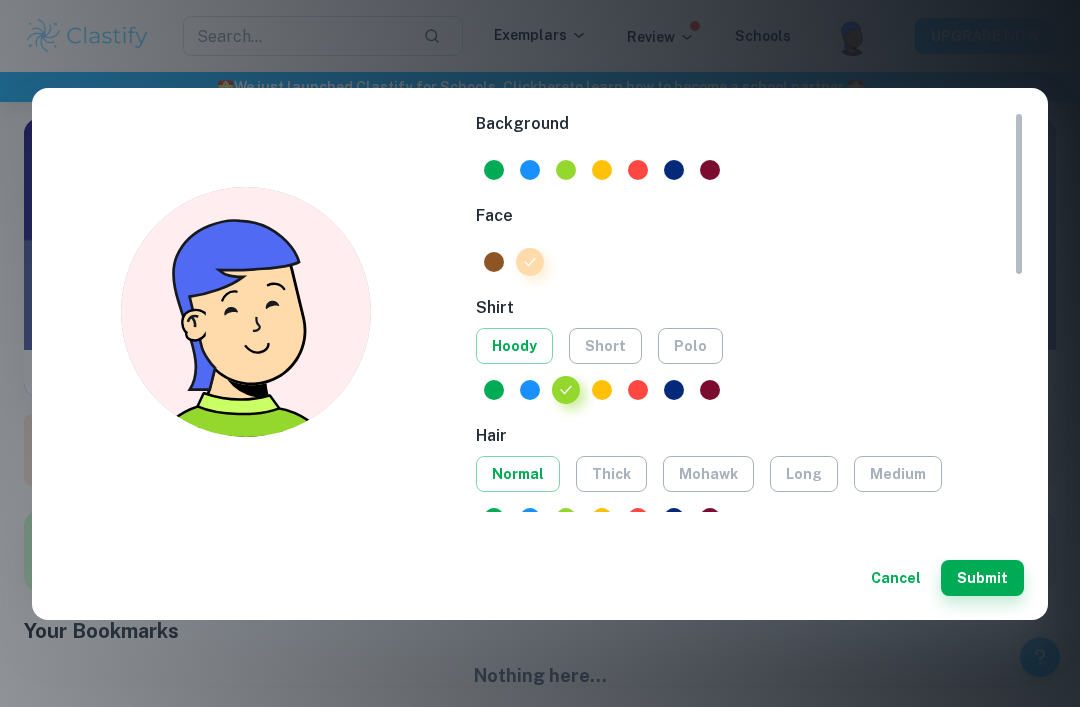 click at bounding box center (566, 390) 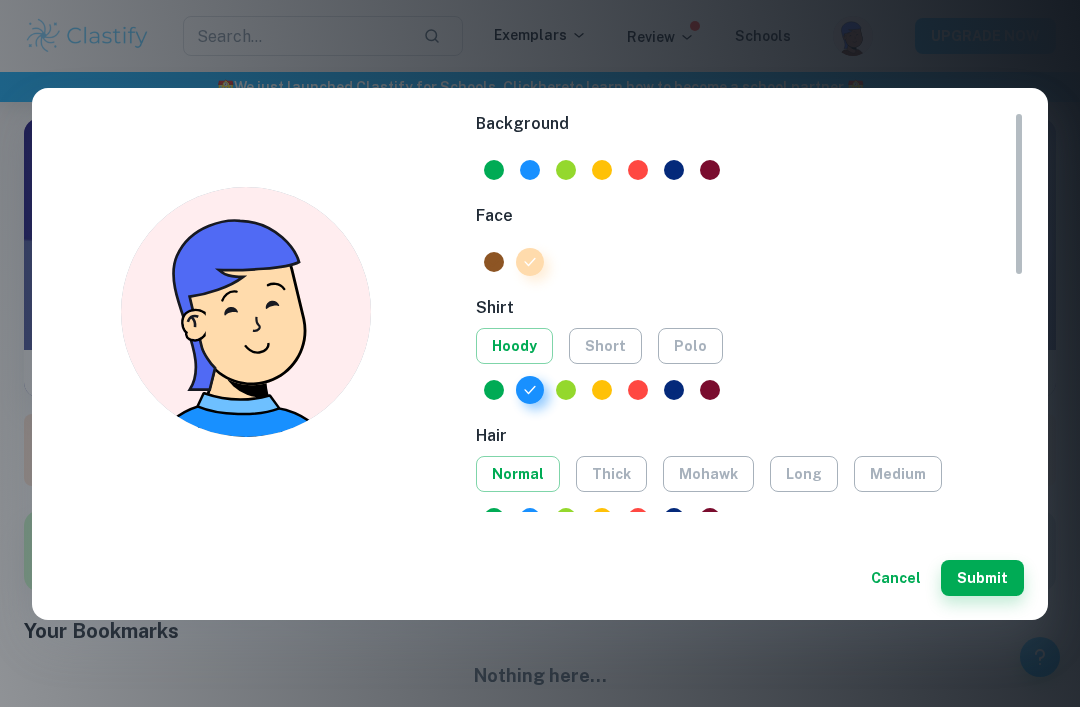 click at bounding box center (674, 390) 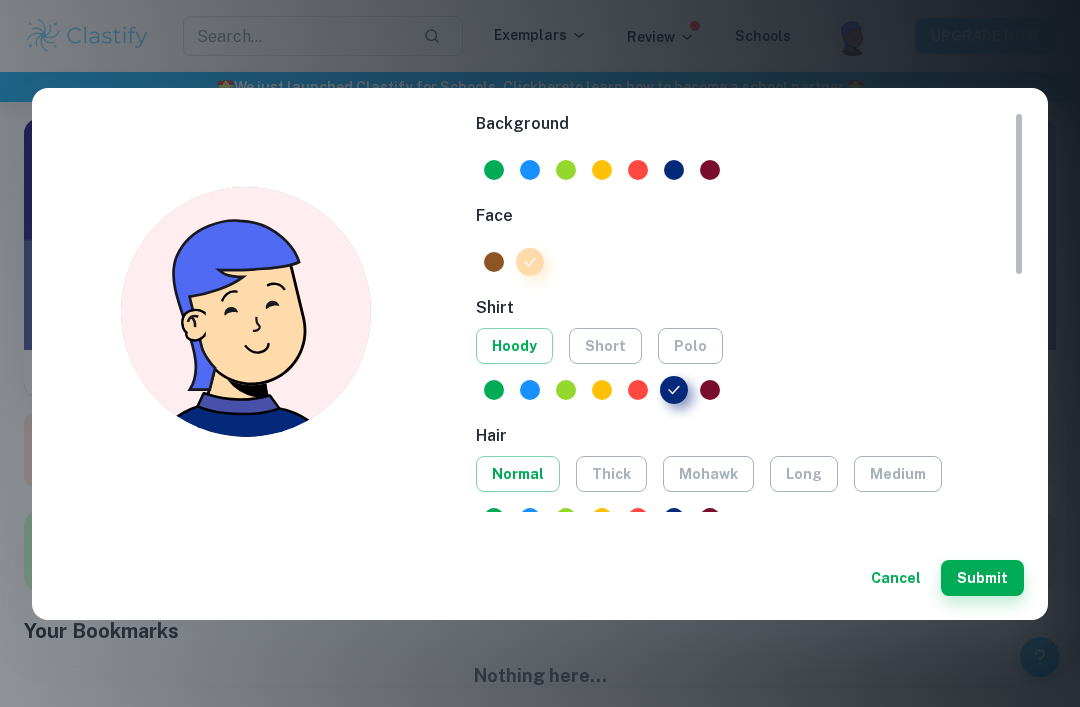 click at bounding box center (674, 390) 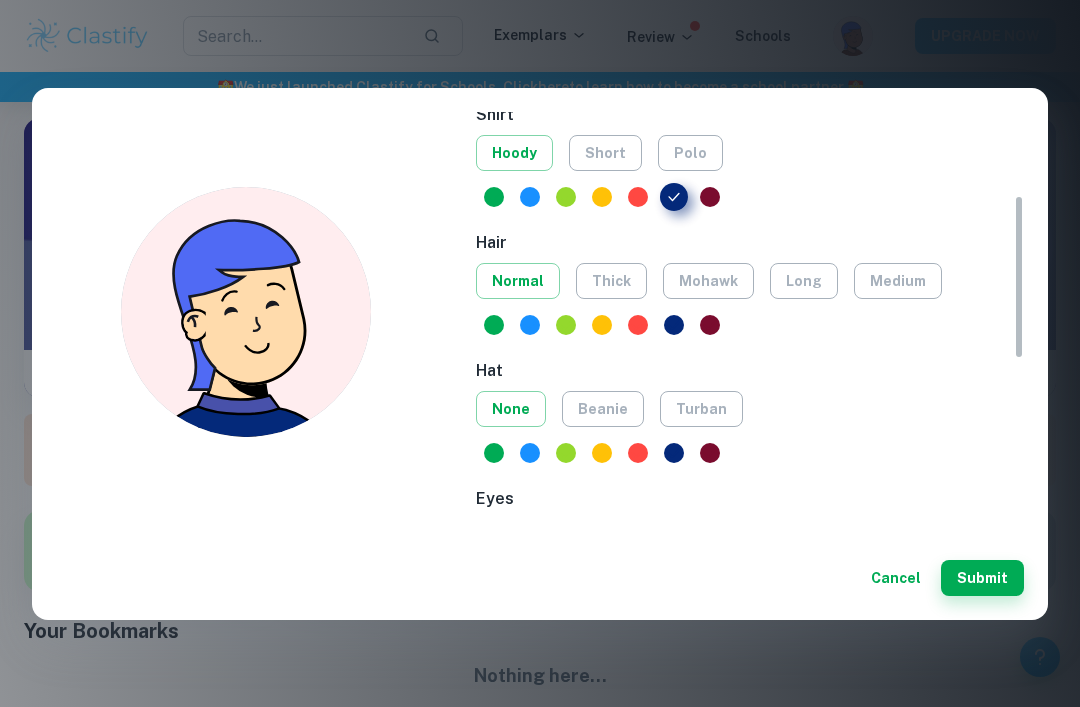 scroll, scrollTop: 202, scrollLeft: 0, axis: vertical 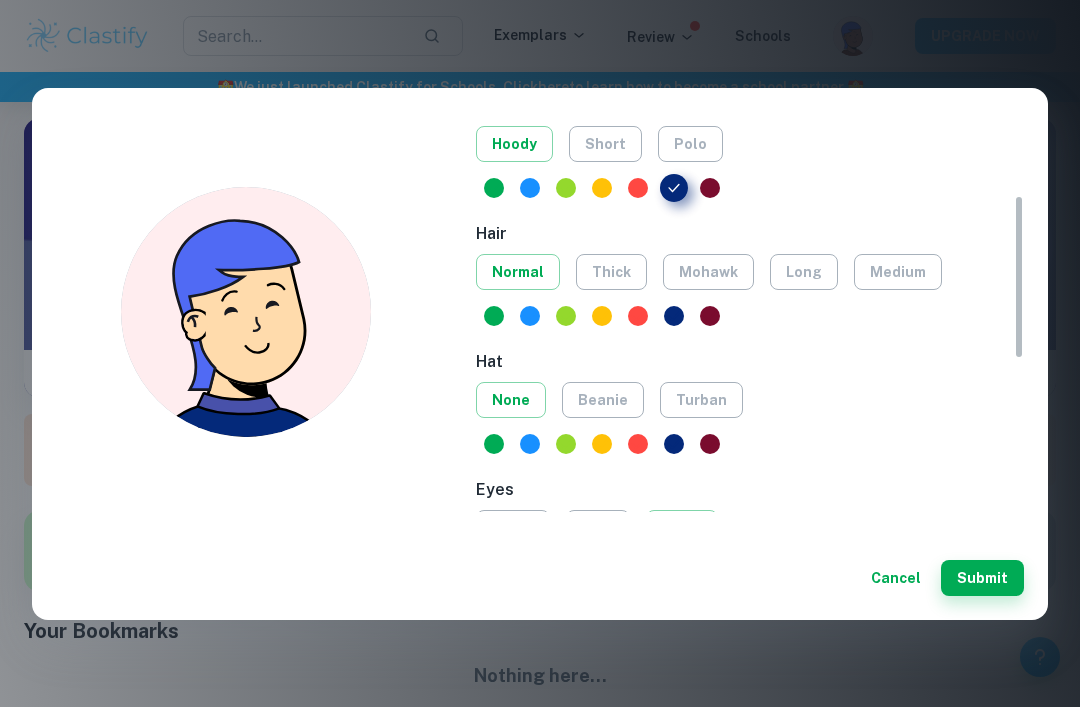 click at bounding box center [710, 316] 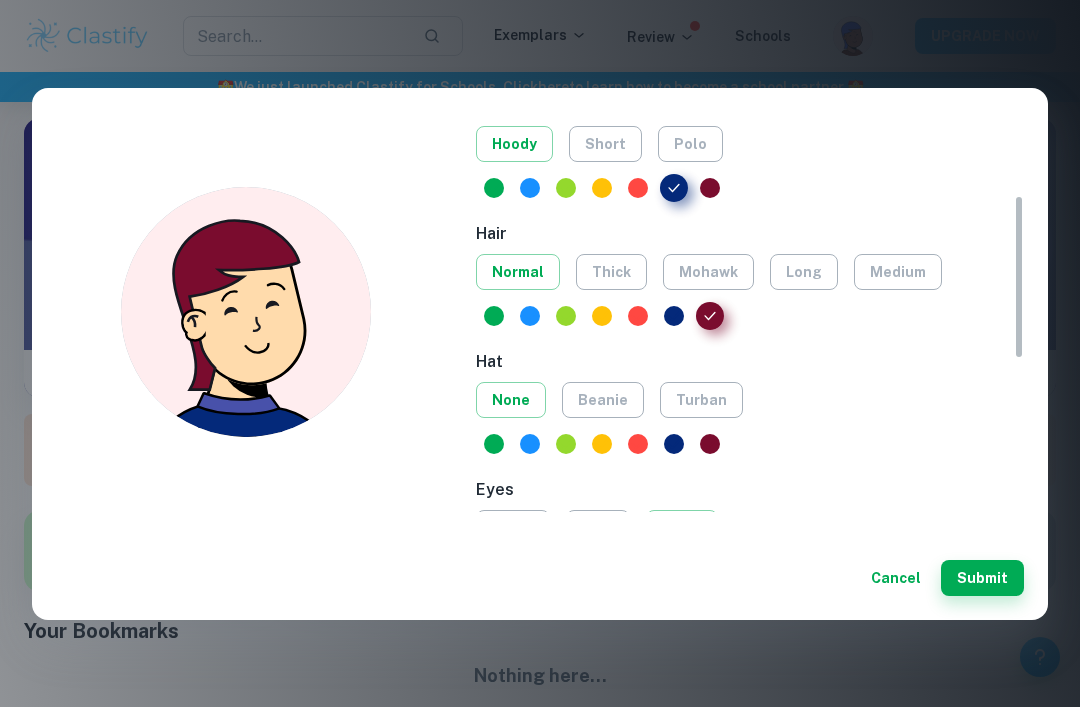 click at bounding box center (674, 316) 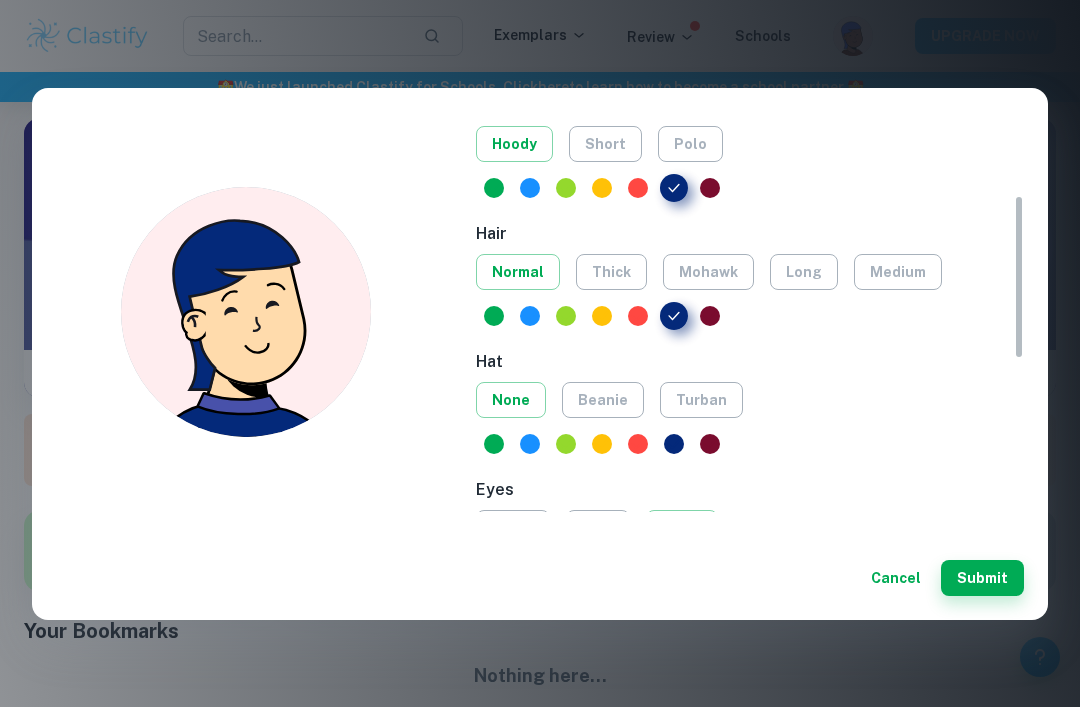 click at bounding box center (638, 316) 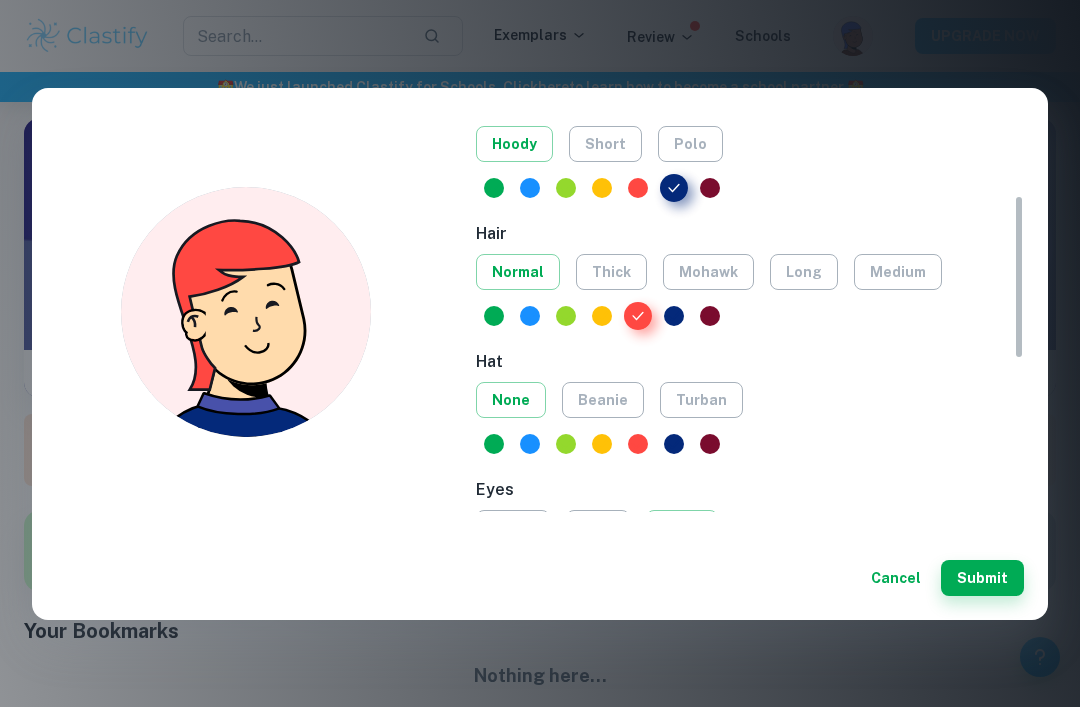 click at bounding box center (638, 316) 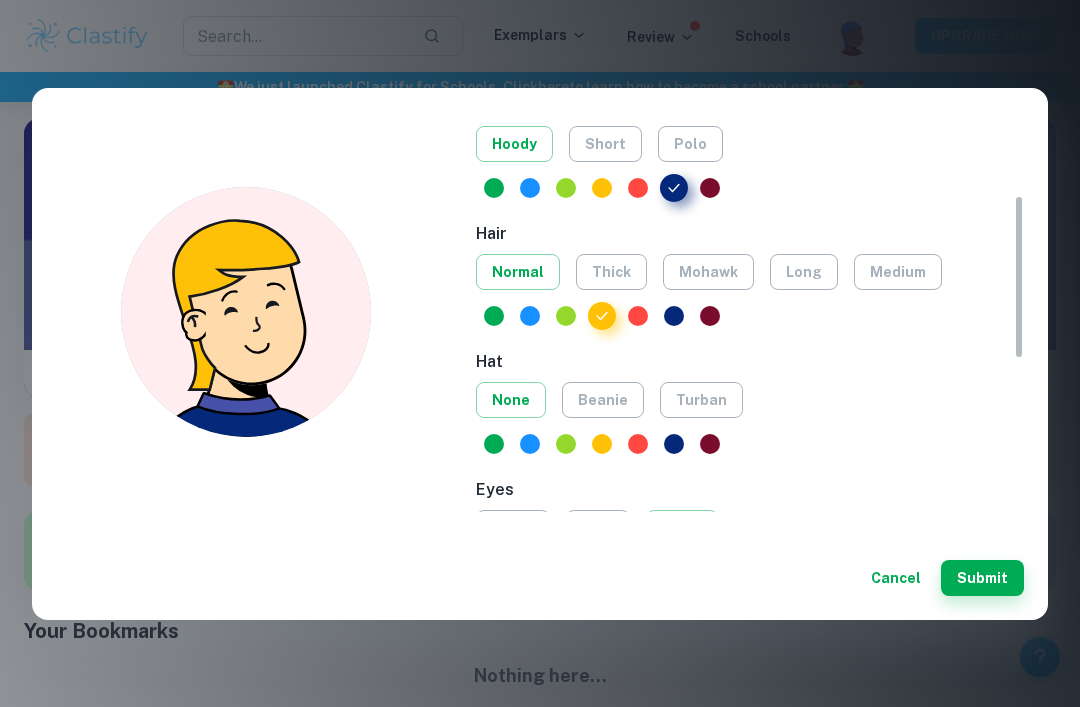 click on "mohawk" at bounding box center (708, 272) 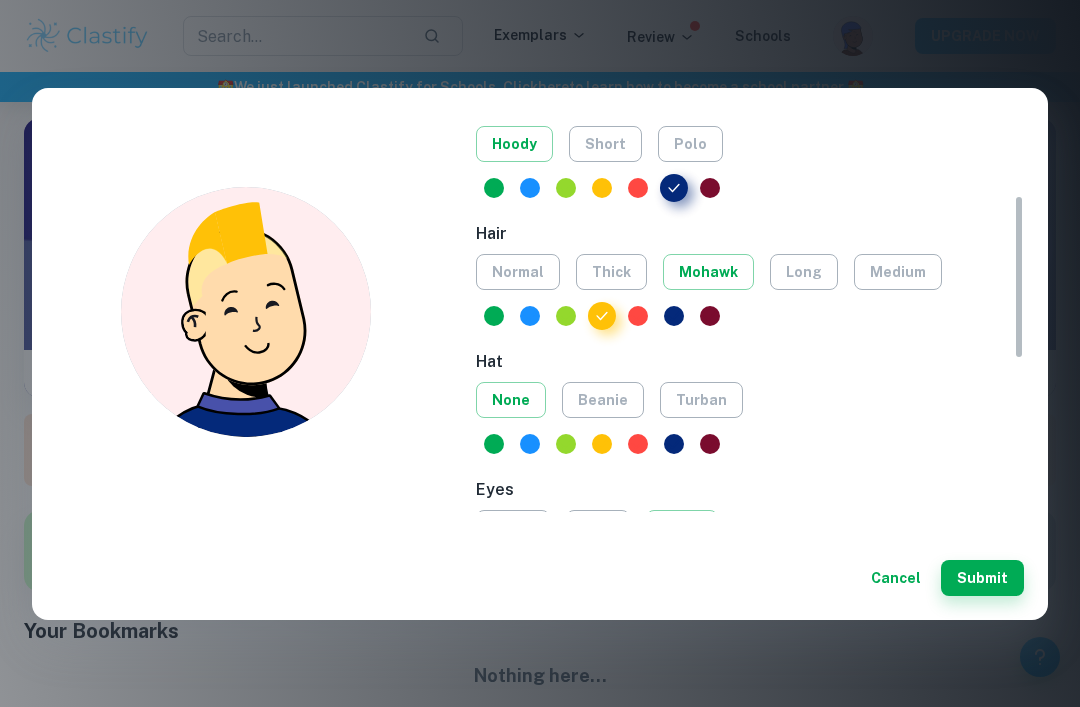click at bounding box center [674, 316] 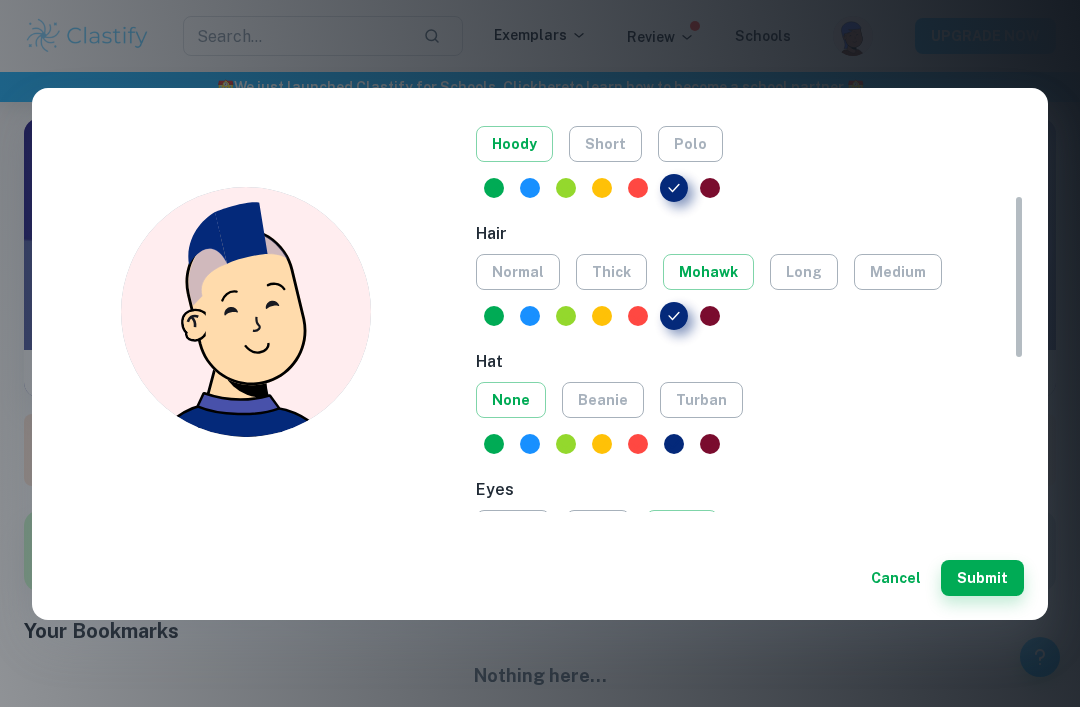 click on "long" at bounding box center (804, 272) 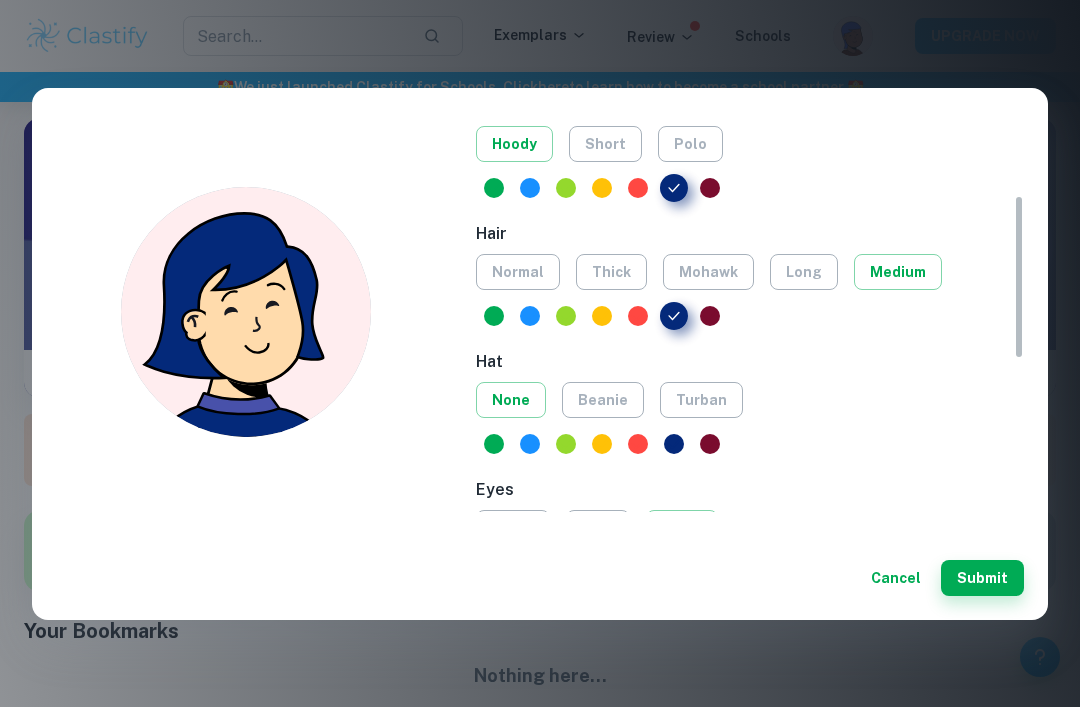click on "long" at bounding box center [804, 272] 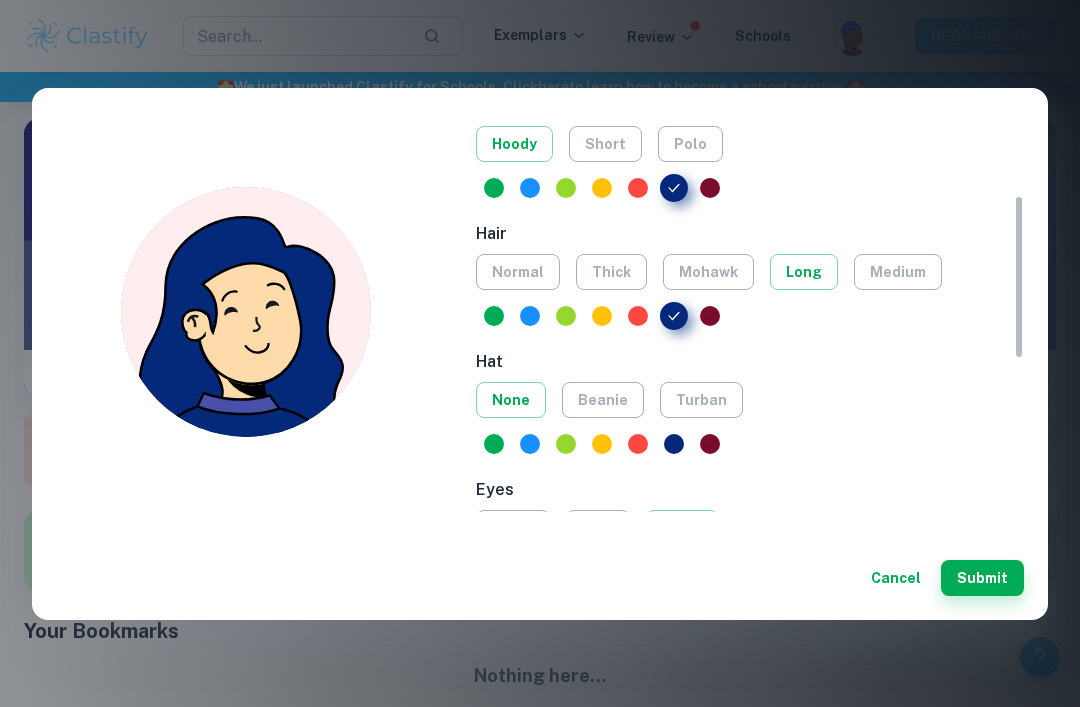 click on "medium" at bounding box center (898, 272) 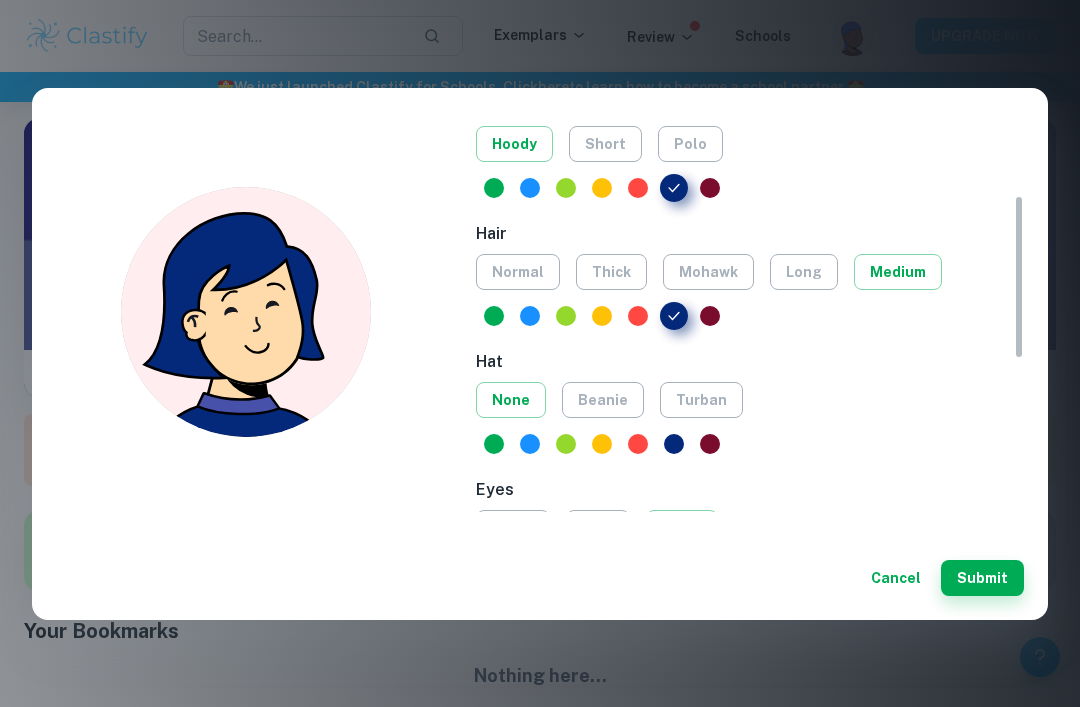click on "thick" at bounding box center (611, 272) 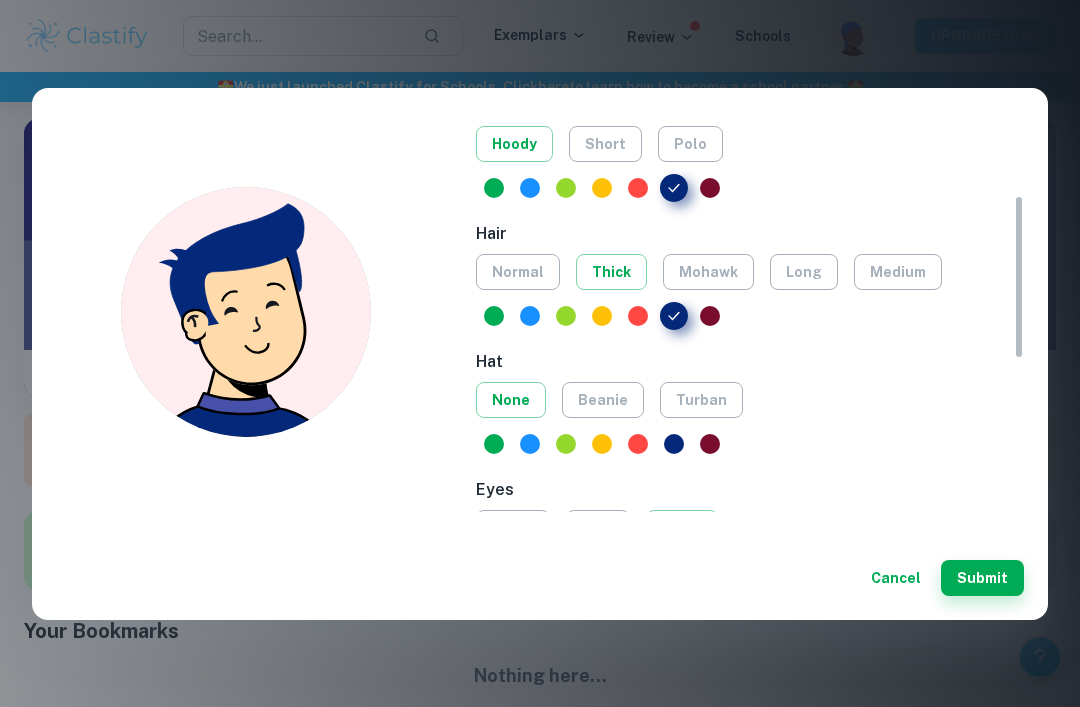 click on "normal" at bounding box center [518, 272] 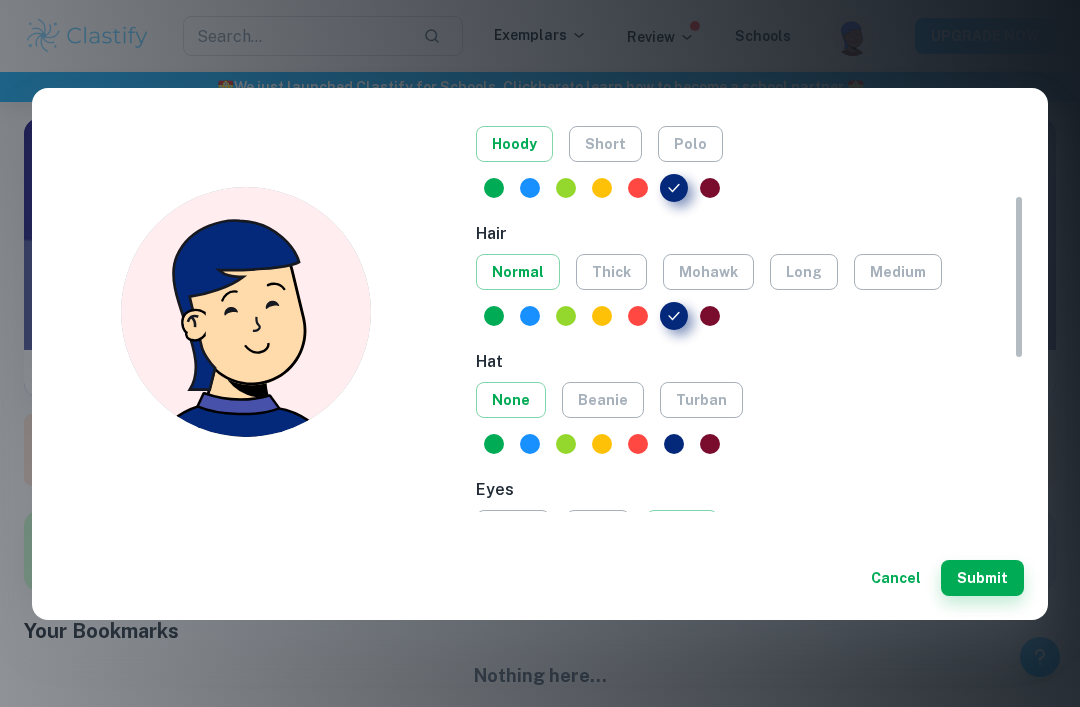 click on "mohawk" at bounding box center [708, 272] 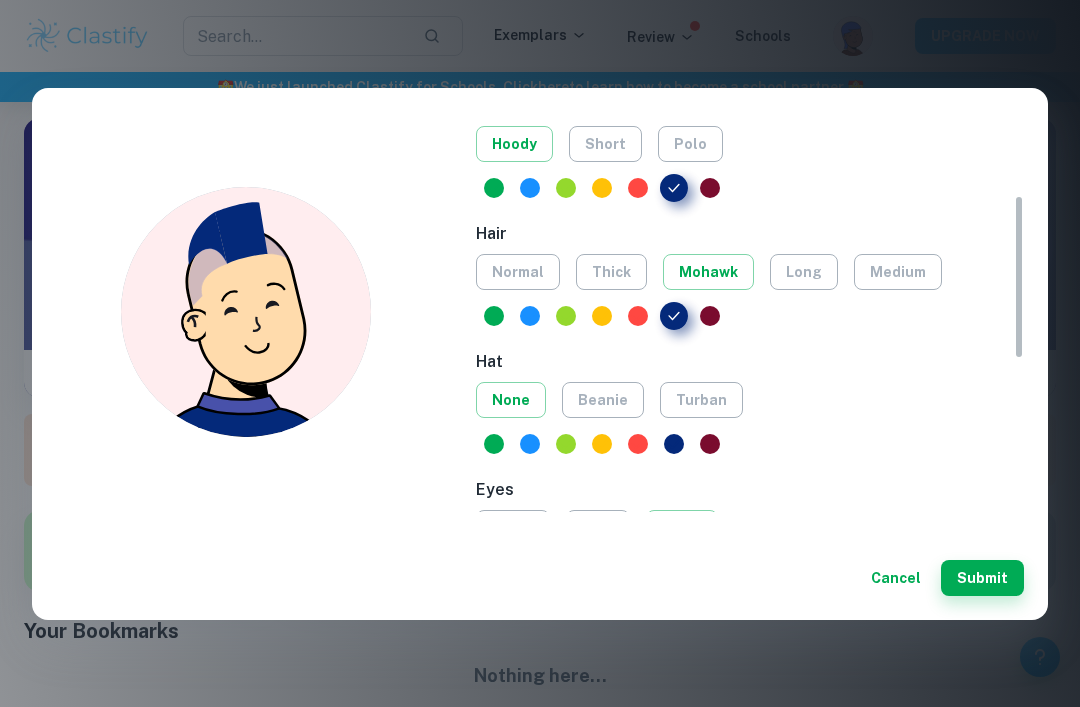 click on "mohawk" at bounding box center (708, 272) 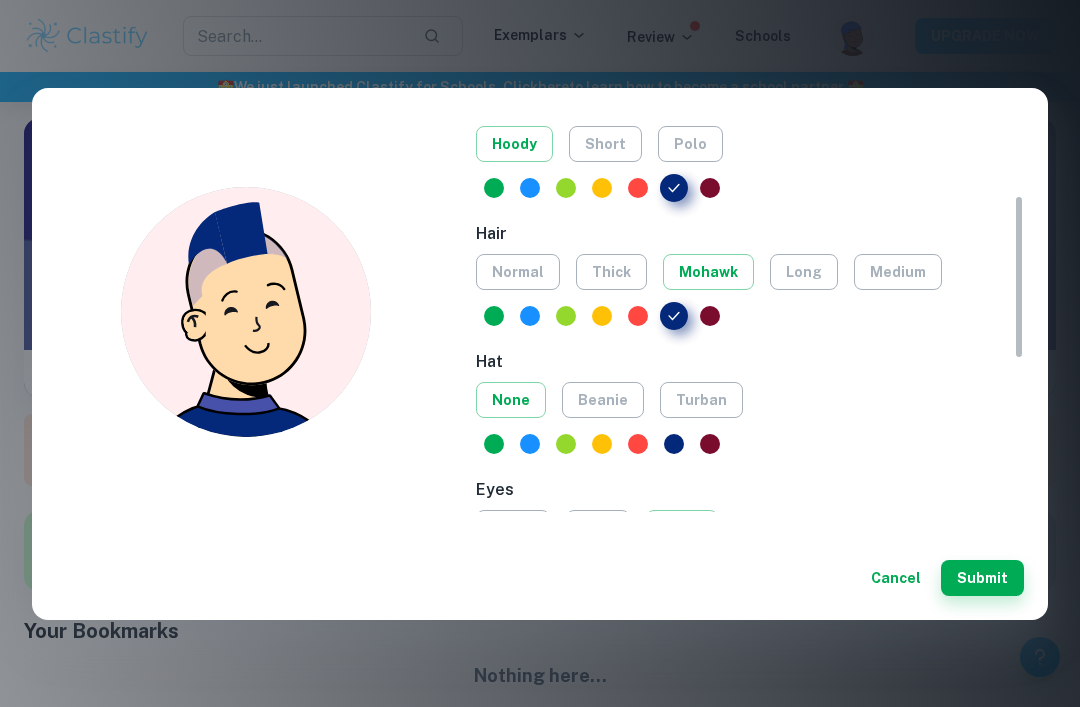 click on "medium" at bounding box center (898, 272) 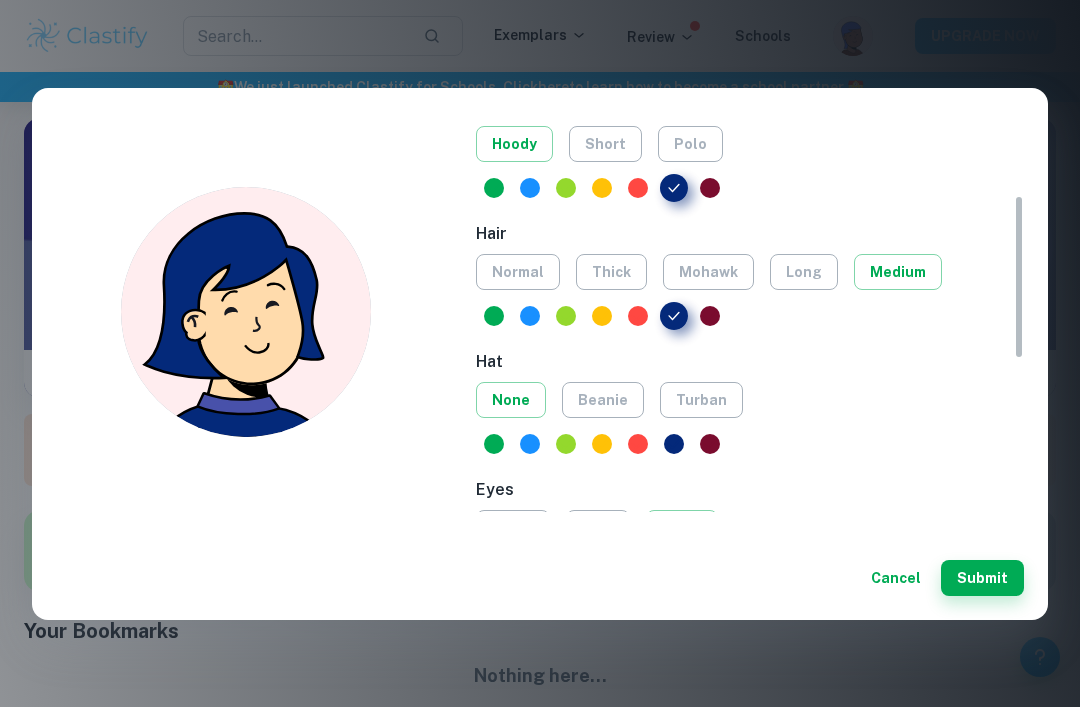 click at bounding box center [710, 316] 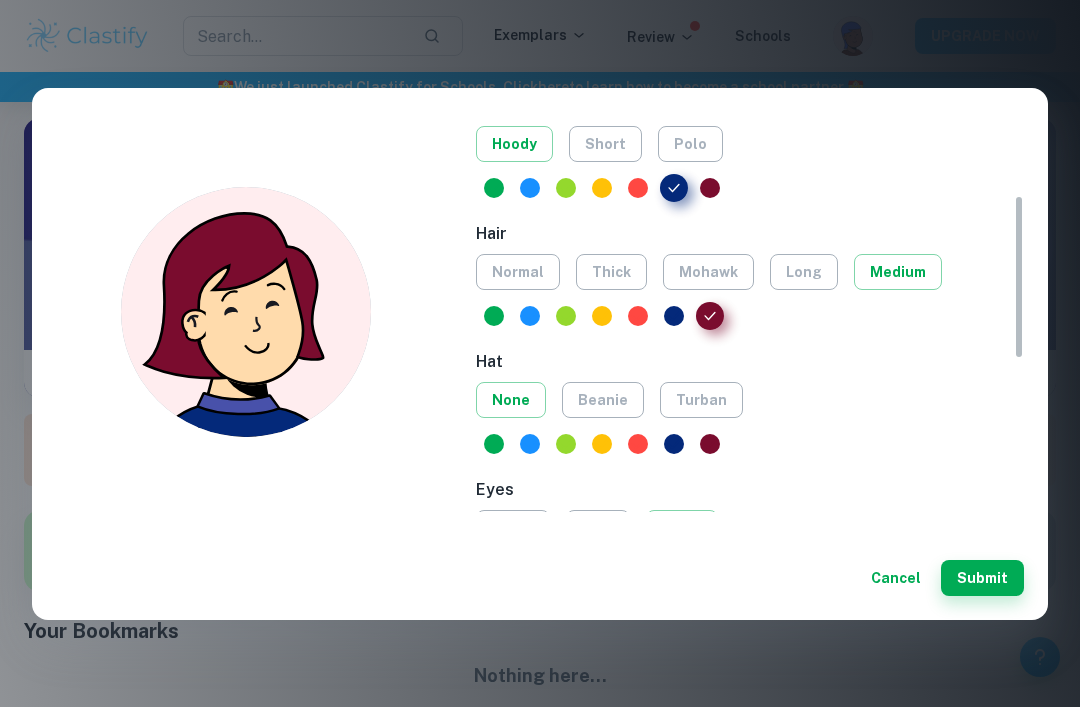 click at bounding box center (494, 316) 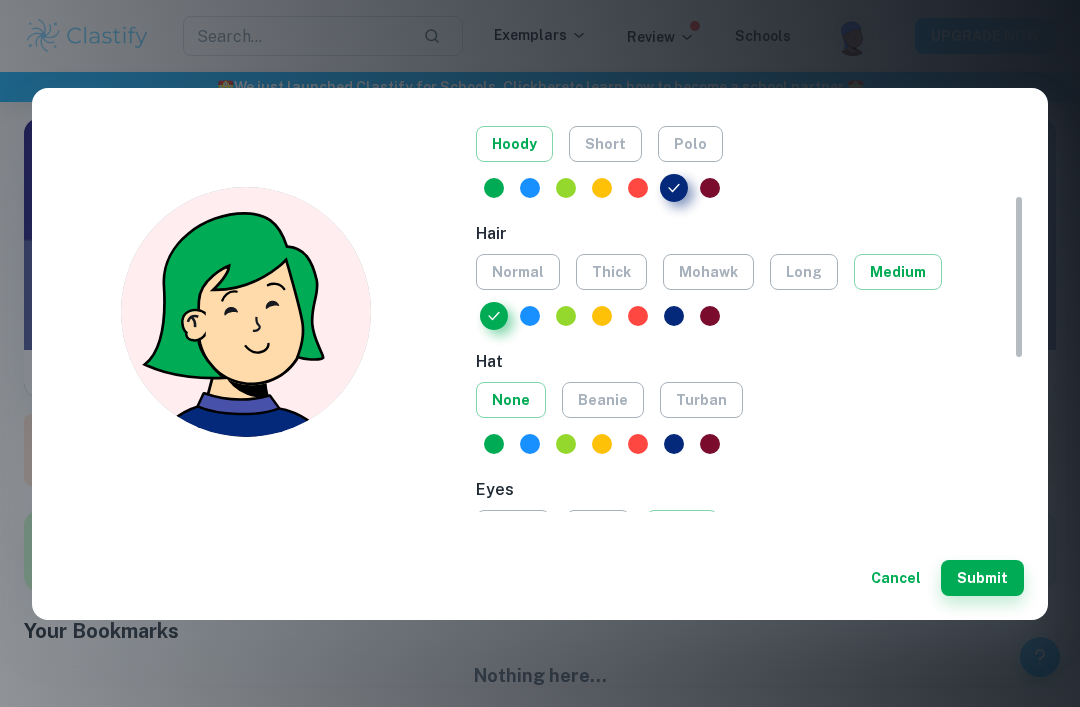 click at bounding box center [530, 316] 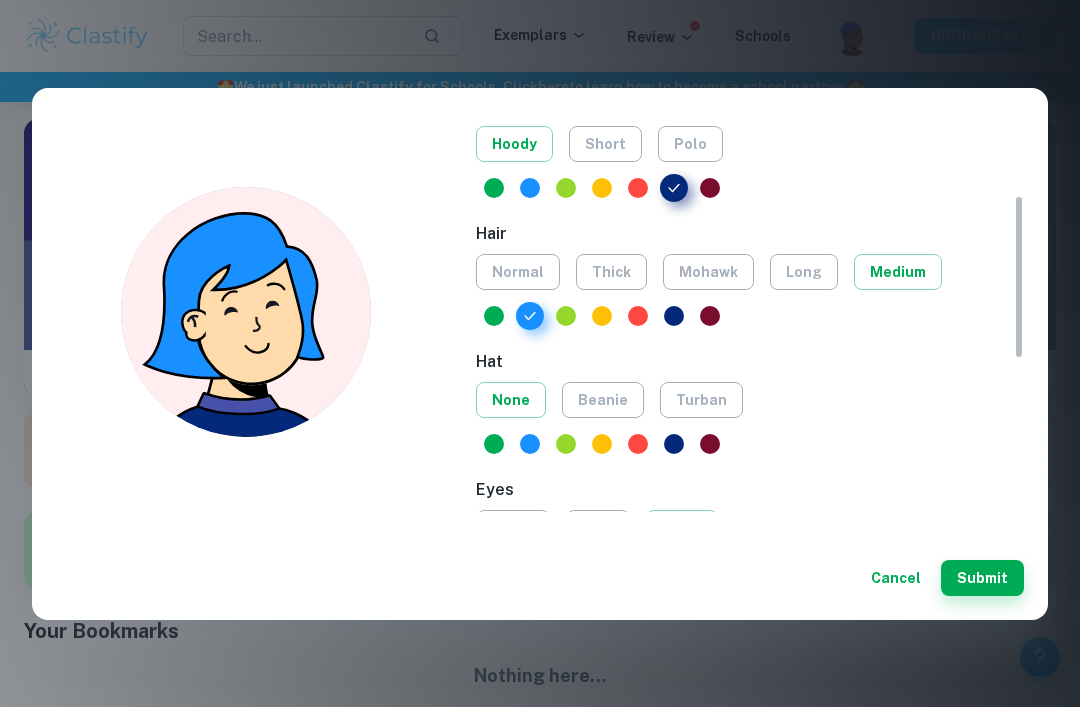 click at bounding box center [530, 316] 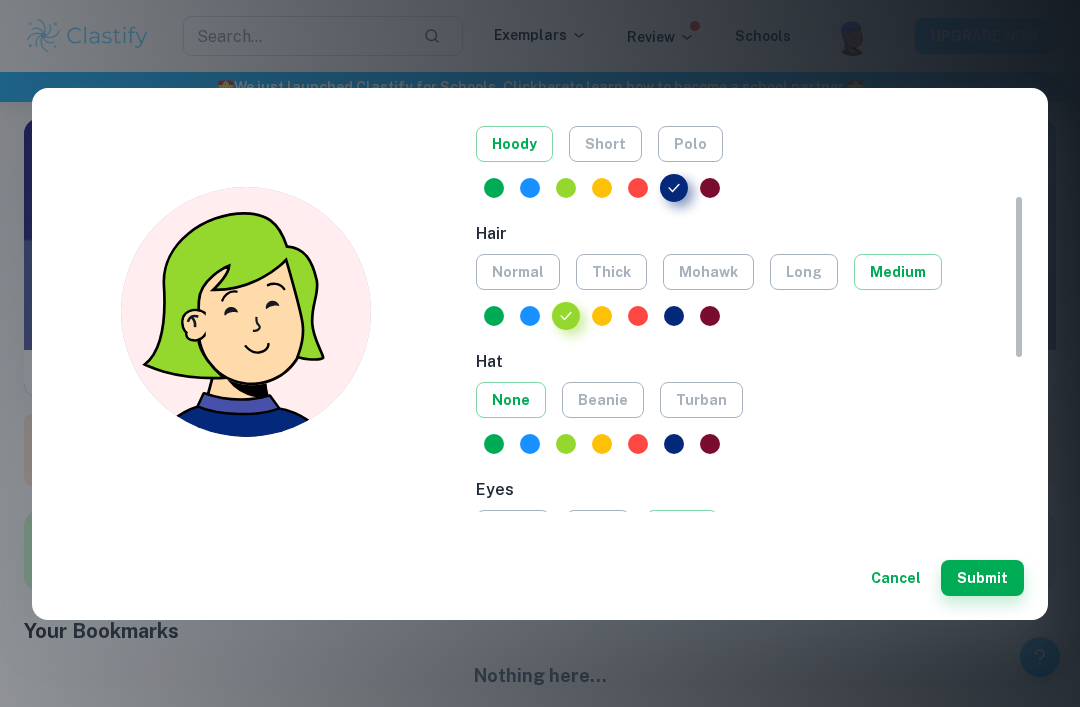 click at bounding box center [566, 316] 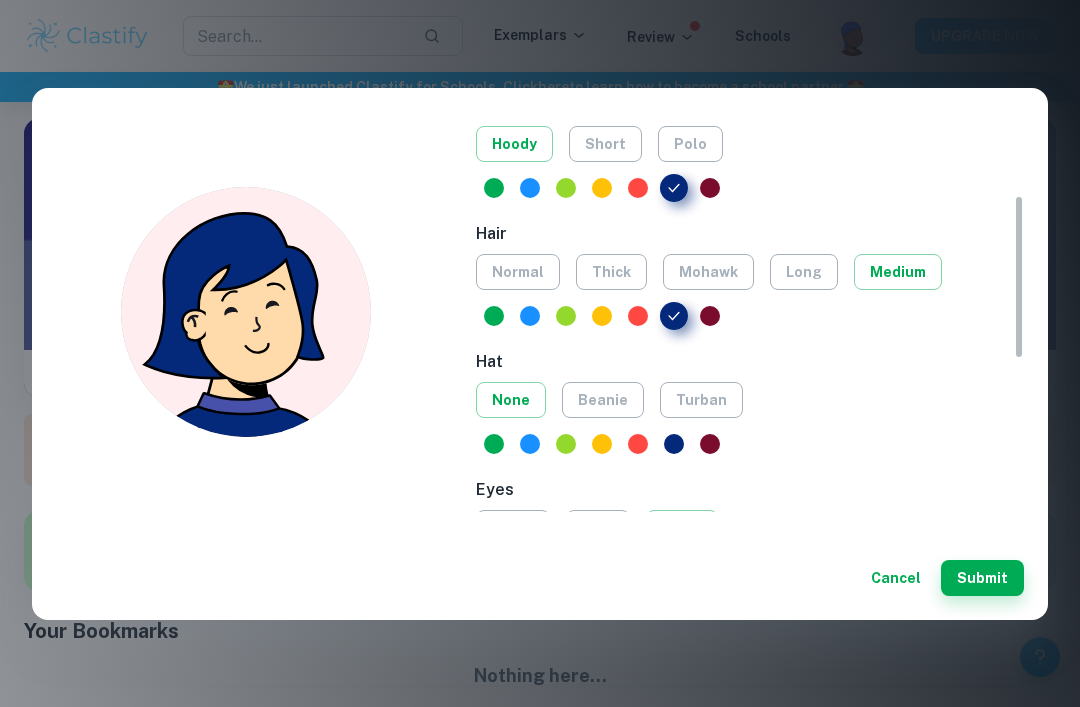 click at bounding box center (674, 316) 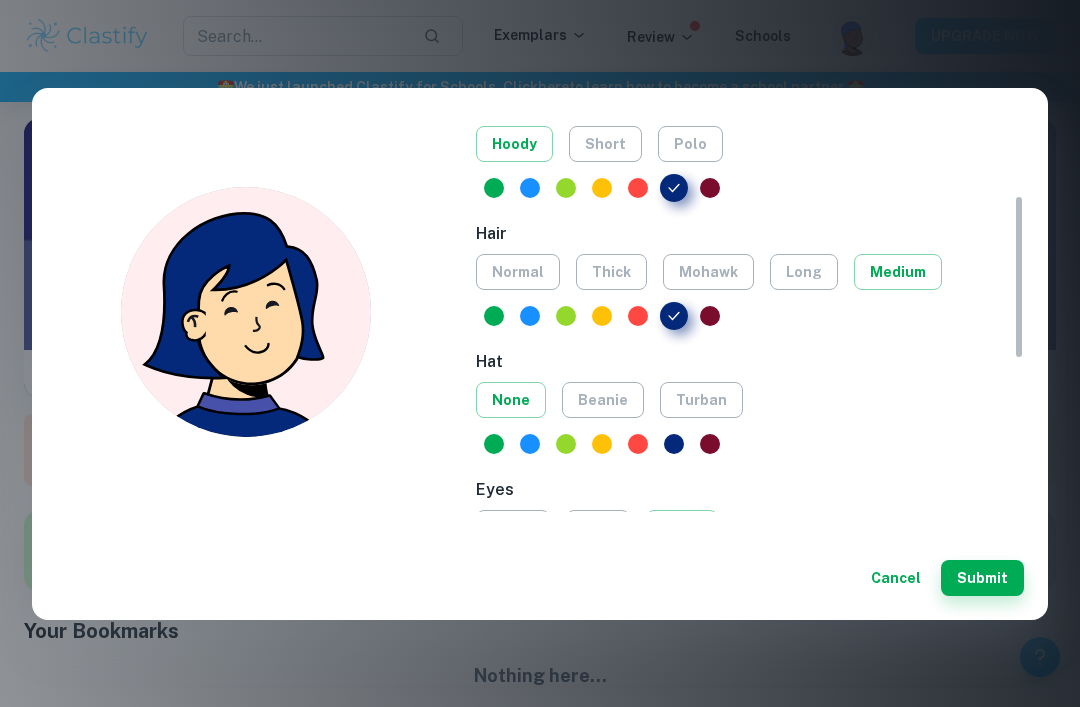 click at bounding box center (710, 316) 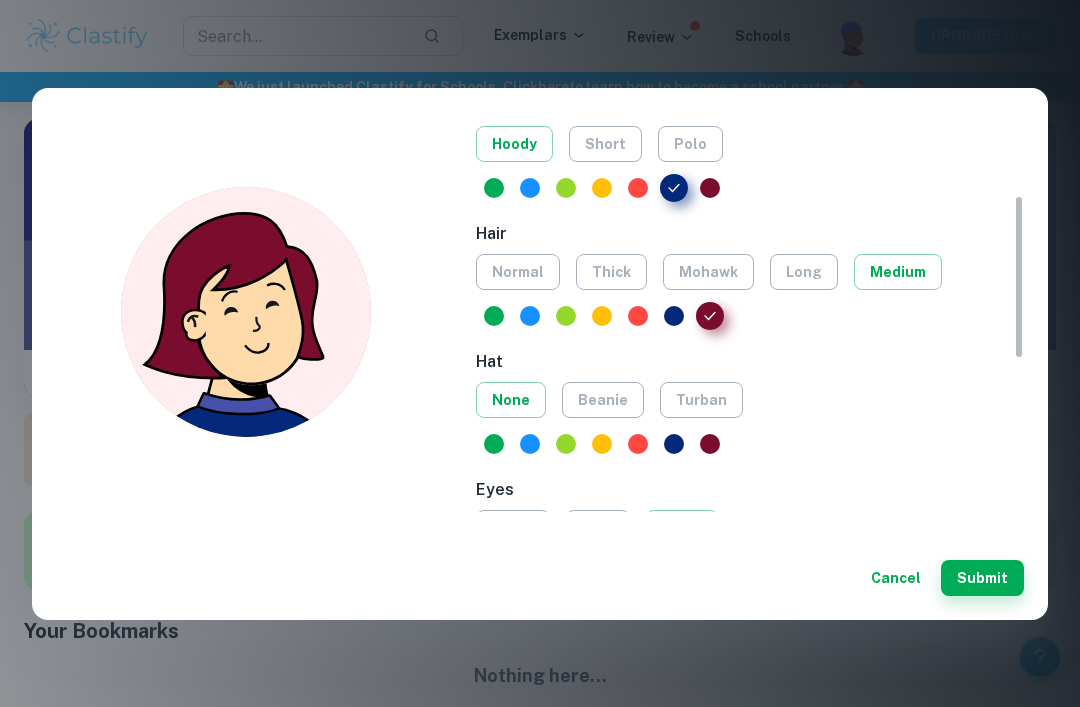 click on "beanie" at bounding box center [603, 400] 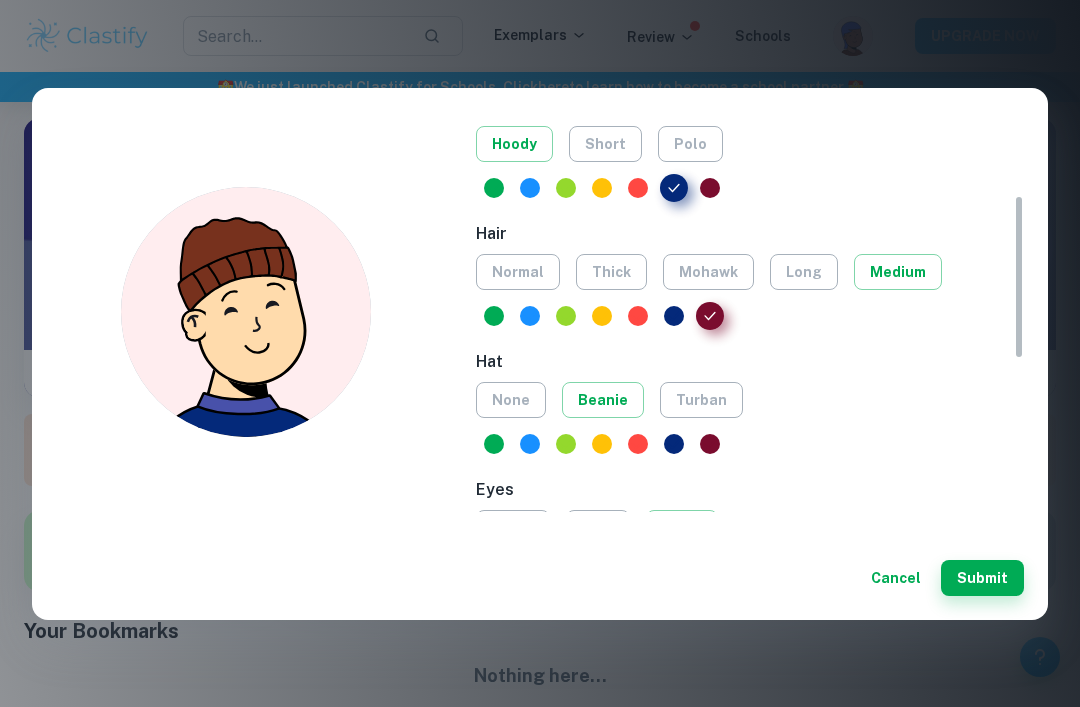 click on "turban" at bounding box center [701, 400] 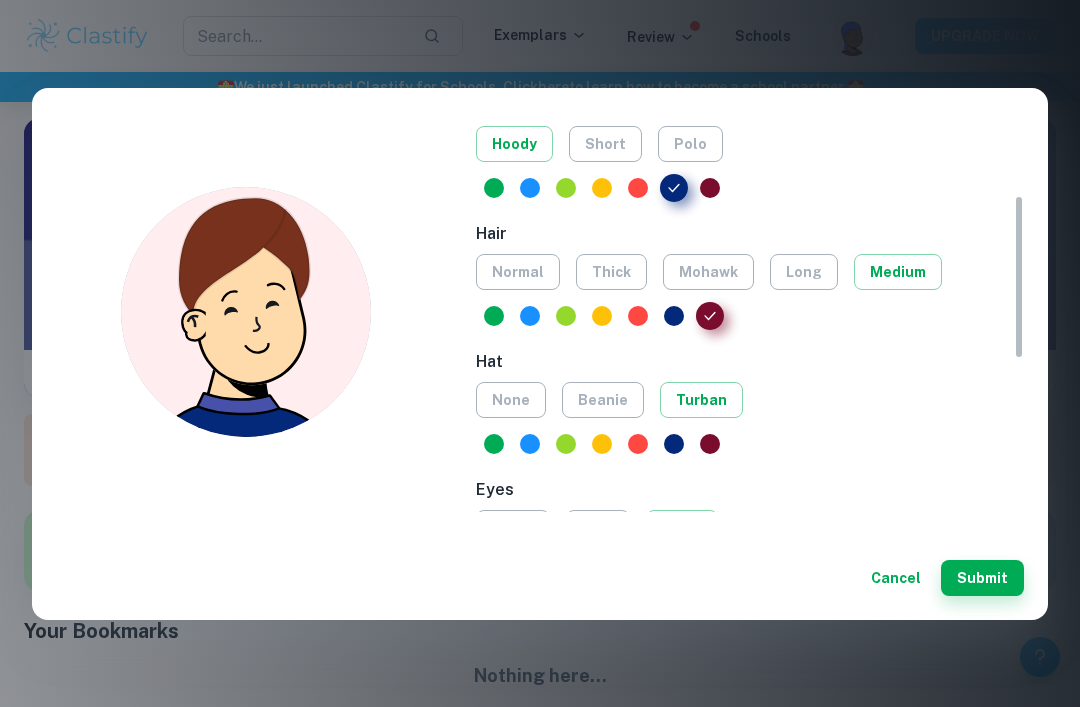 click on "beanie" at bounding box center (603, 400) 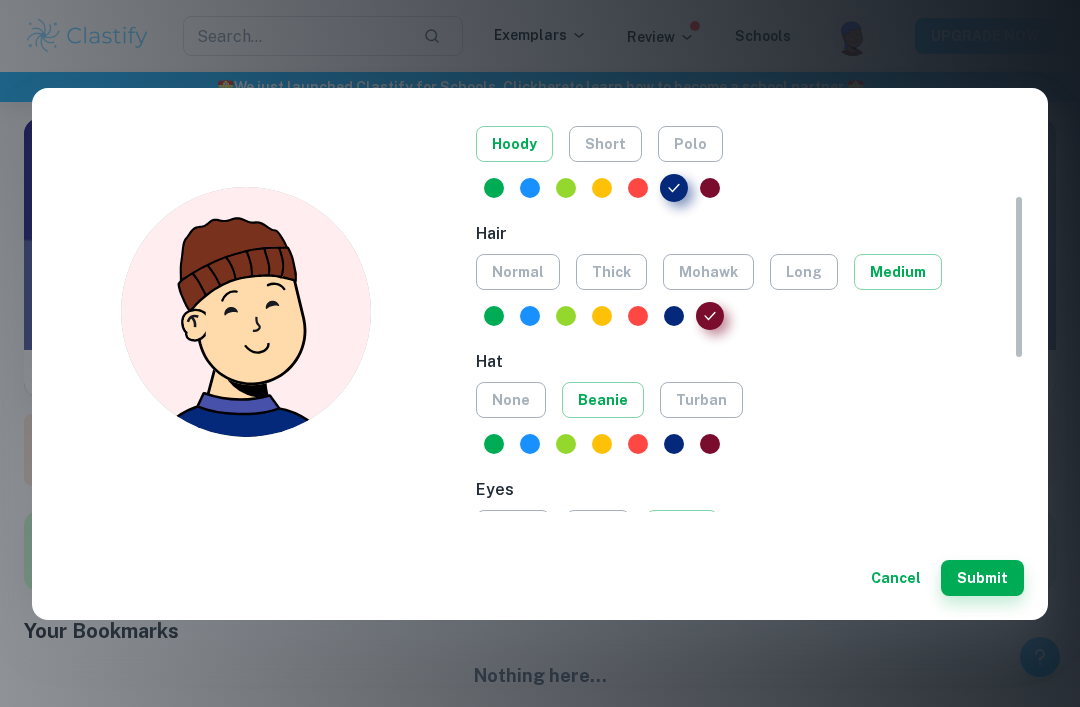 click at bounding box center [602, 444] 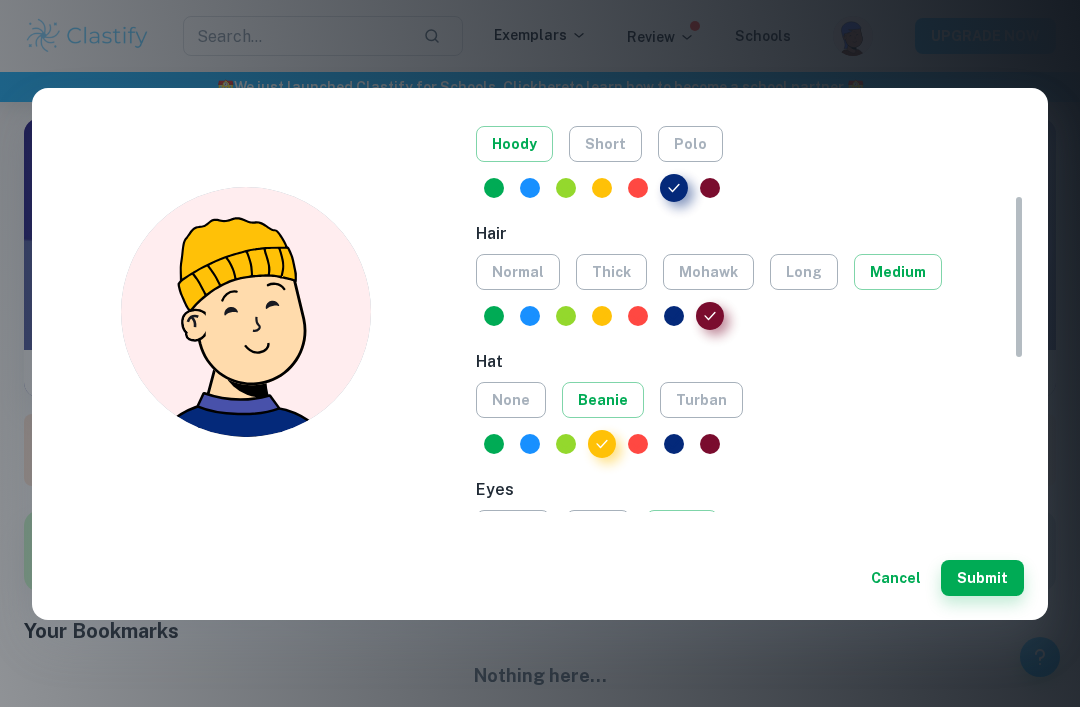 click at bounding box center (602, 444) 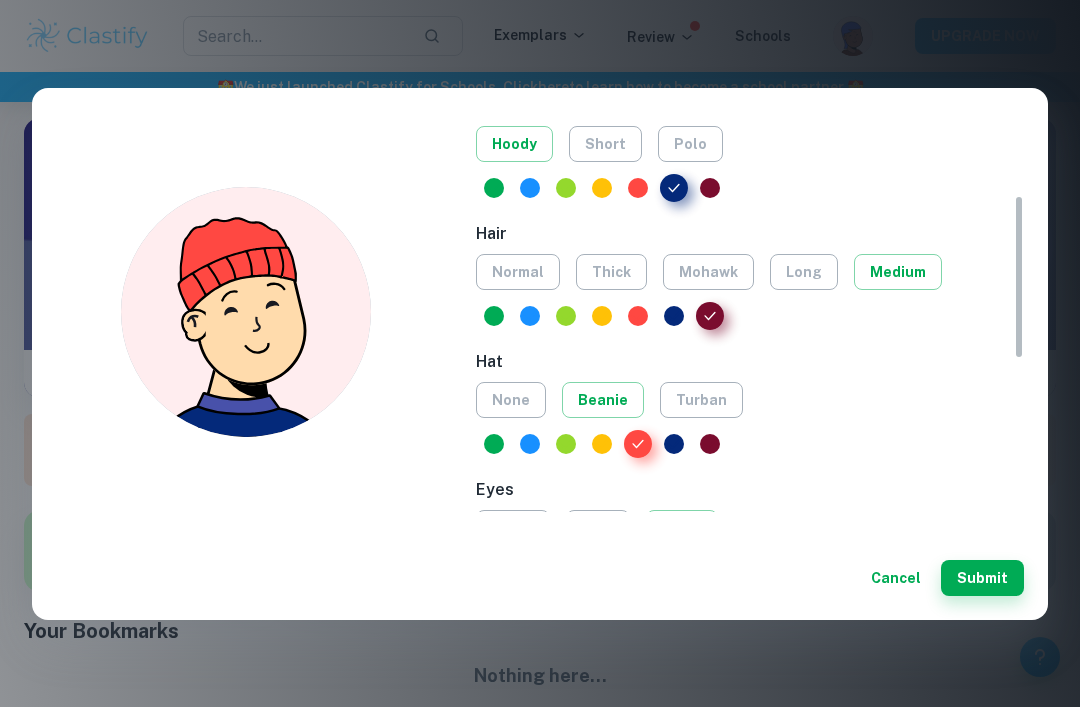click at bounding box center [530, 444] 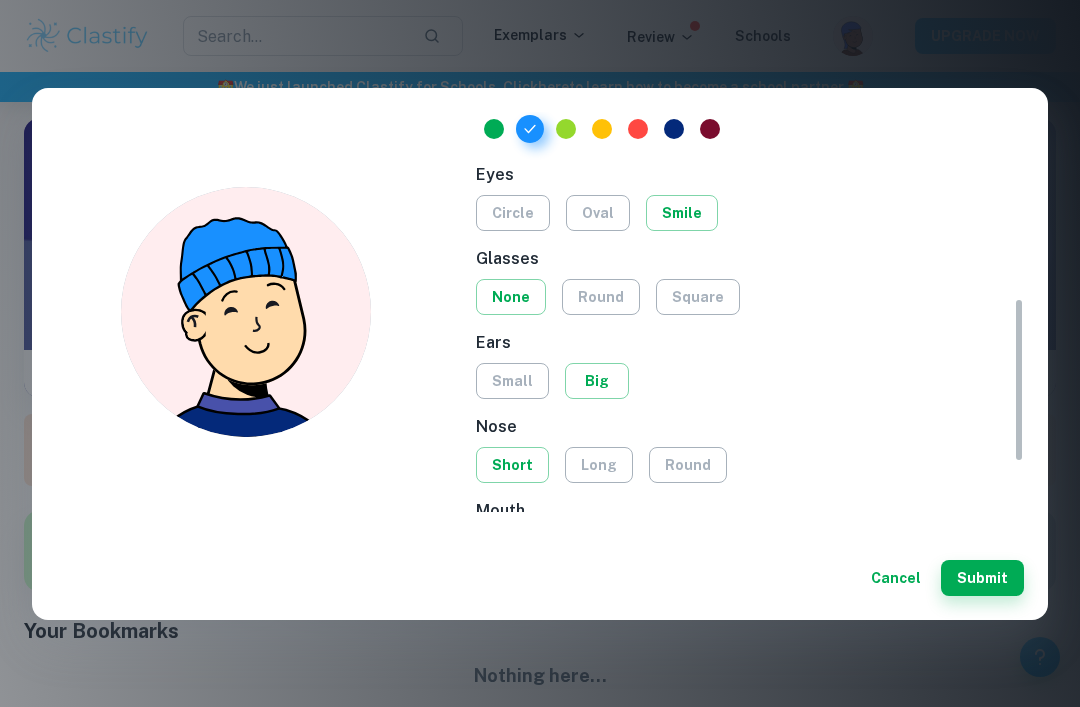scroll, scrollTop: 537, scrollLeft: 0, axis: vertical 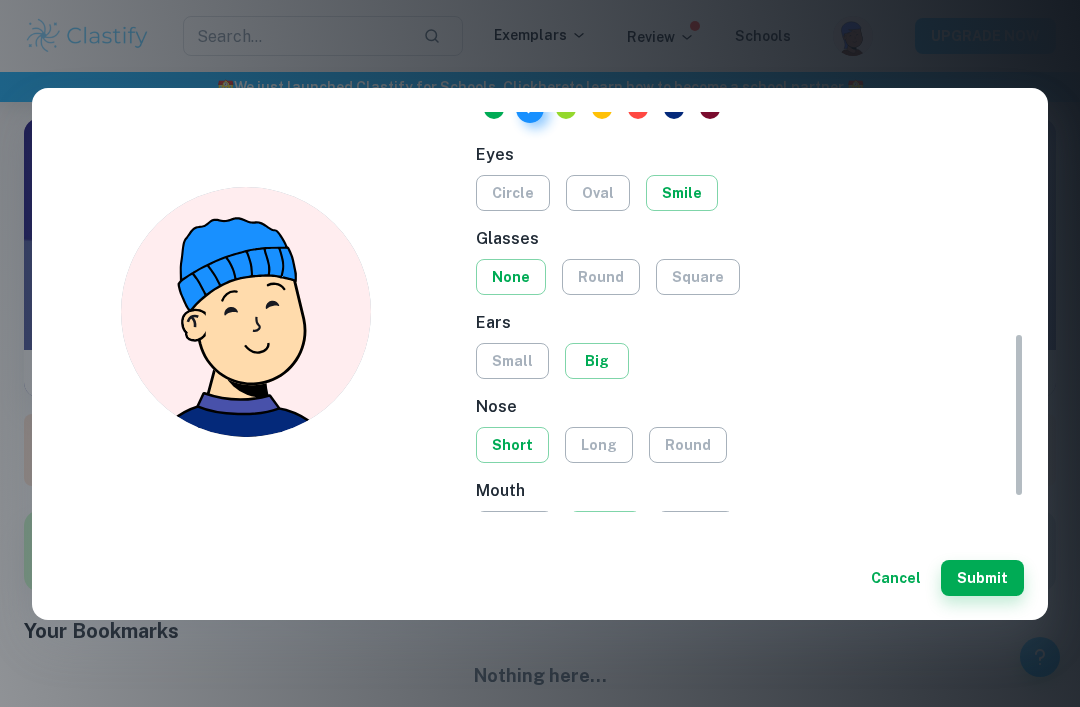 click on "circle" at bounding box center [513, 193] 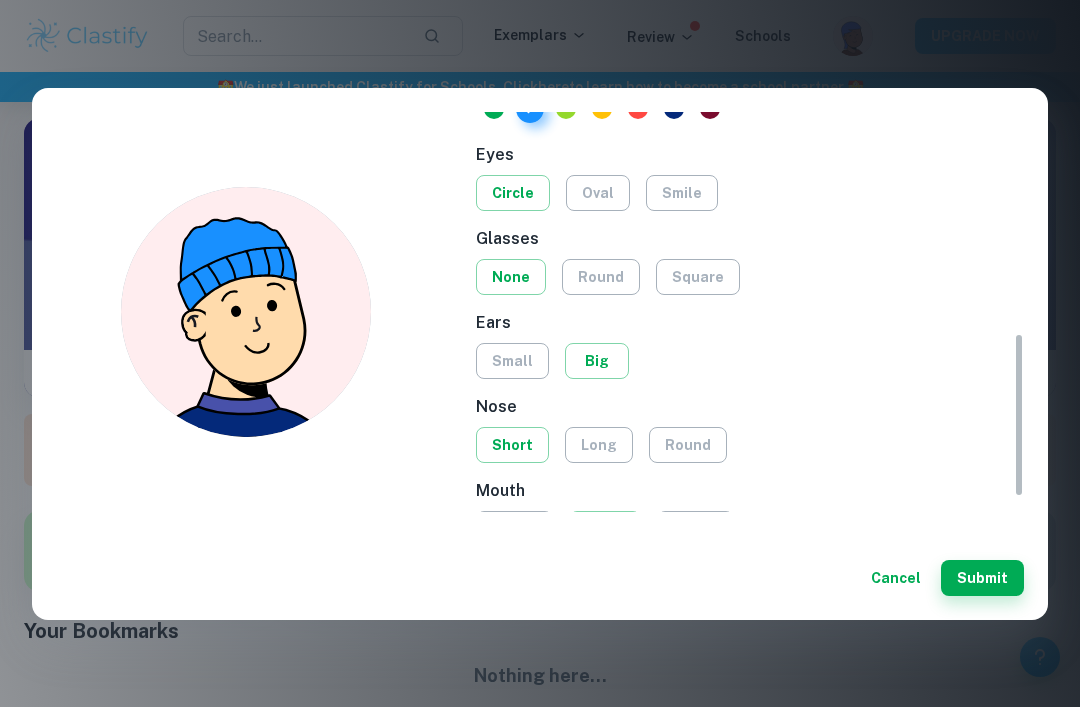 click on "oval" at bounding box center (598, 193) 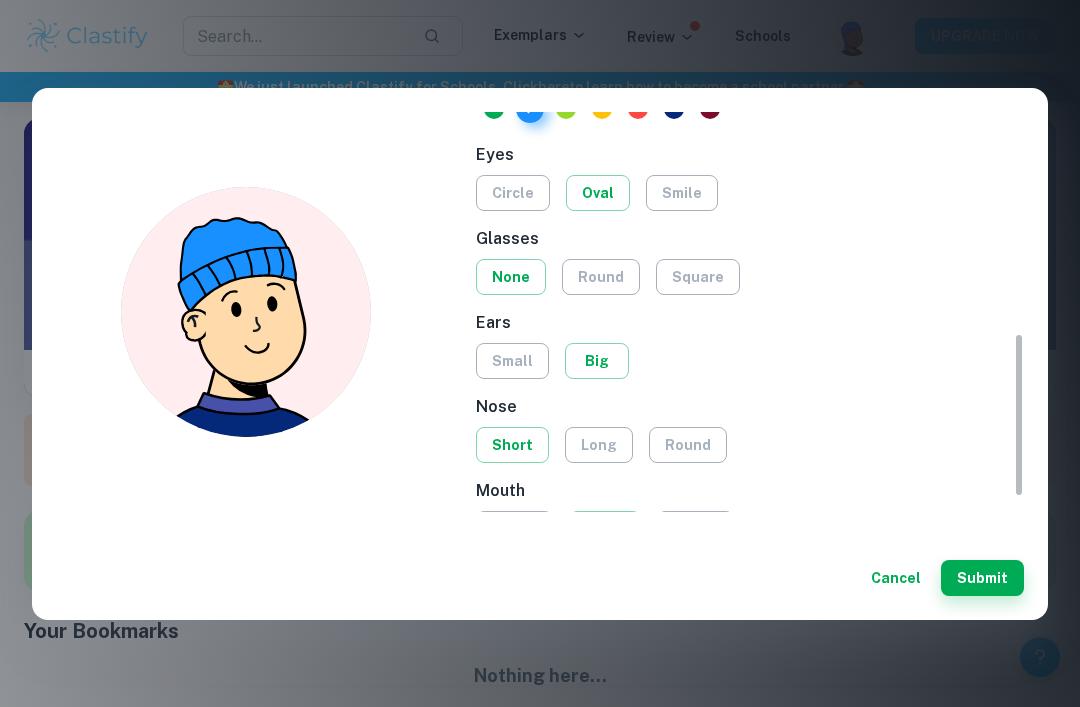 click on "circle" at bounding box center (513, 193) 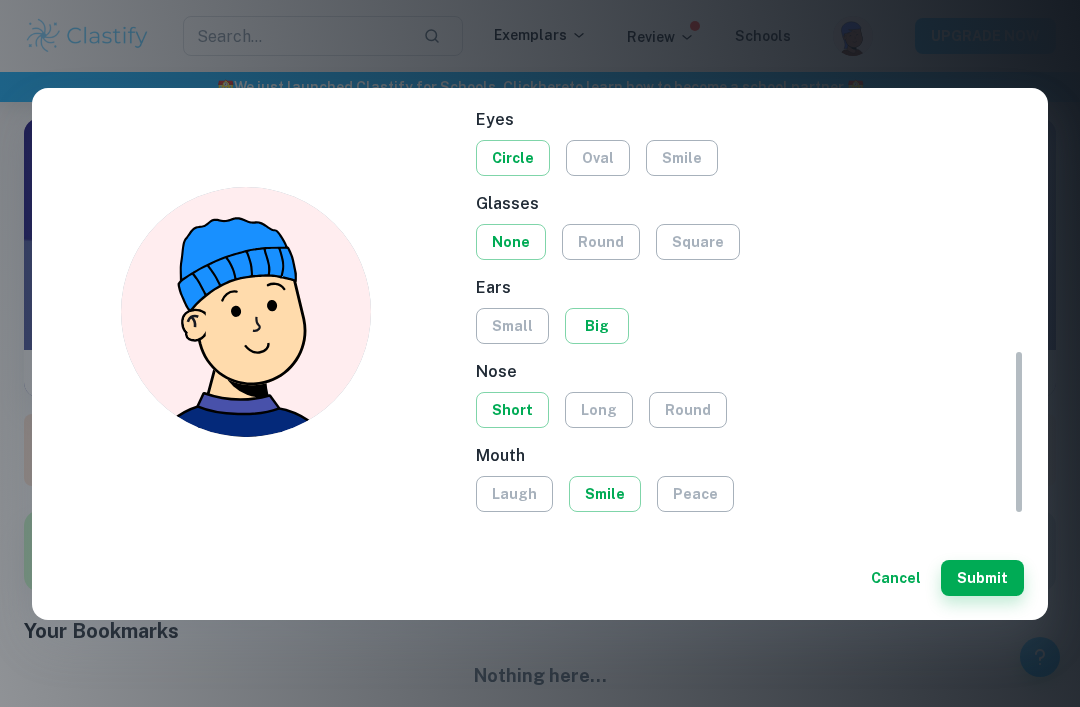 scroll, scrollTop: 572, scrollLeft: 0, axis: vertical 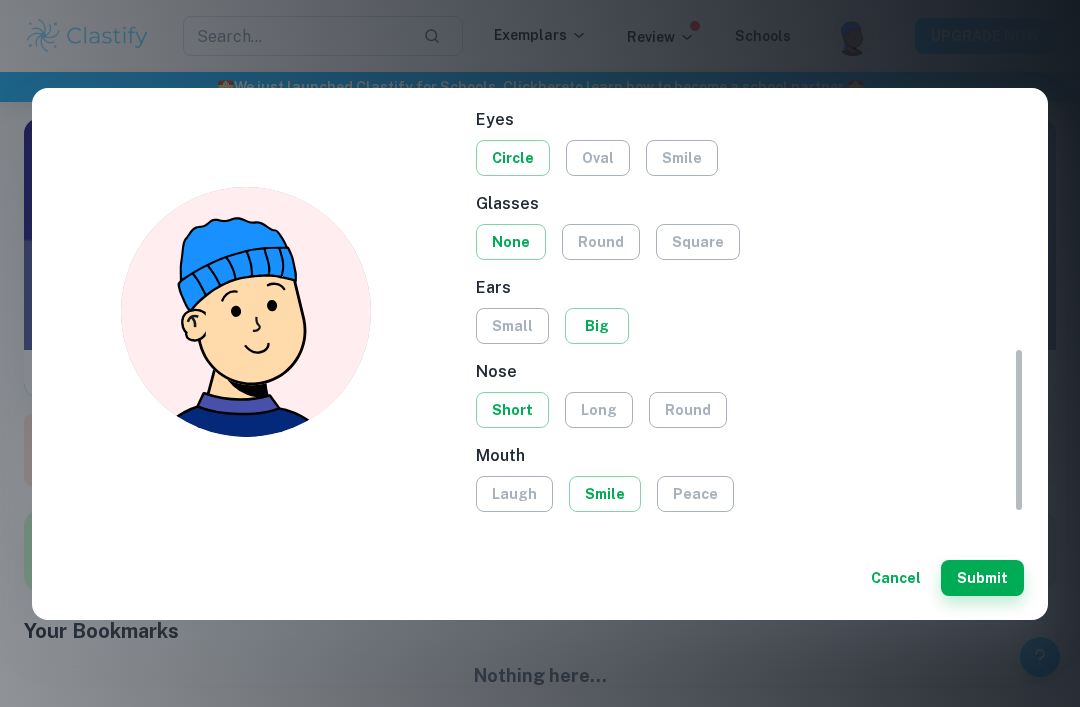 click on "long" at bounding box center [599, 410] 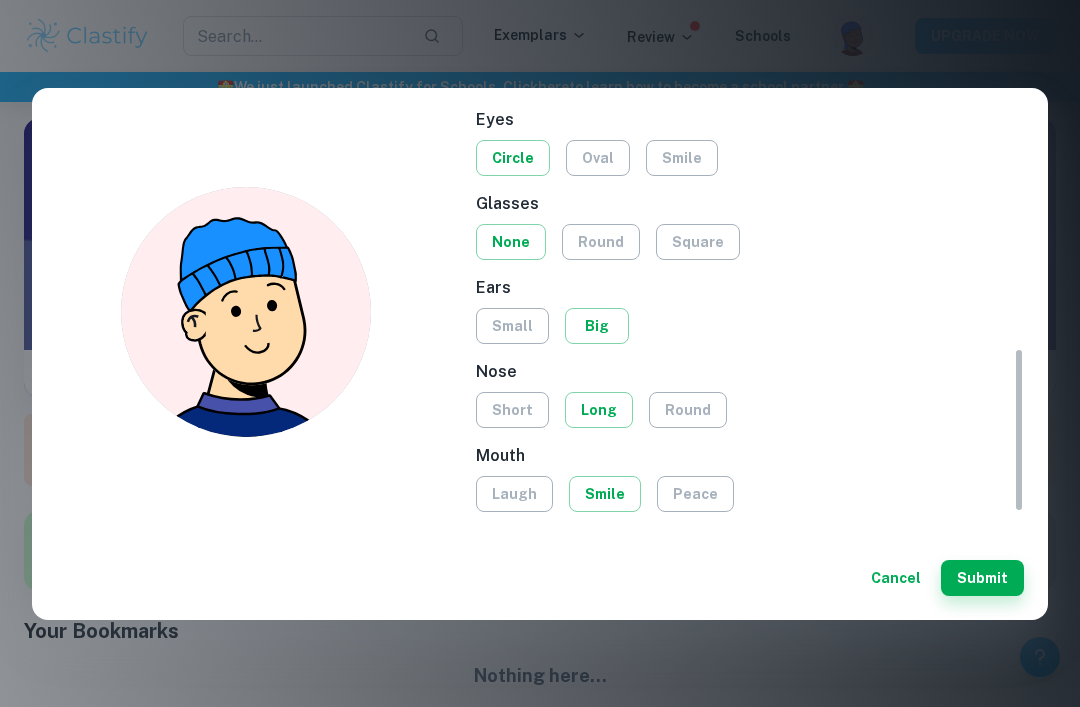 click on "small" at bounding box center (512, 326) 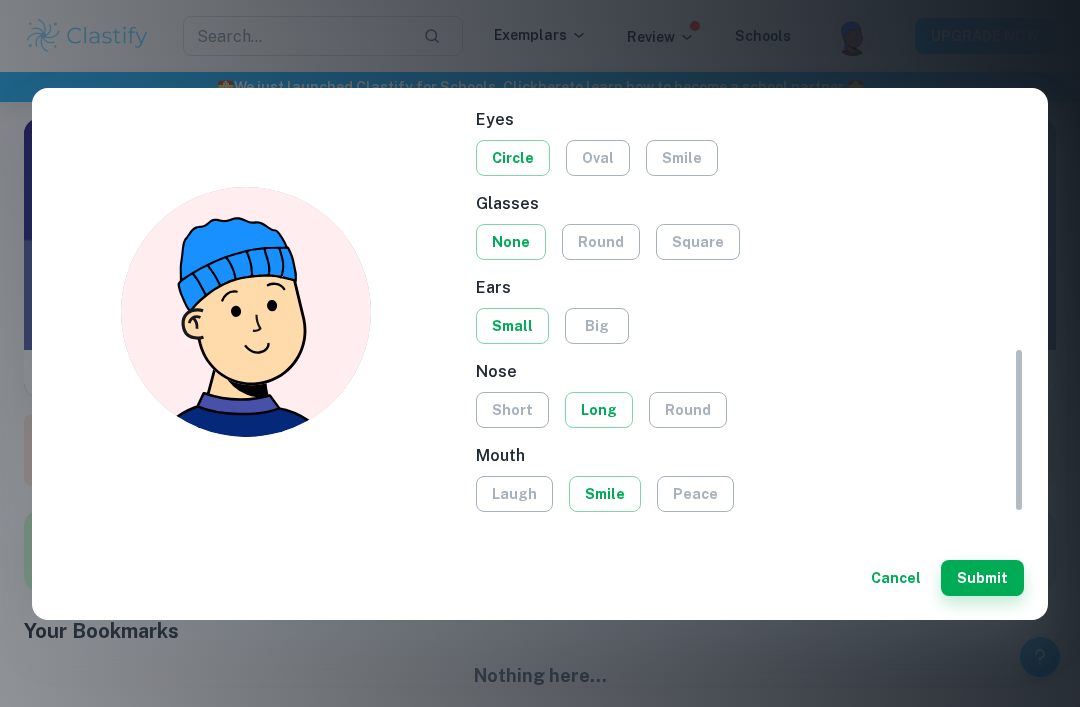 click on "big" at bounding box center [597, 326] 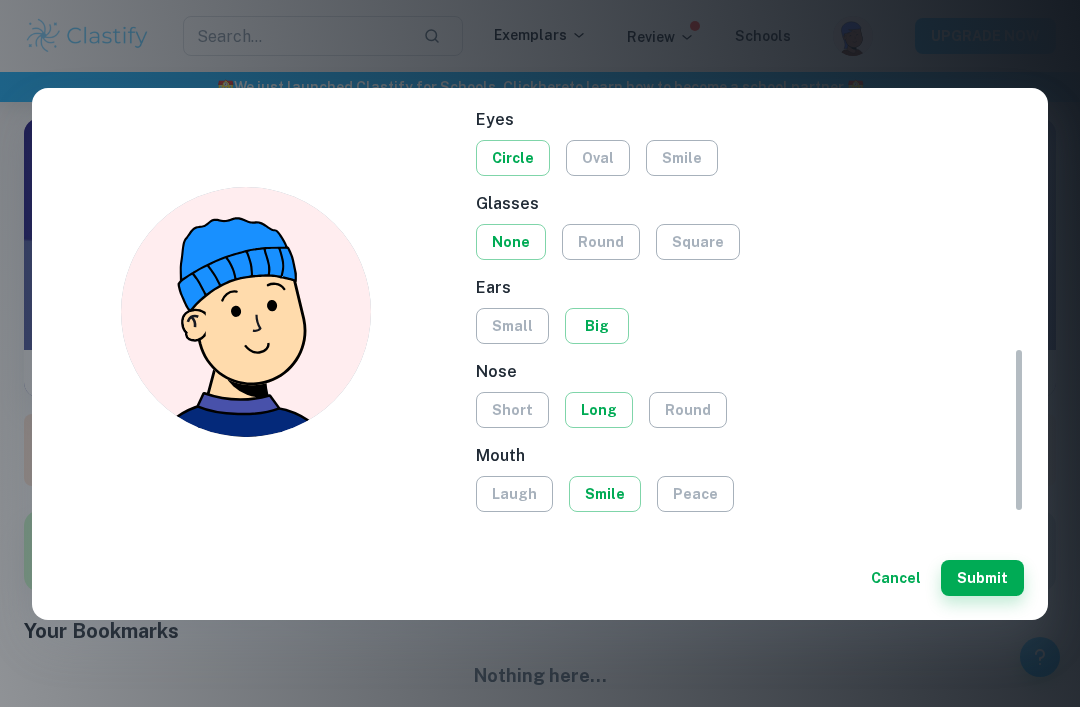 click on "small" at bounding box center (512, 326) 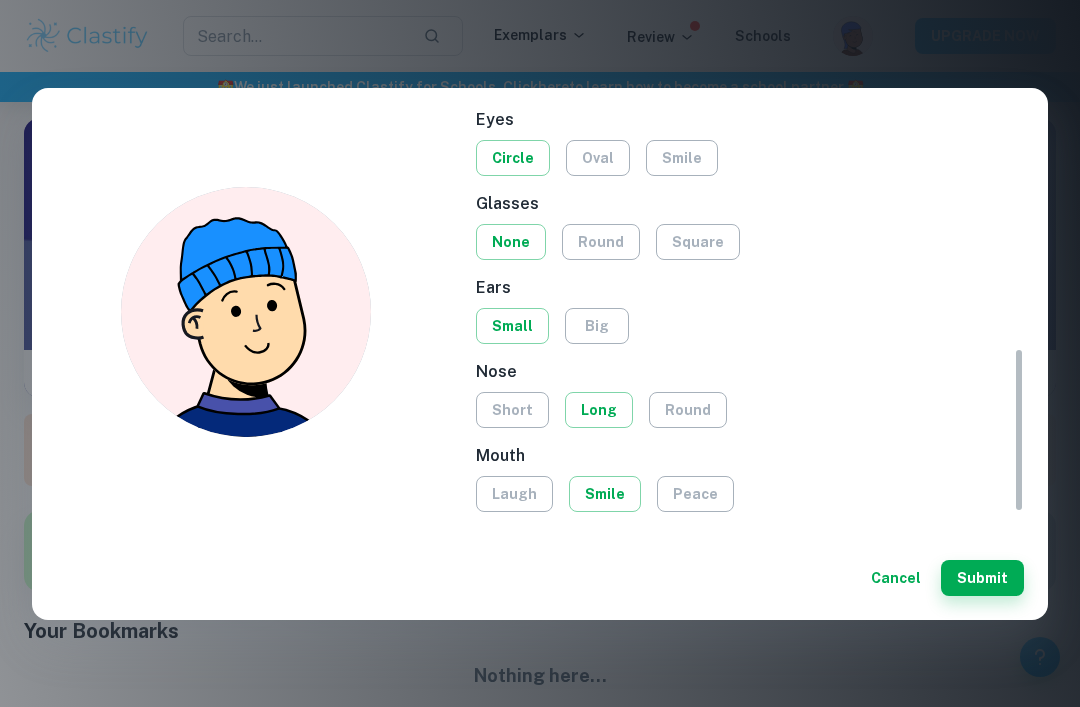 click on "short" at bounding box center [512, 410] 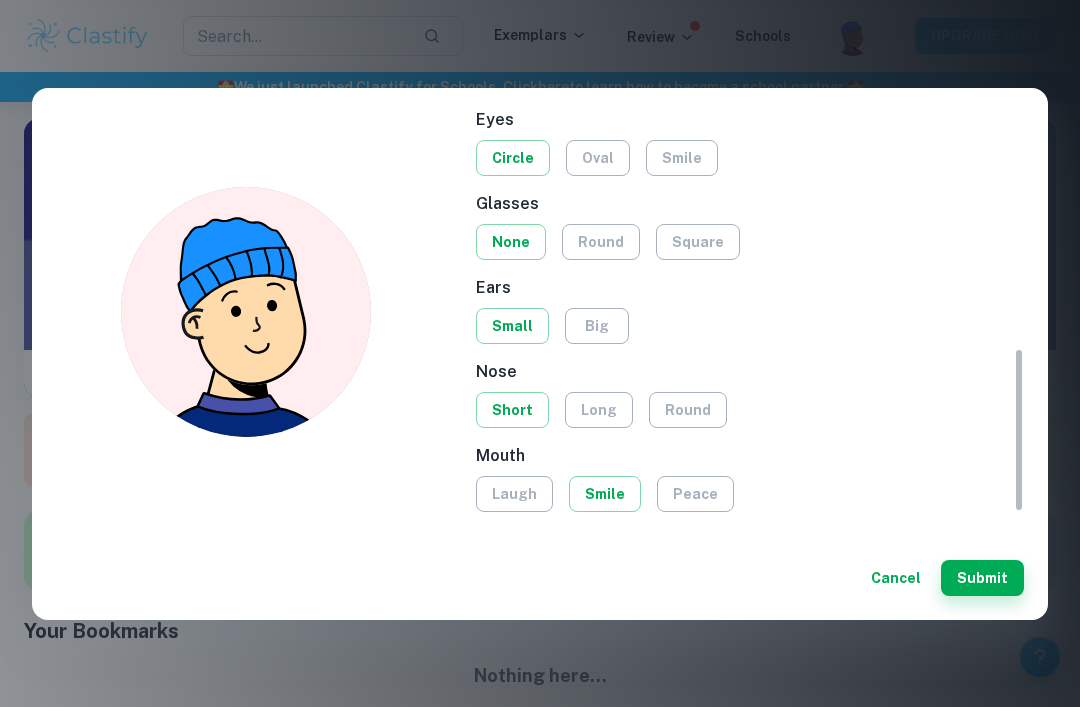 click on "Mouth" at bounding box center (750, 456) 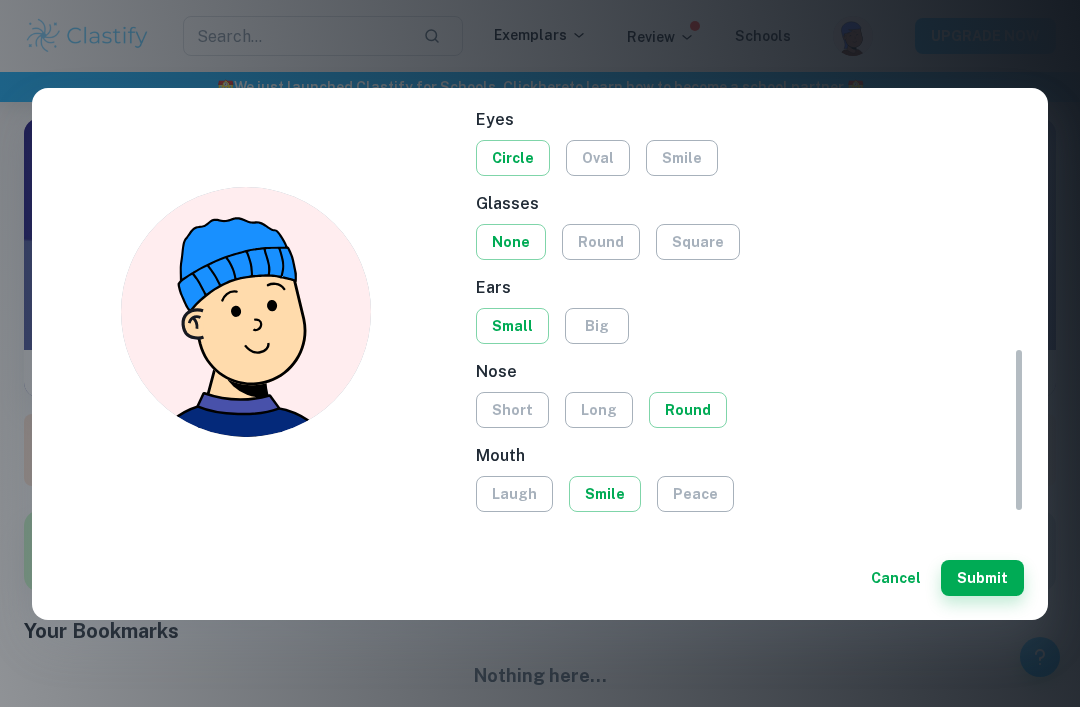 click on "laugh" at bounding box center [514, 494] 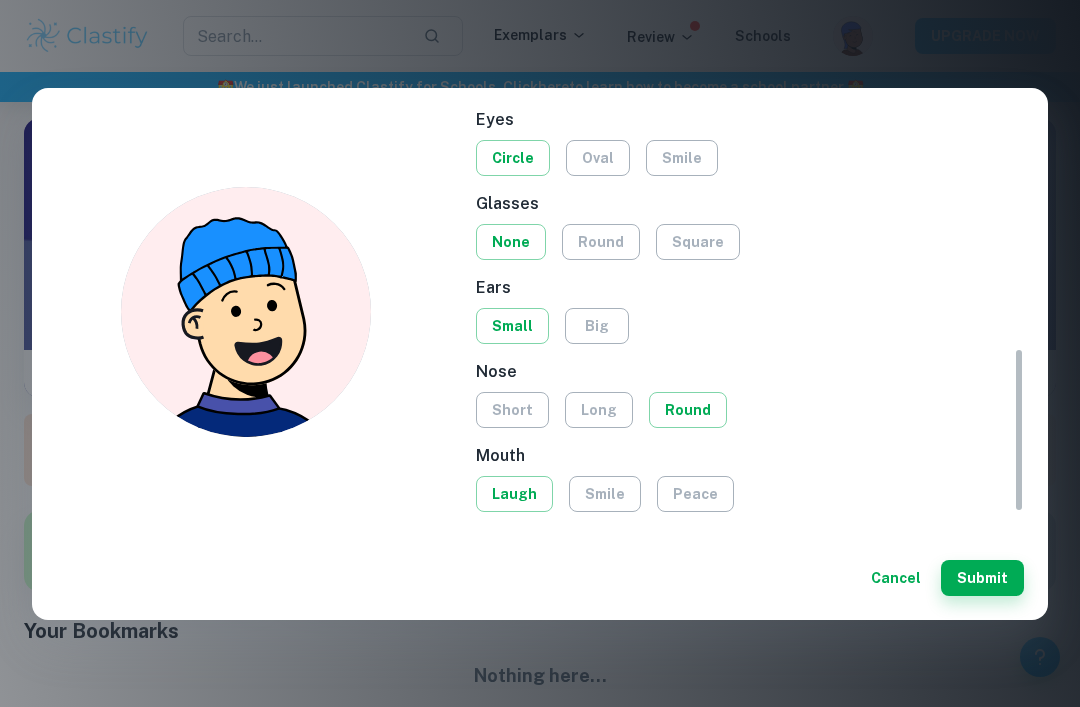 click on "peace" at bounding box center (695, 494) 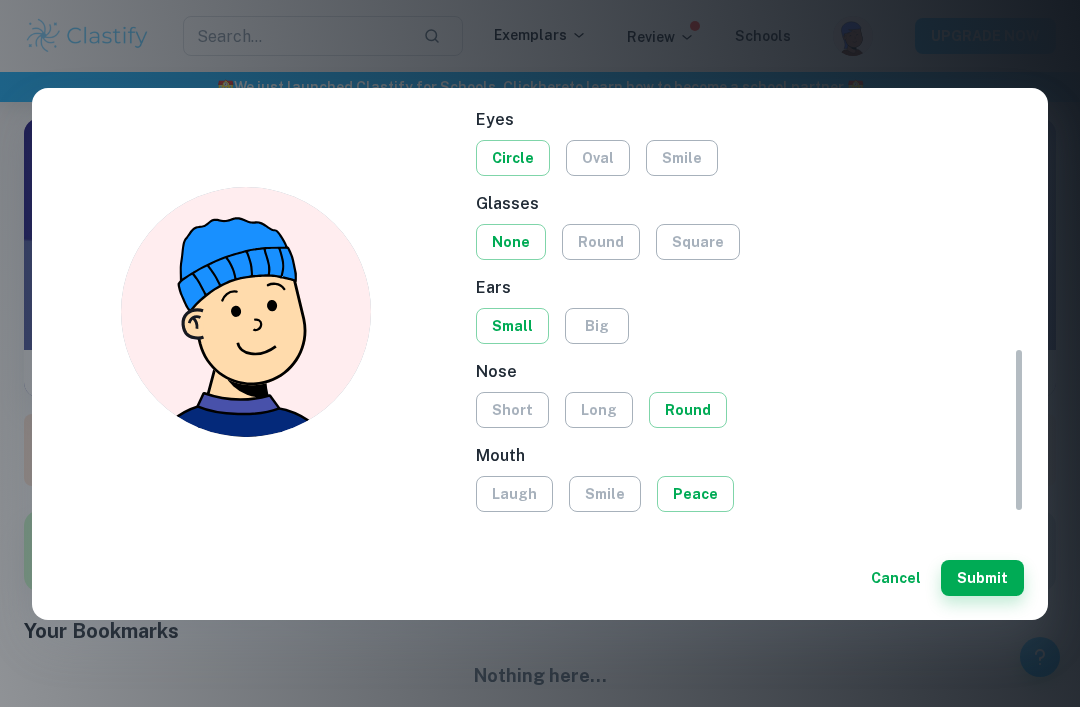 click on "laugh" at bounding box center (514, 494) 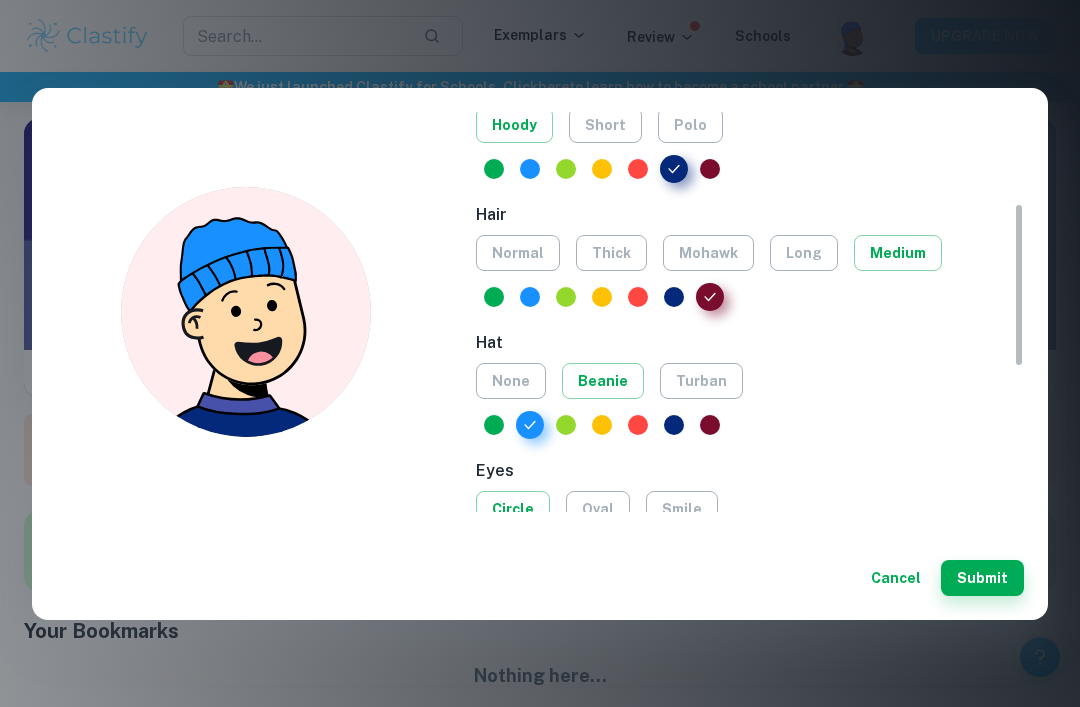 scroll, scrollTop: 221, scrollLeft: 0, axis: vertical 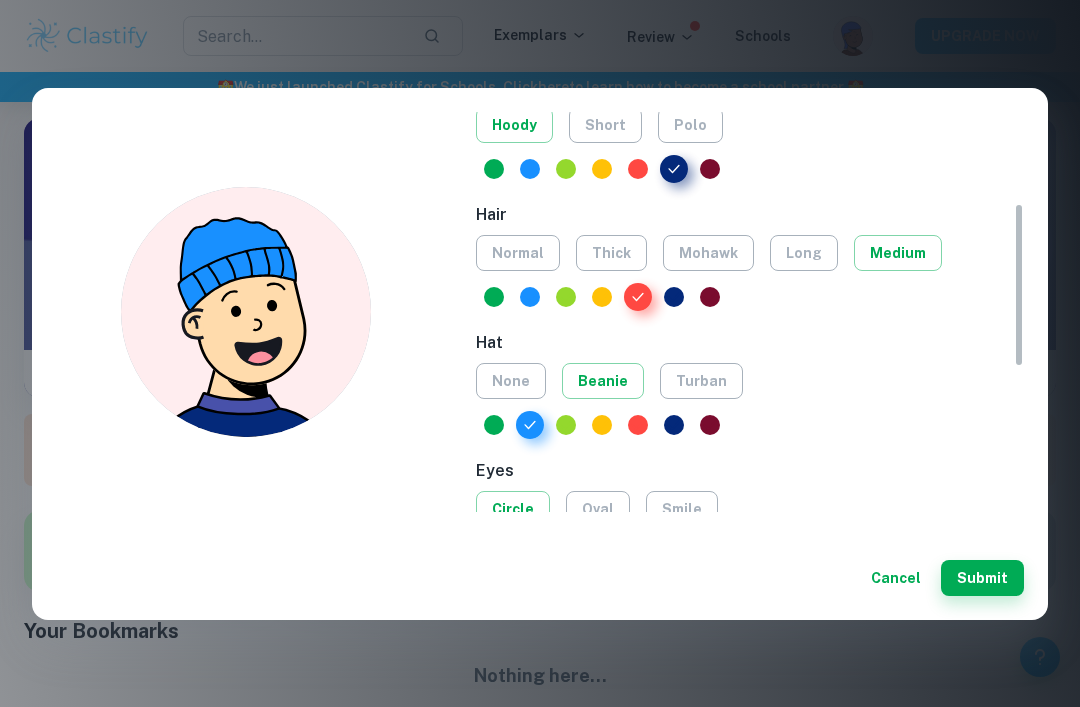click at bounding box center [674, 297] 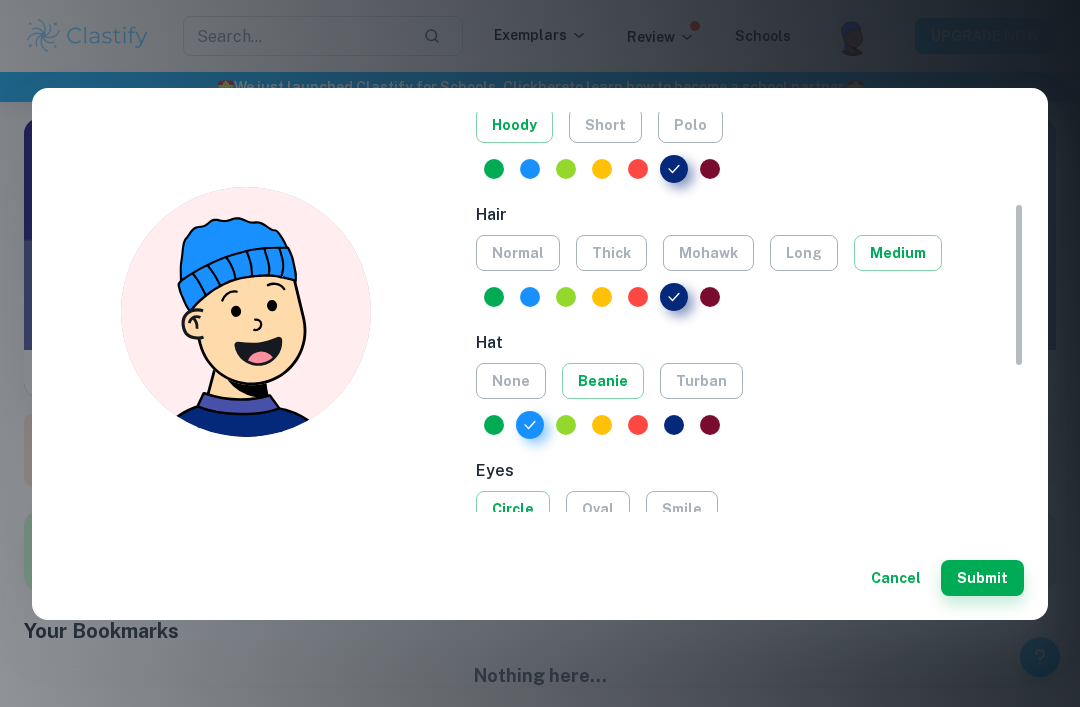 click at bounding box center (638, 425) 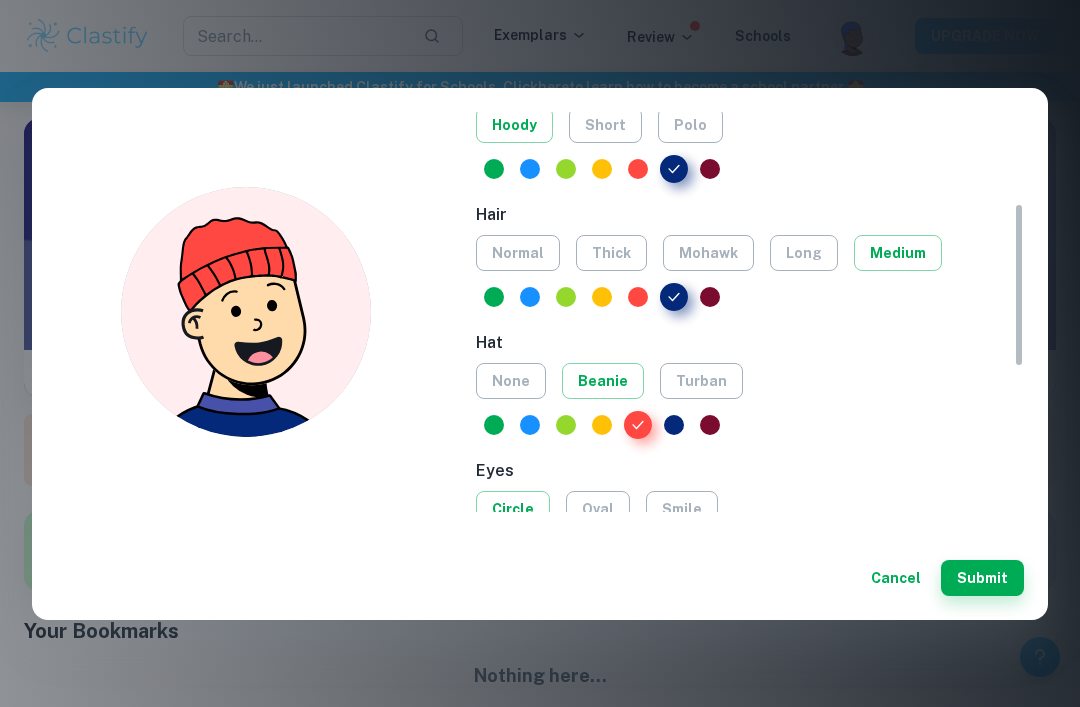 click at bounding box center [638, 425] 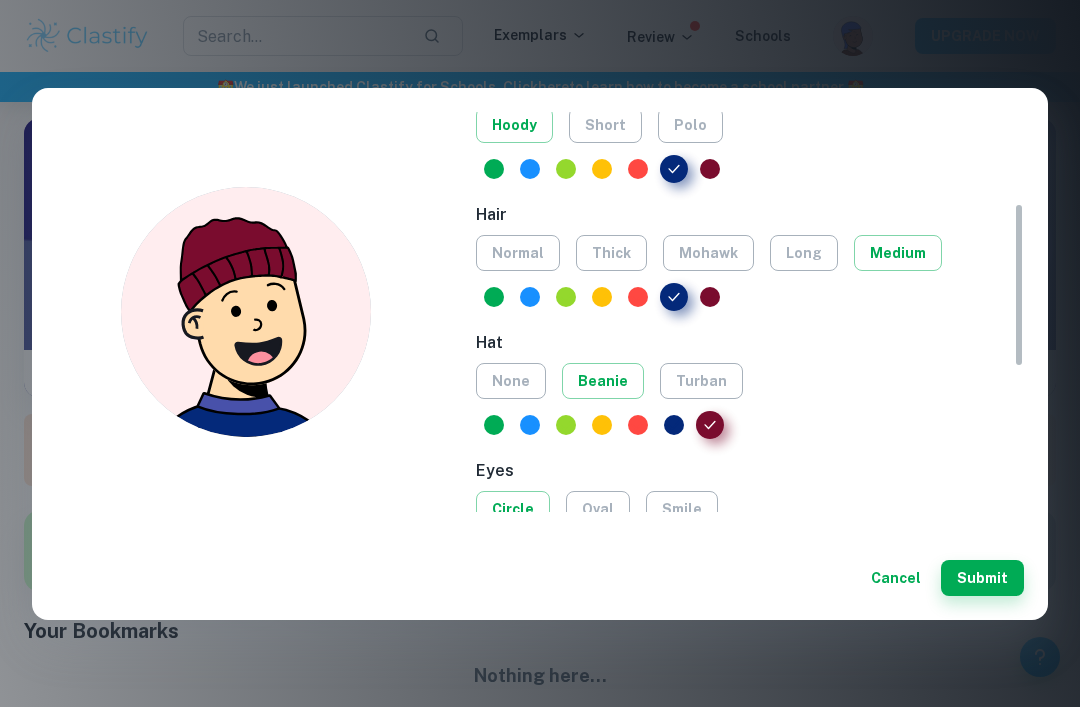 click at bounding box center (638, 425) 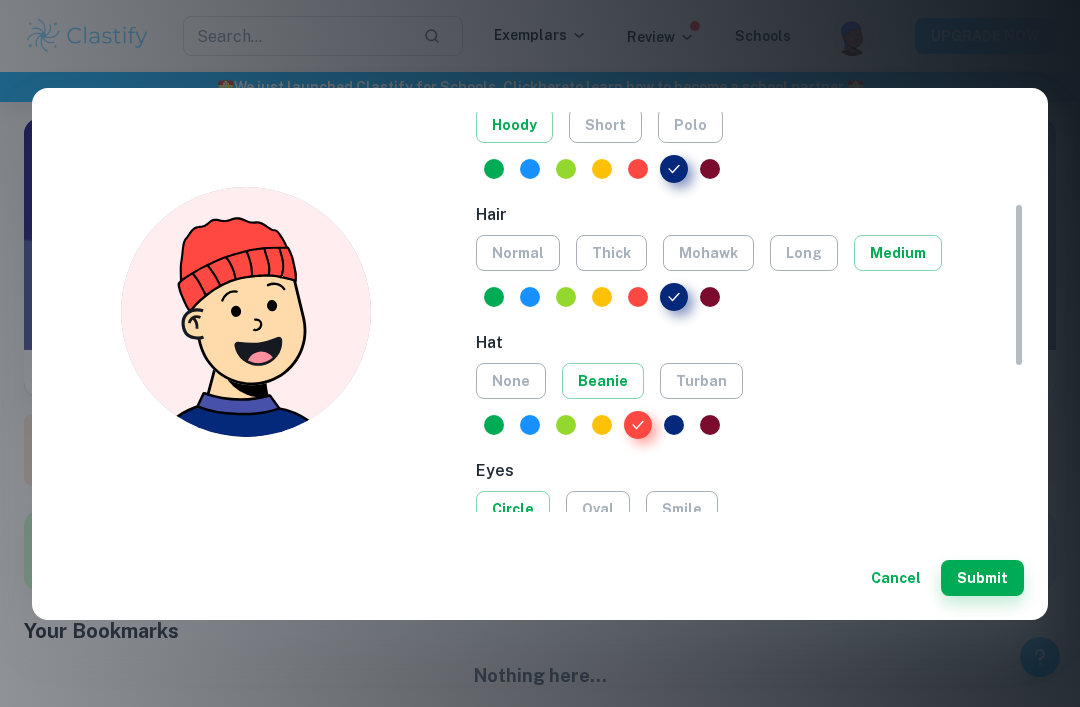 click at bounding box center [602, 425] 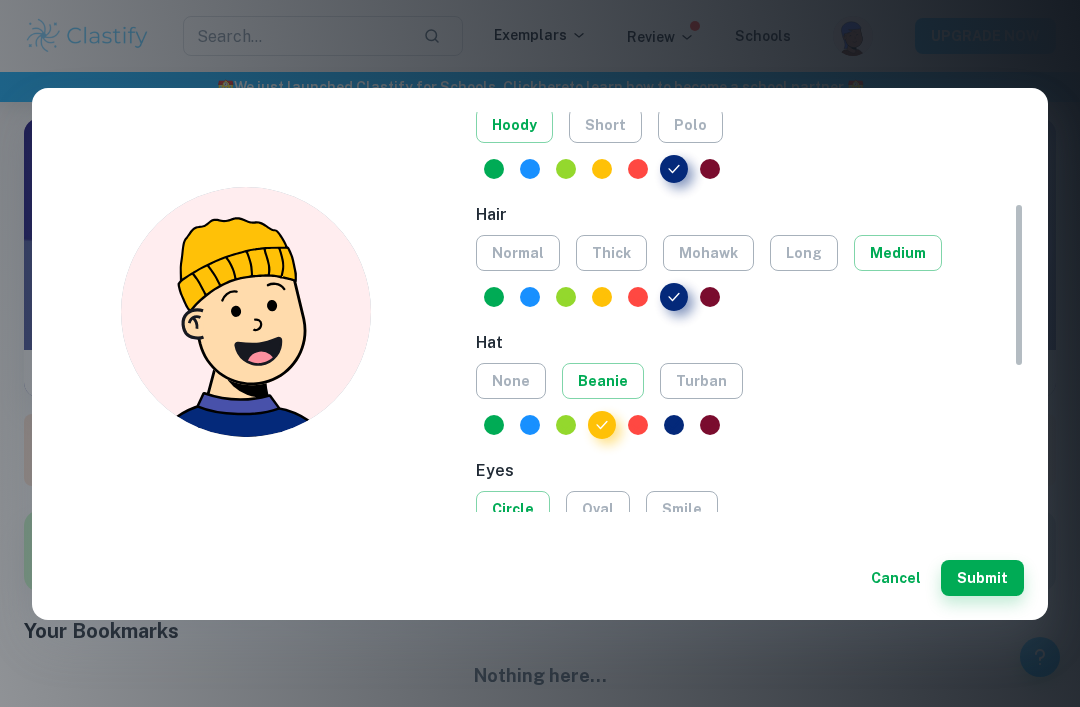 click at bounding box center (566, 425) 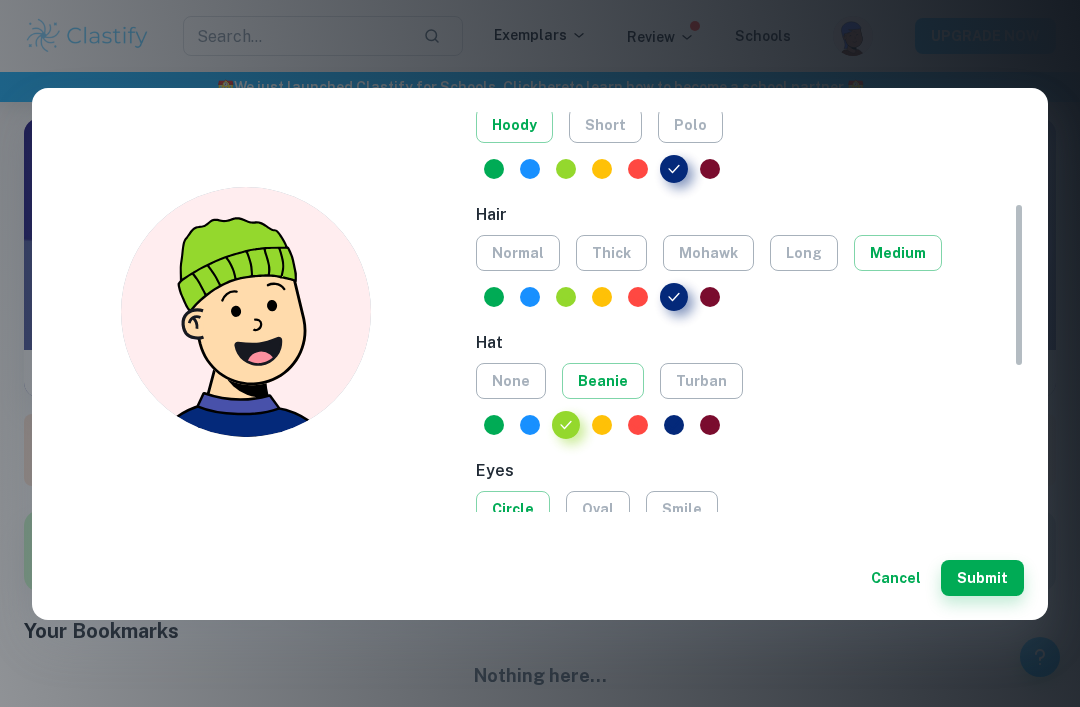 click at bounding box center [566, 425] 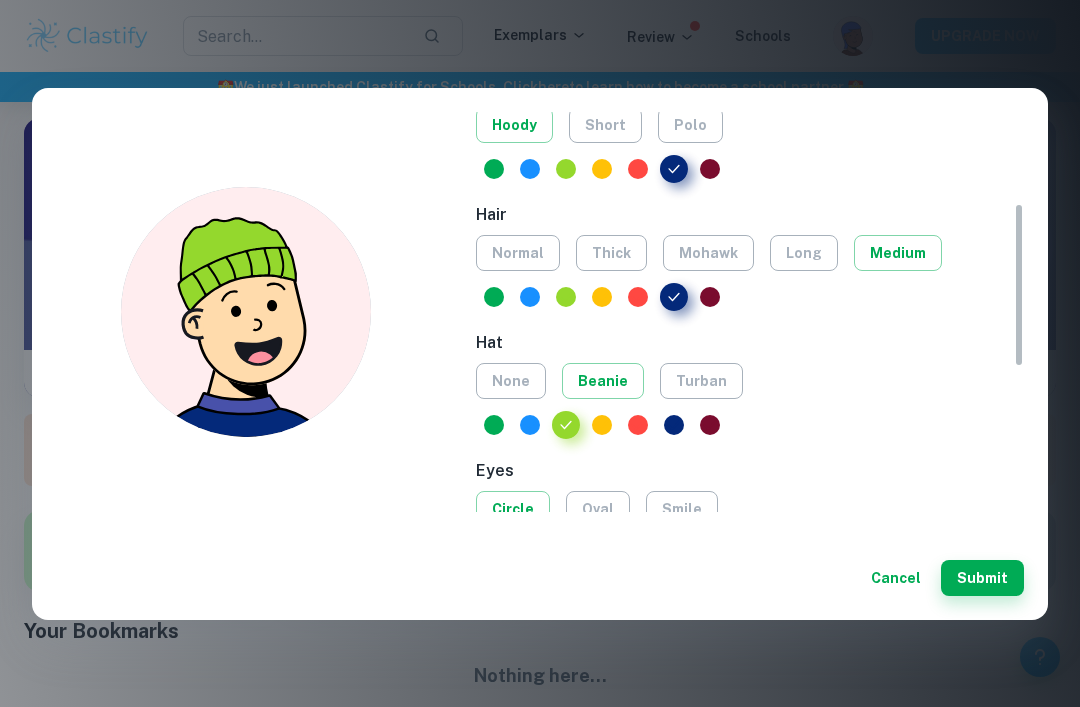 click at bounding box center [494, 425] 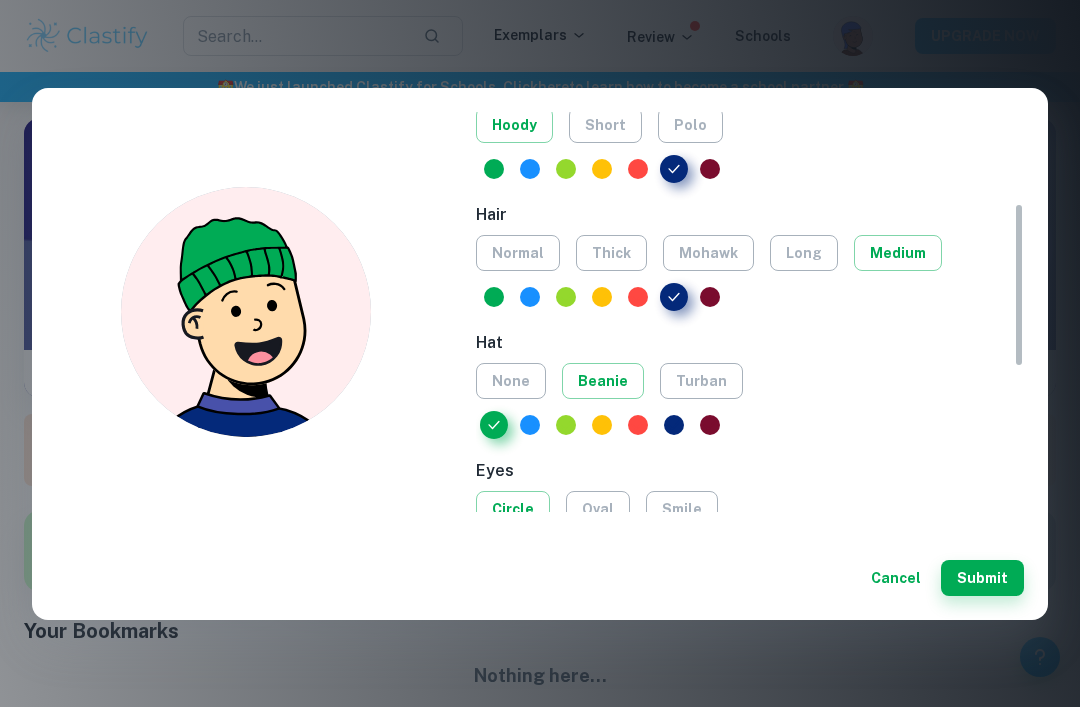 click at bounding box center [750, 425] 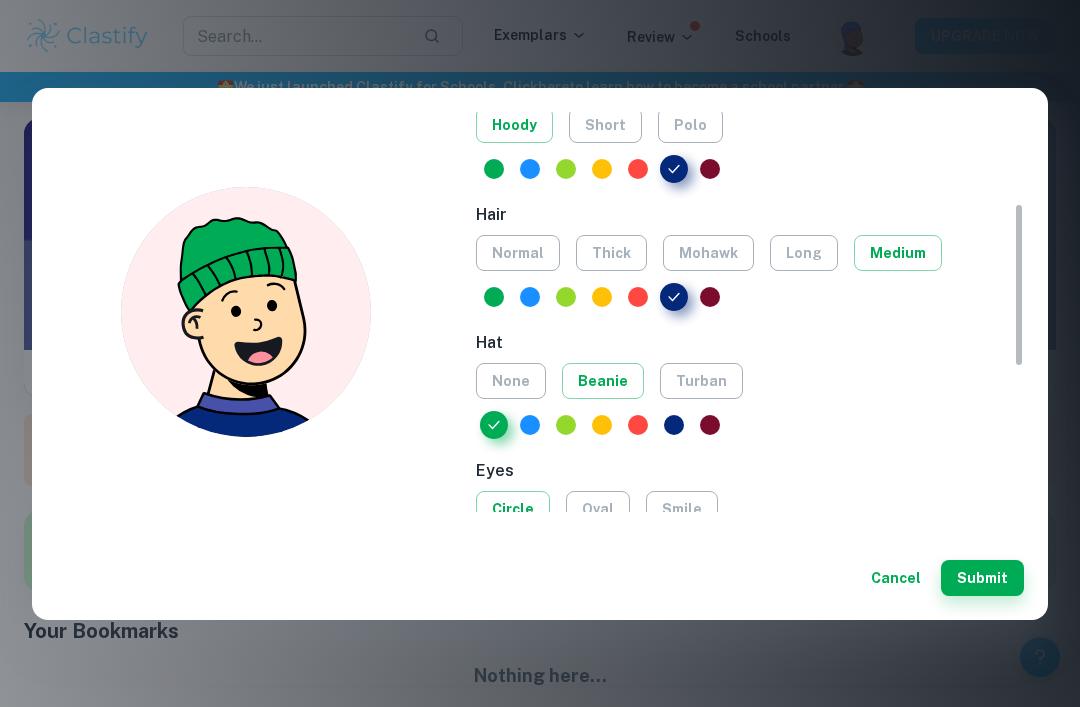 click at bounding box center [710, 425] 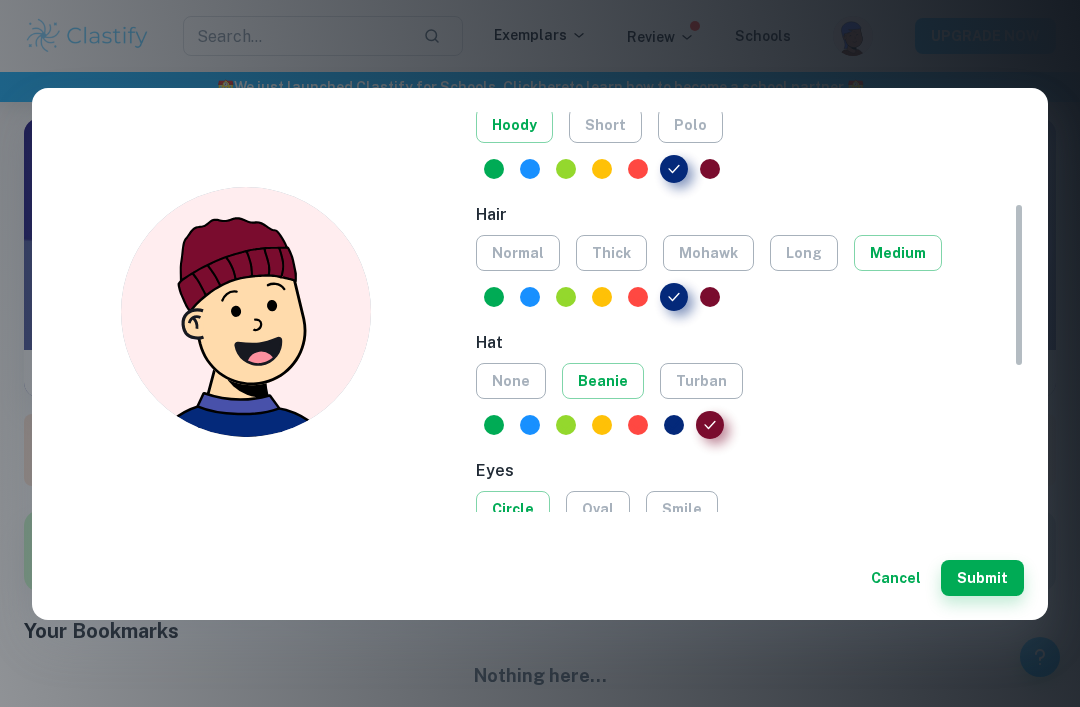 click at bounding box center [674, 425] 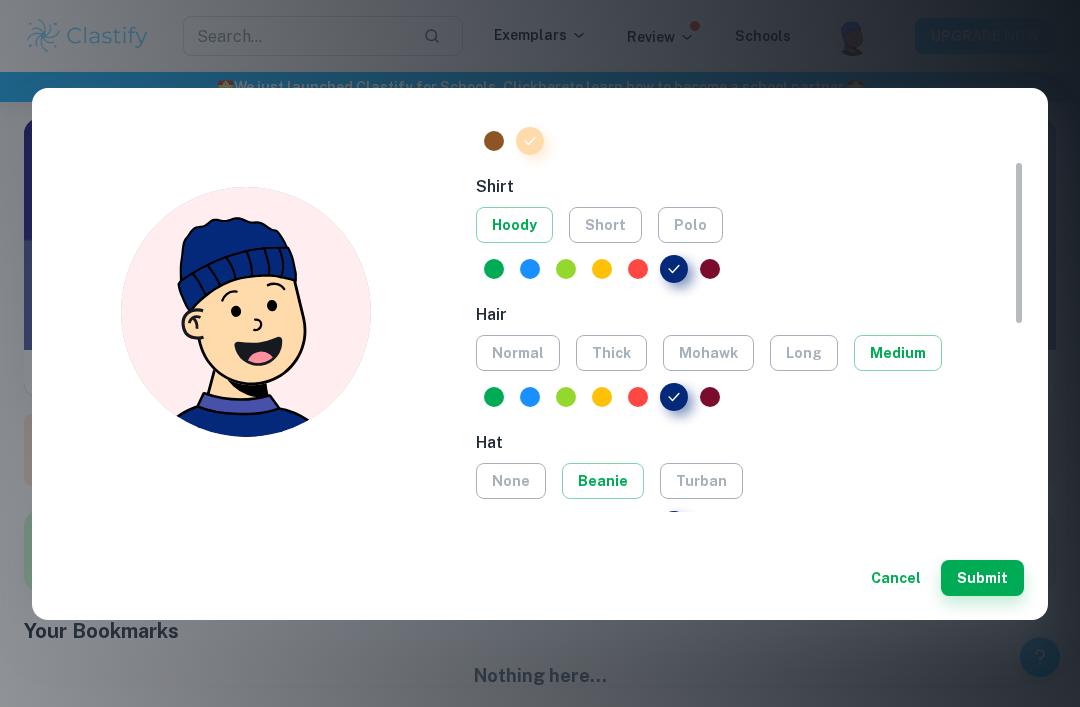 scroll, scrollTop: 119, scrollLeft: 0, axis: vertical 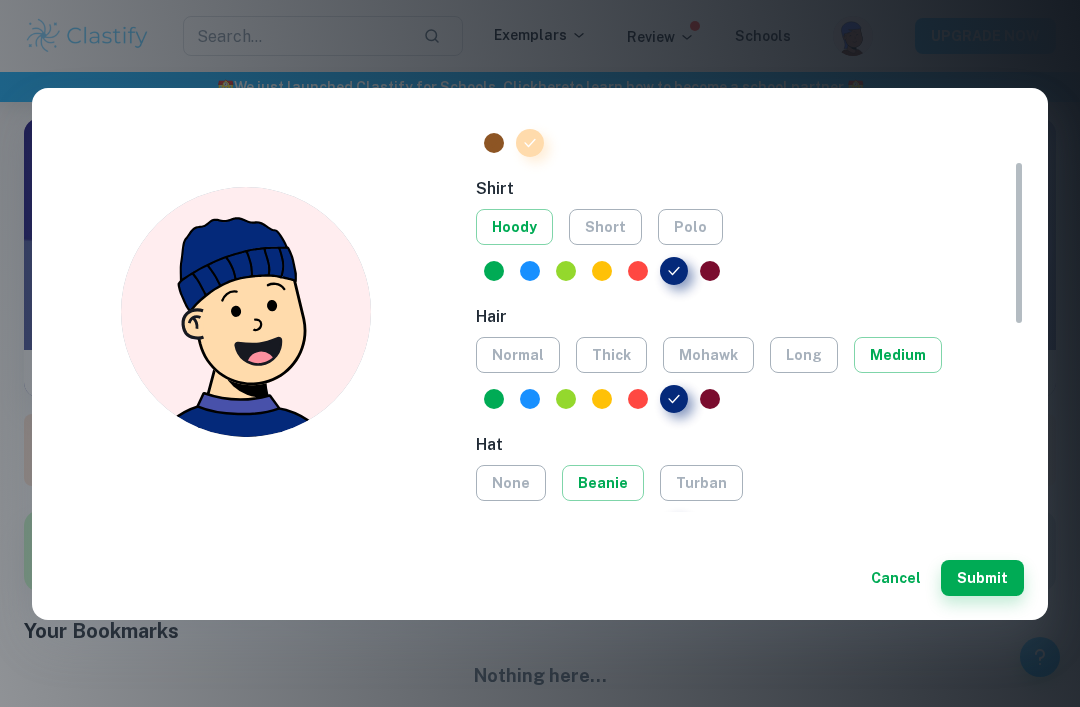 click at bounding box center (530, 271) 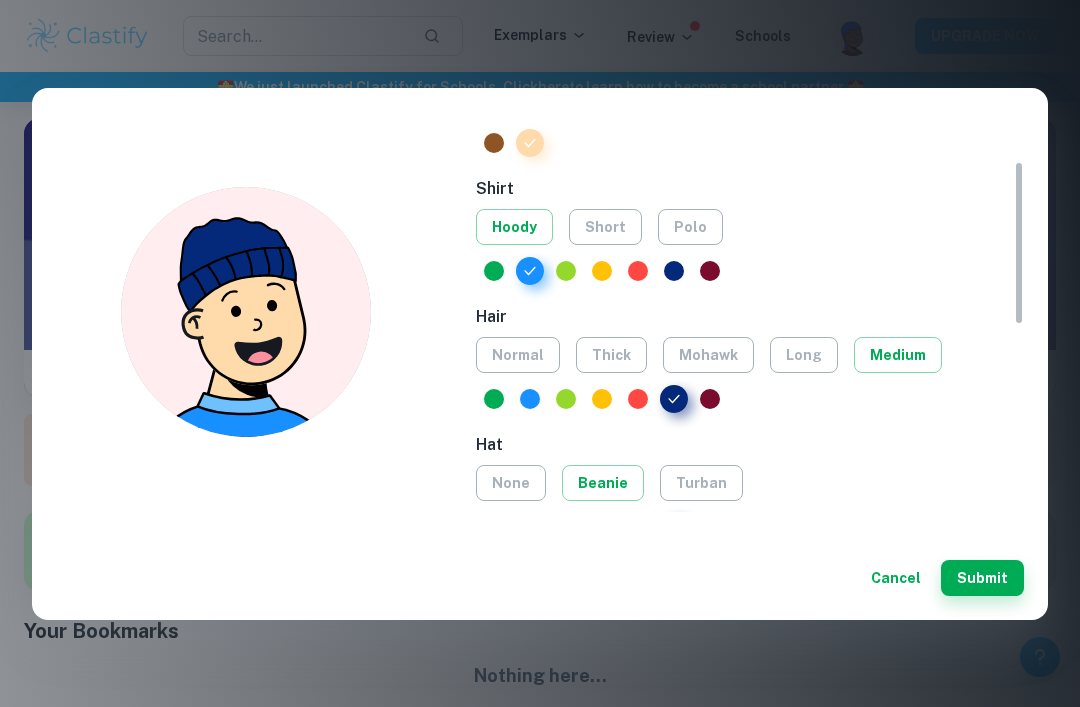 click at bounding box center [530, 271] 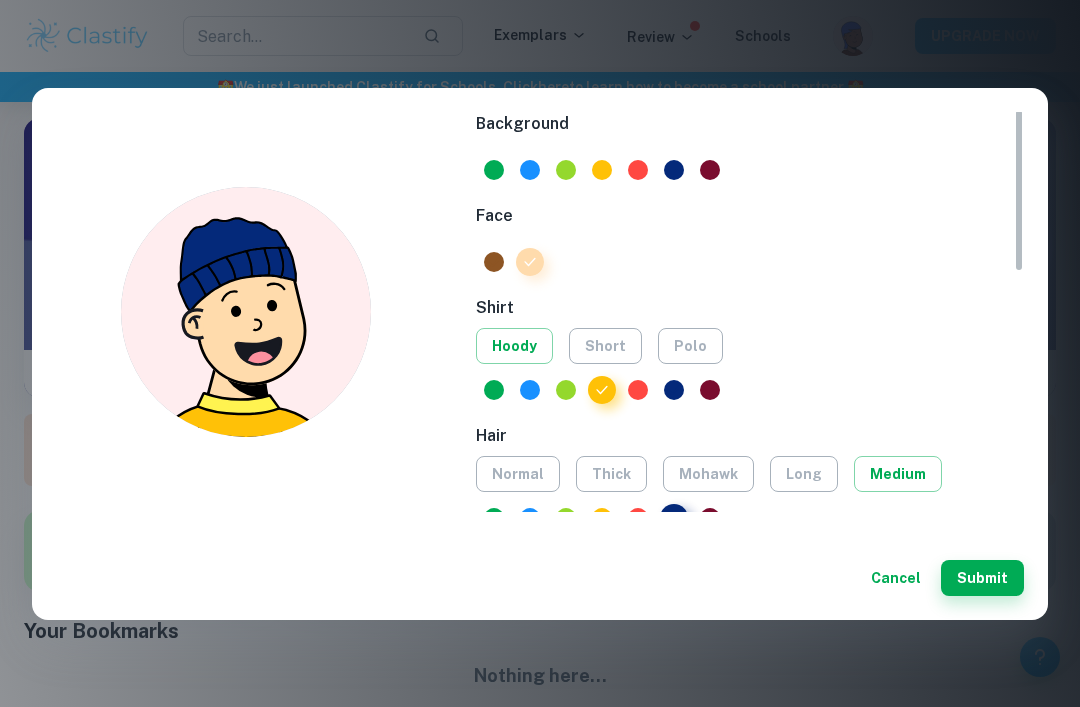 scroll, scrollTop: -1, scrollLeft: 0, axis: vertical 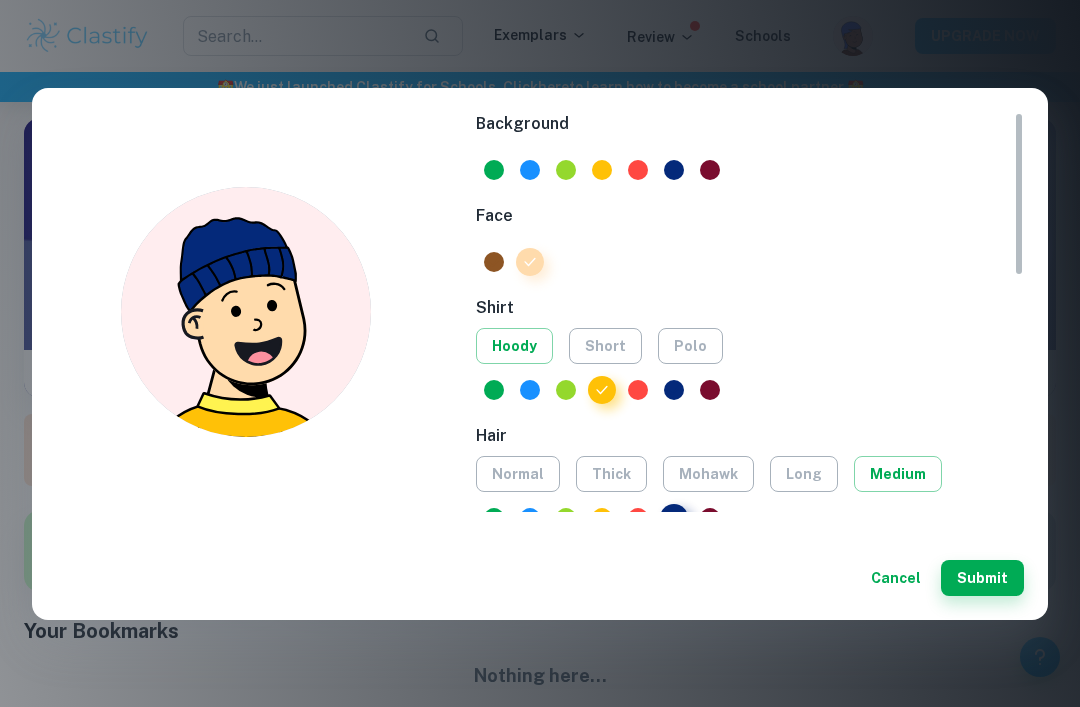 click at bounding box center (710, 170) 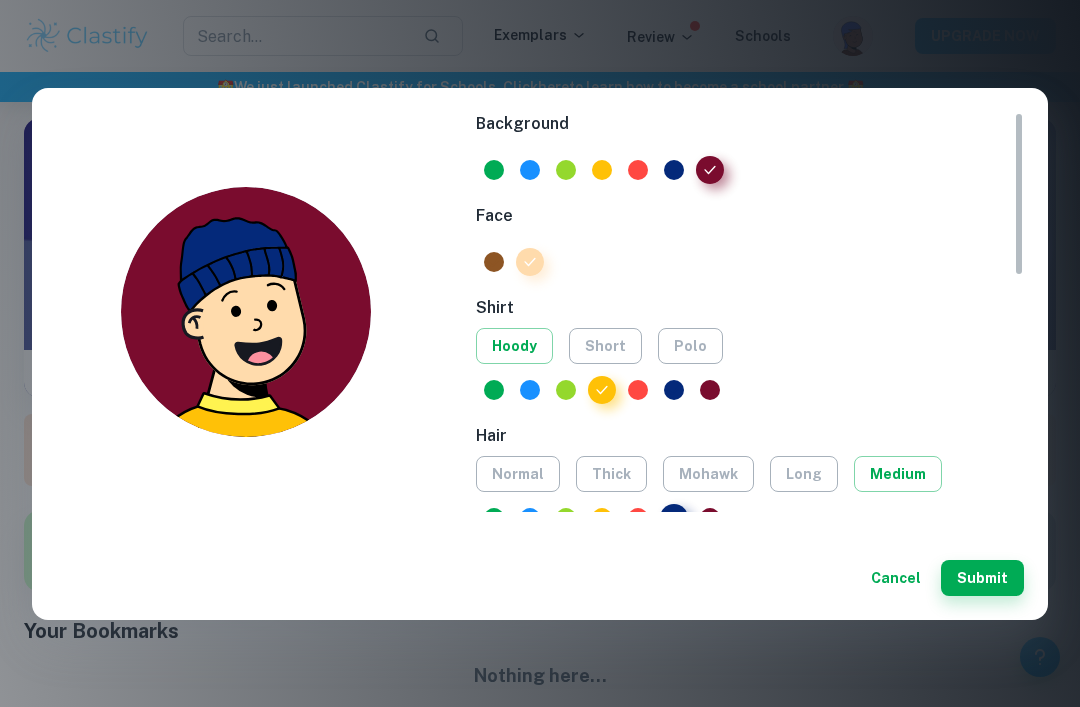 click at bounding box center (710, 170) 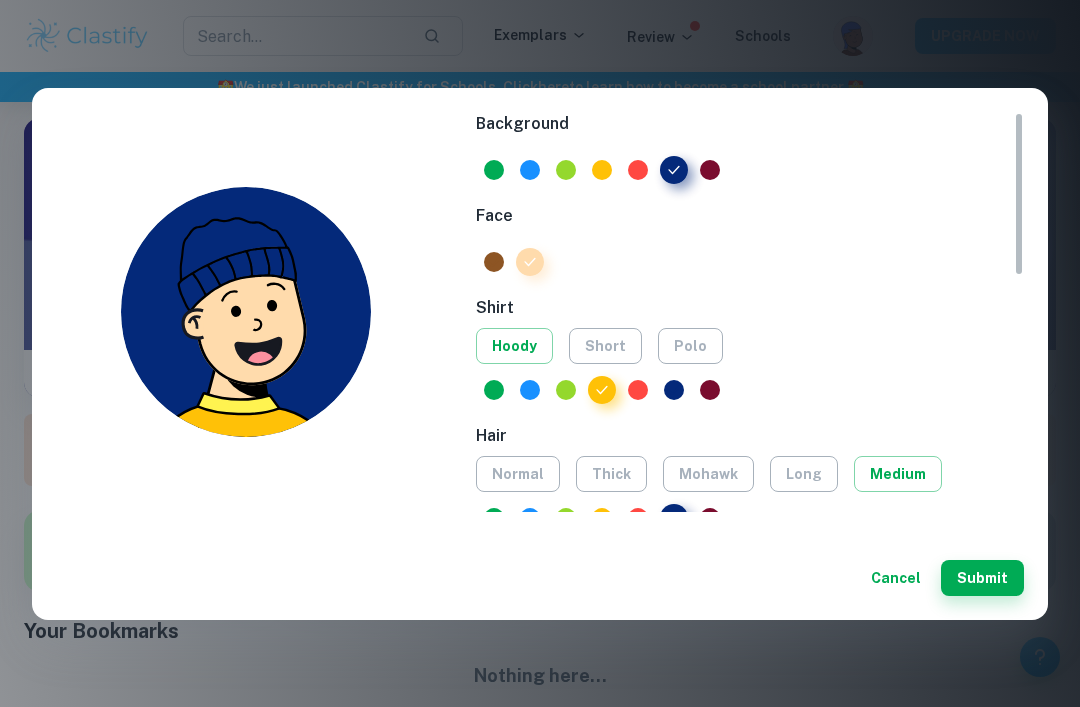 click at bounding box center (674, 170) 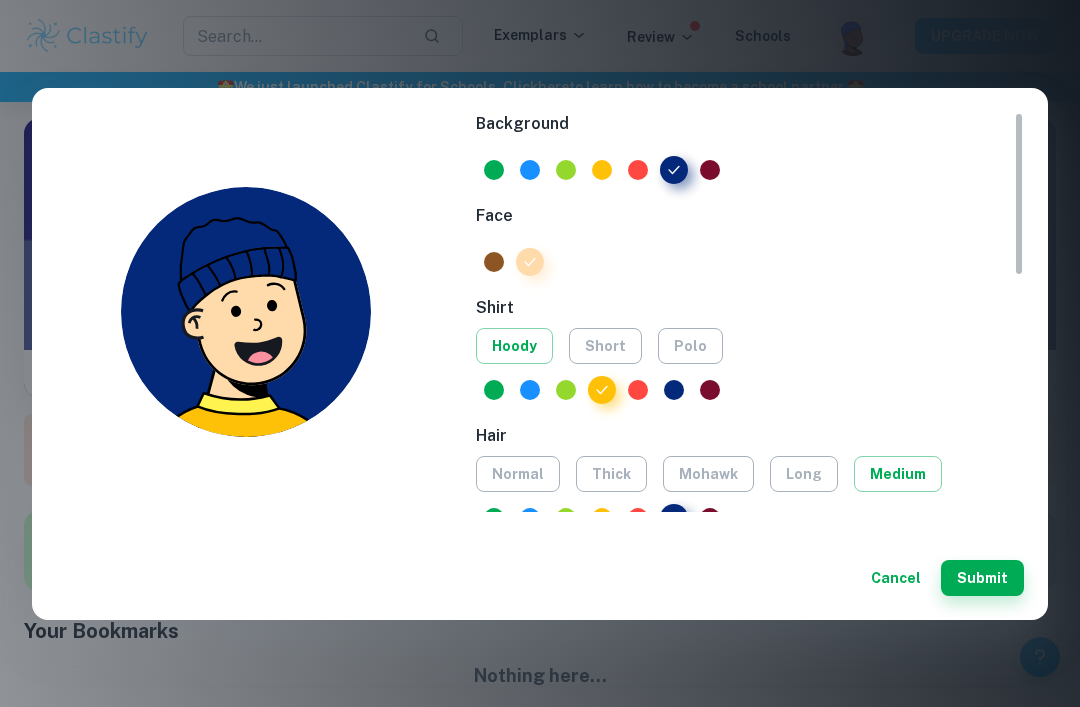 click at bounding box center (602, 170) 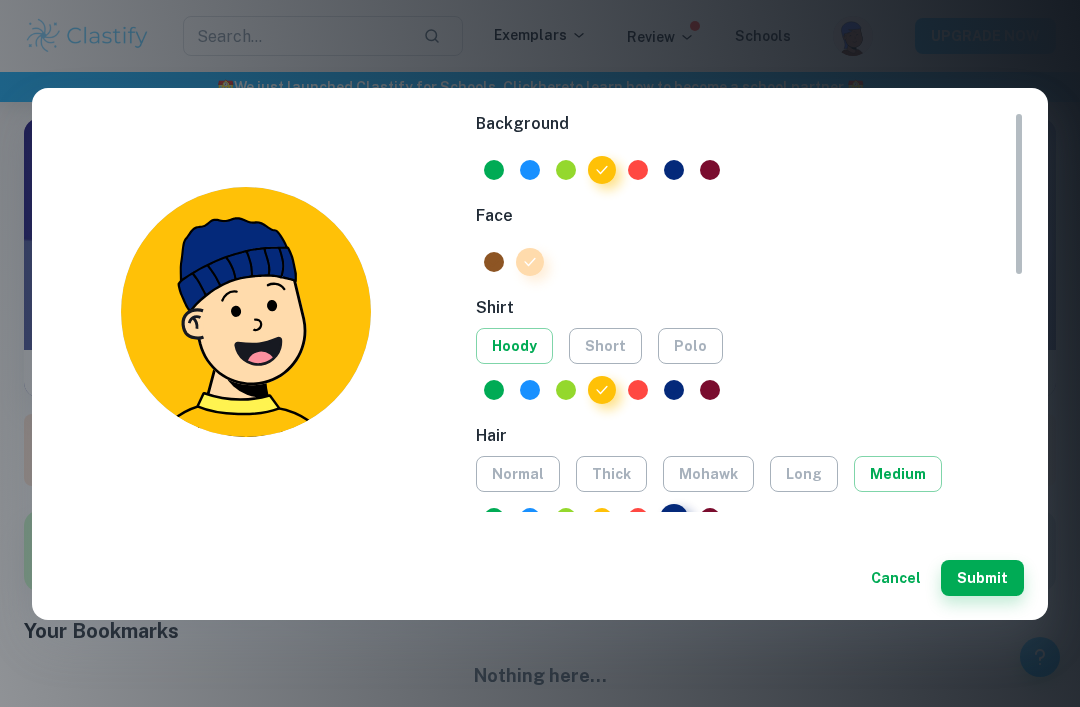 click at bounding box center [602, 170] 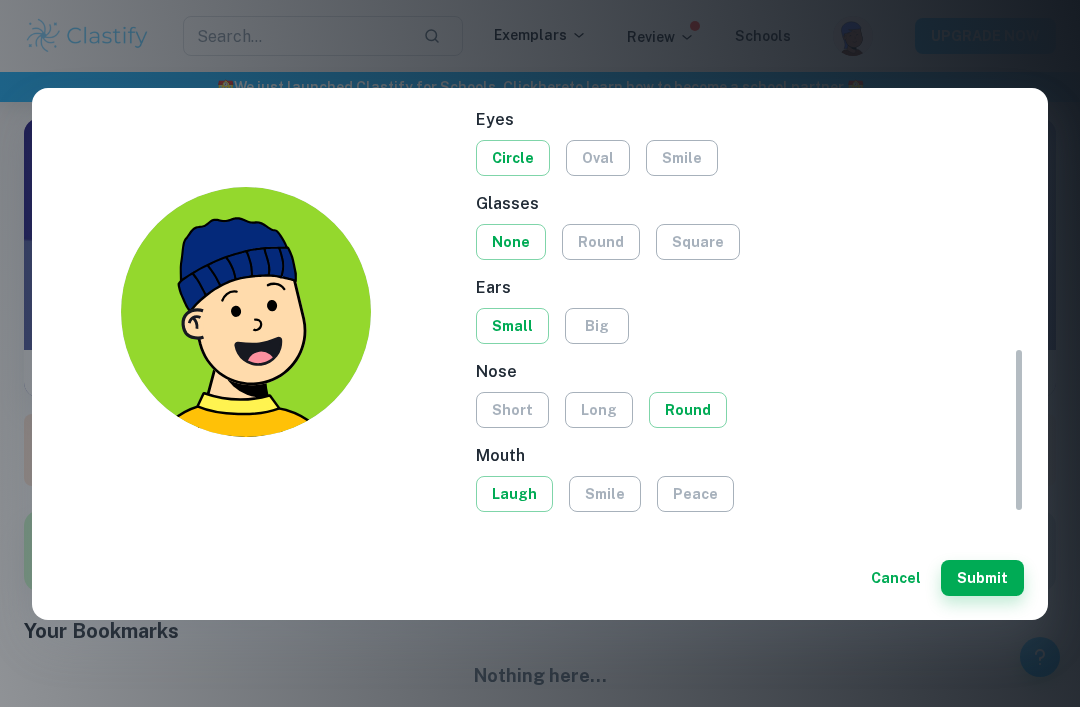 scroll, scrollTop: 572, scrollLeft: 0, axis: vertical 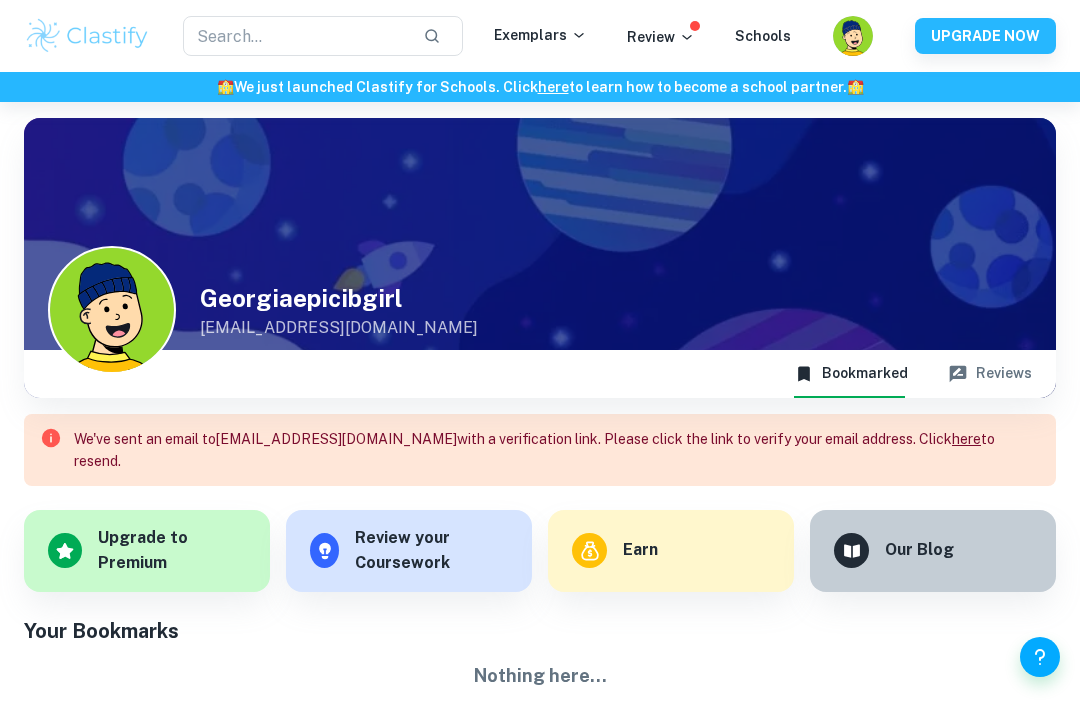 click on "Schools" at bounding box center [763, 36] 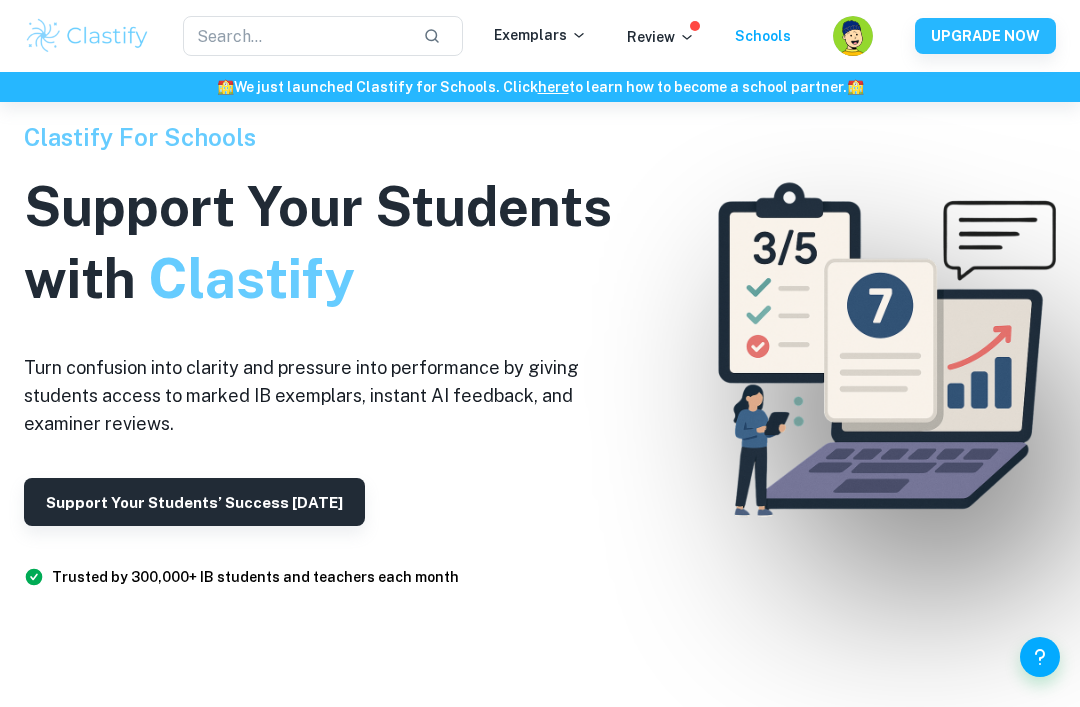 click at bounding box center (295, 36) 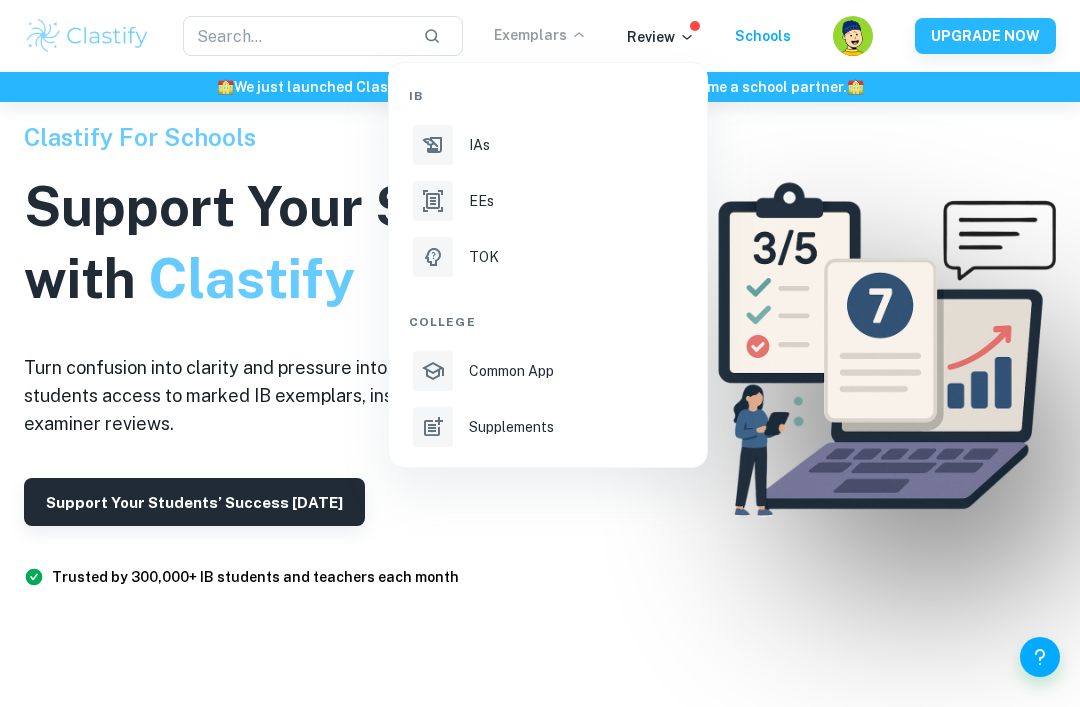 click on "IAs" at bounding box center [576, 145] 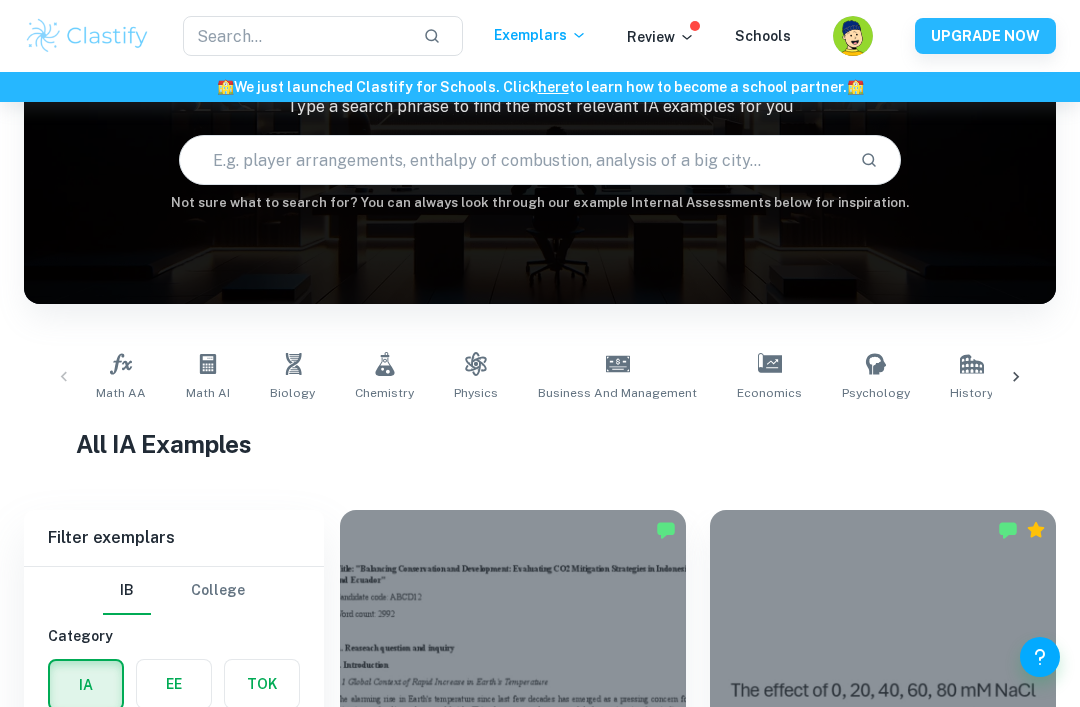 scroll, scrollTop: 161, scrollLeft: 0, axis: vertical 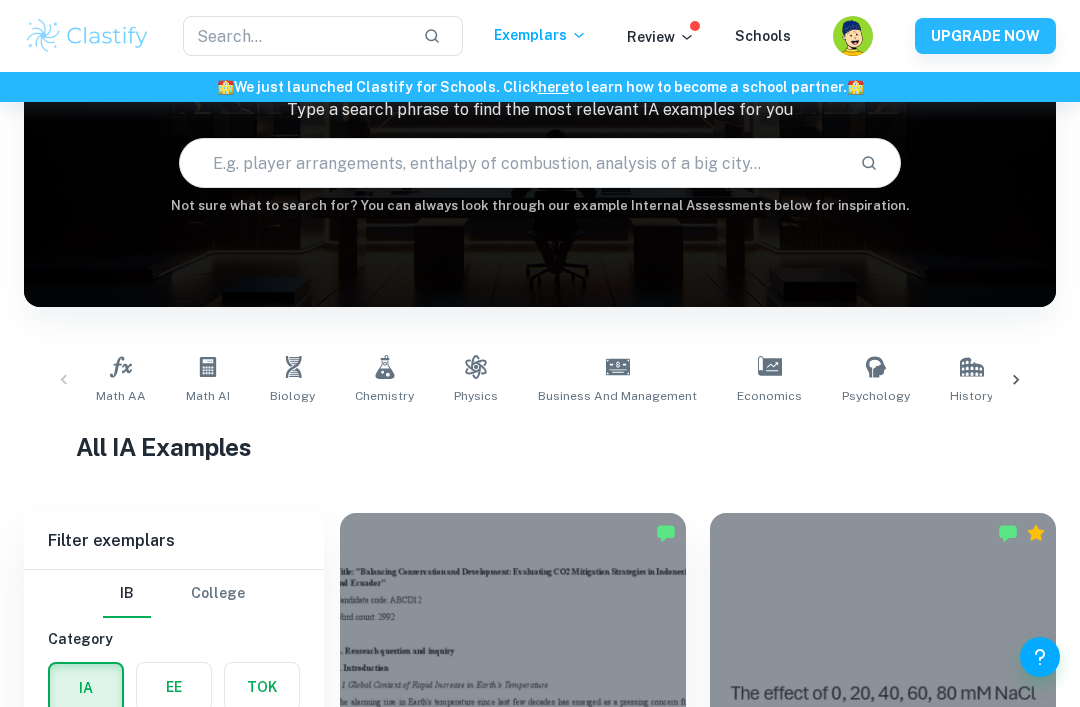 click 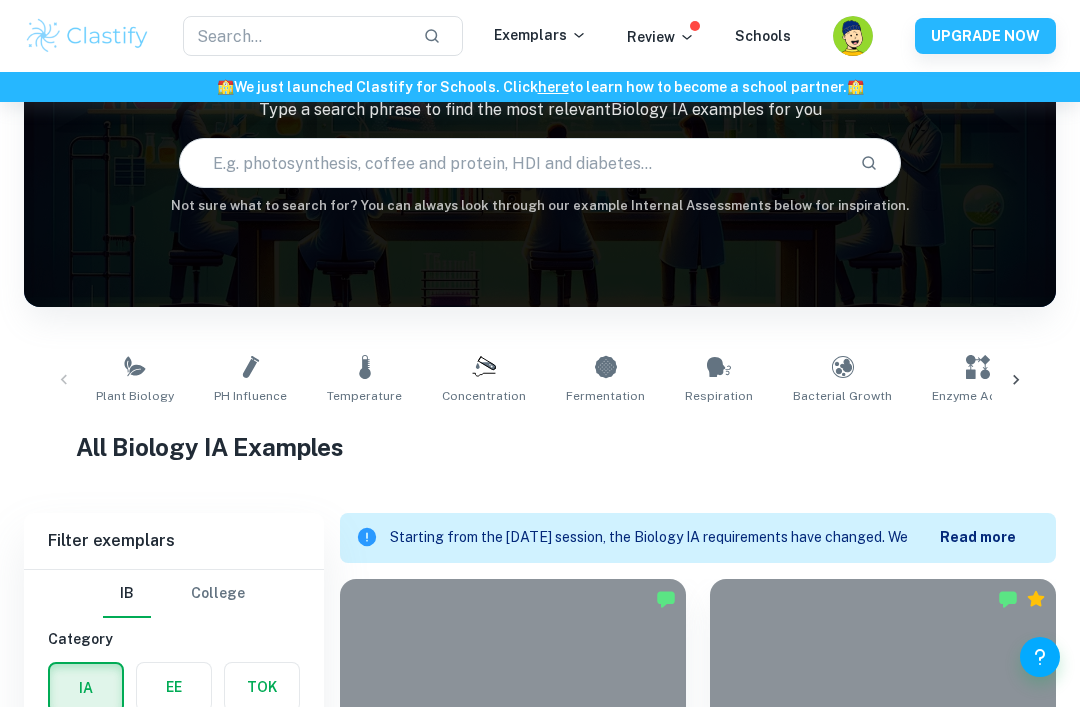 scroll, scrollTop: 0, scrollLeft: 0, axis: both 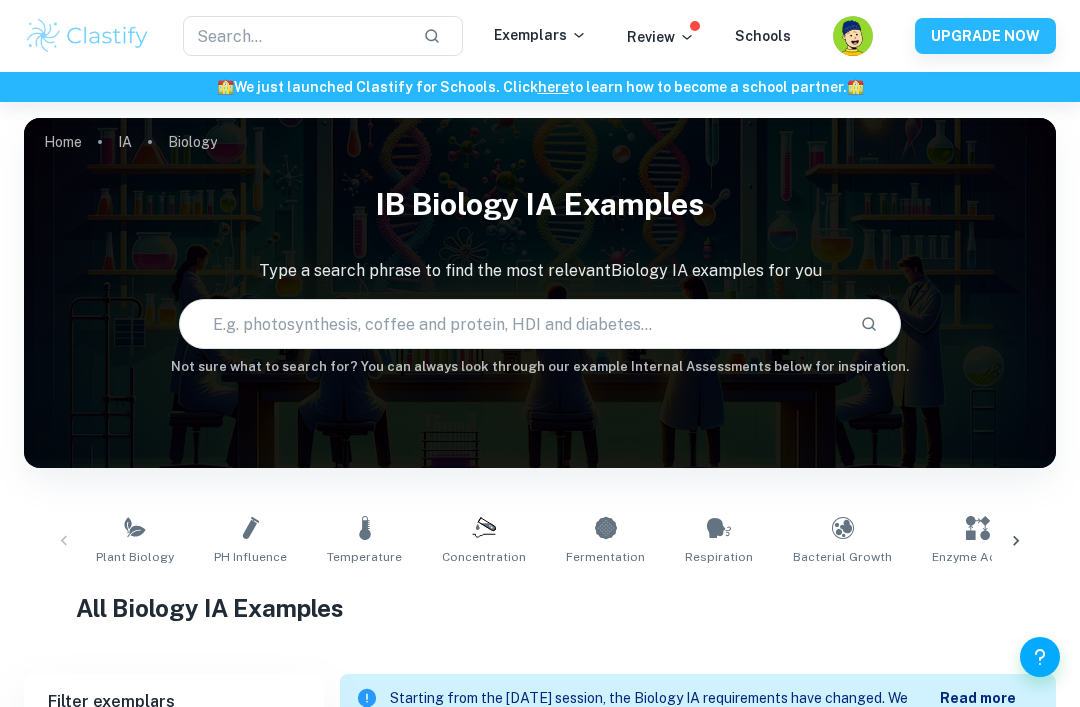 click 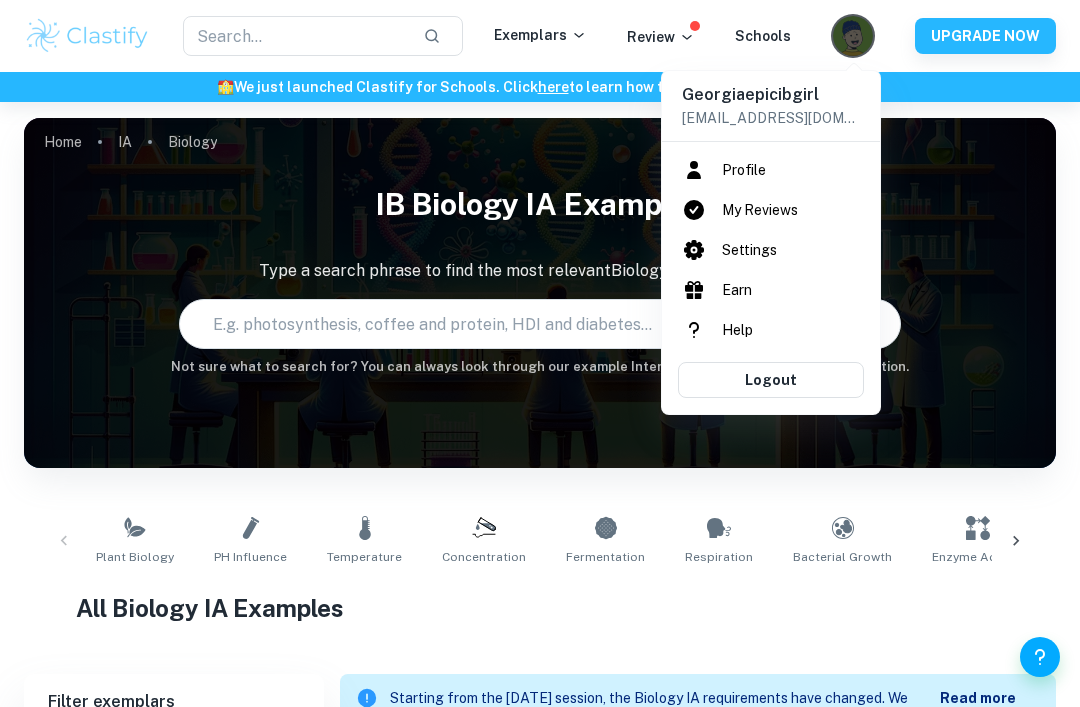 click on "Profile" at bounding box center (771, 170) 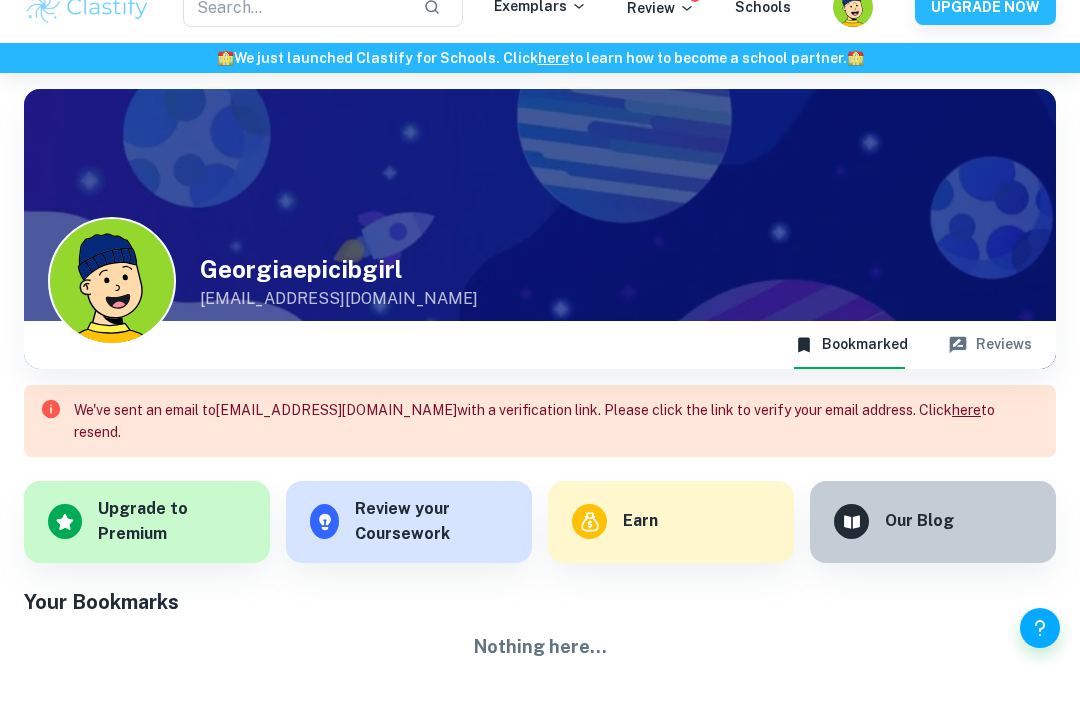 scroll, scrollTop: 31, scrollLeft: 0, axis: vertical 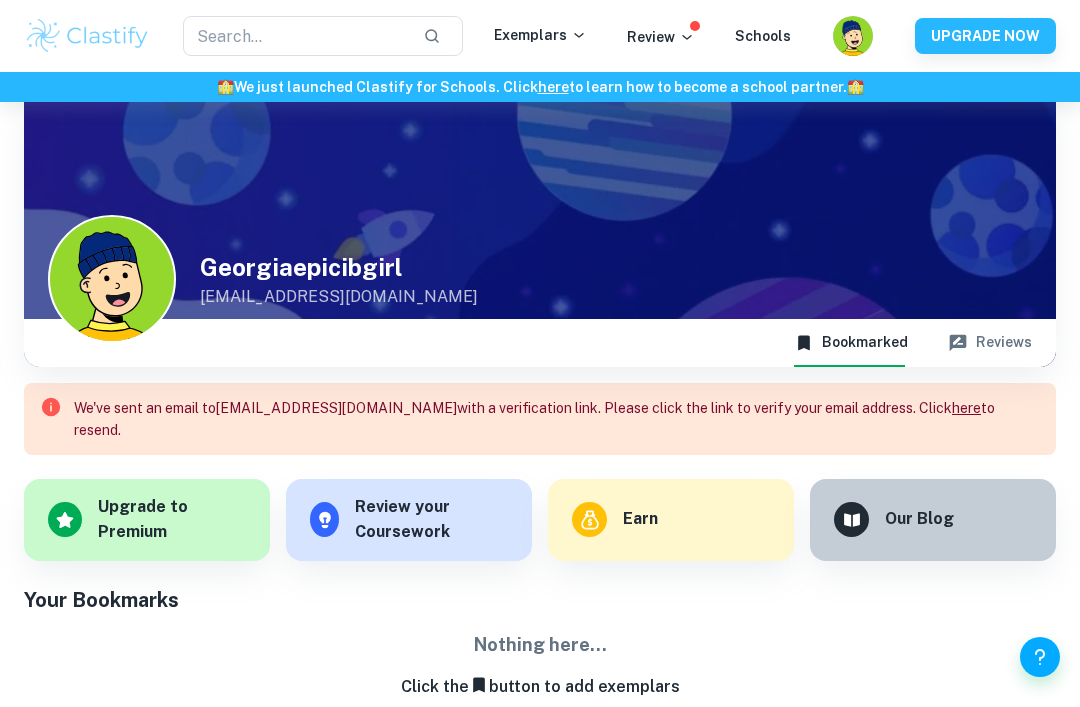 click at bounding box center [295, 36] 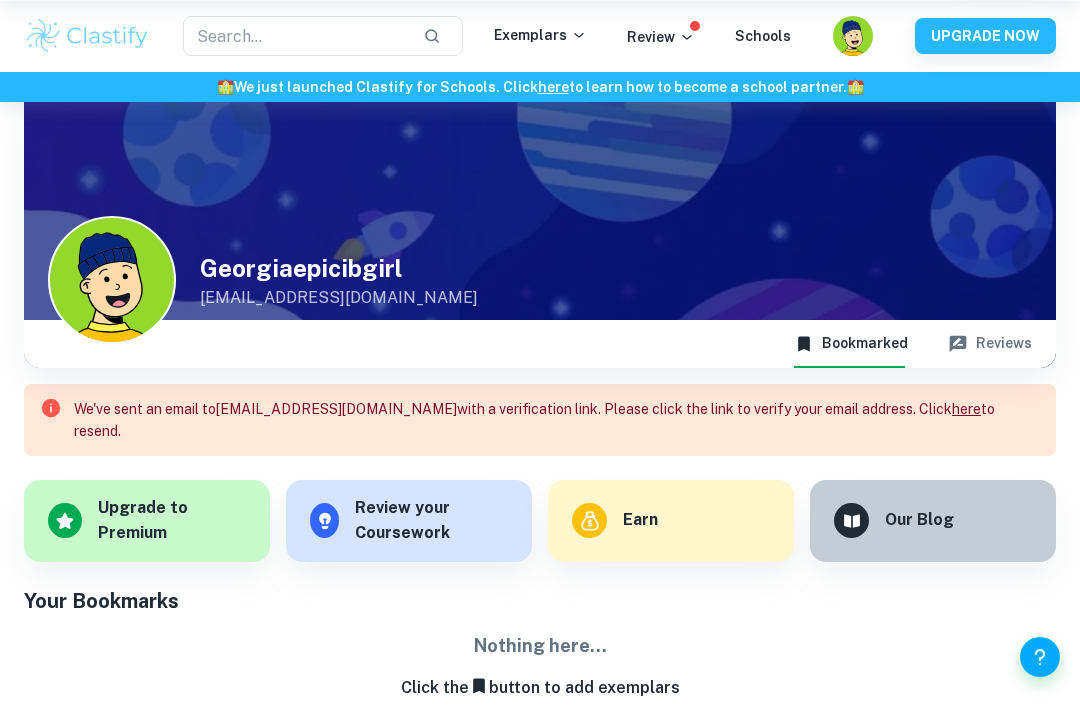 scroll, scrollTop: 31, scrollLeft: 0, axis: vertical 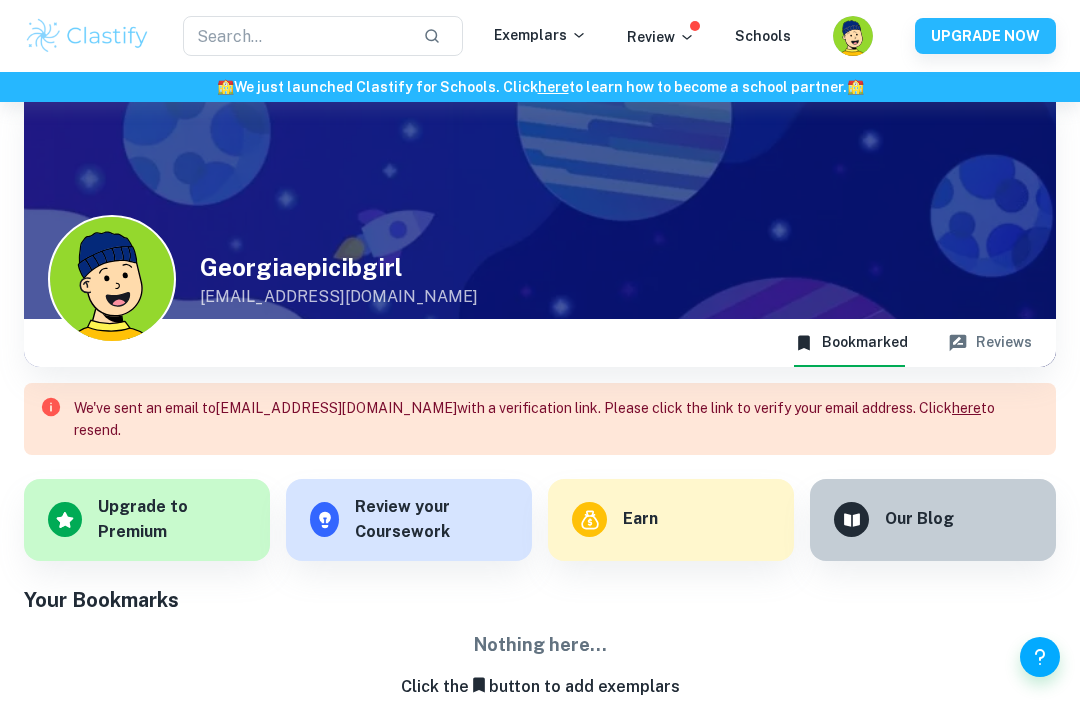 click on "Exemplars" at bounding box center (540, 35) 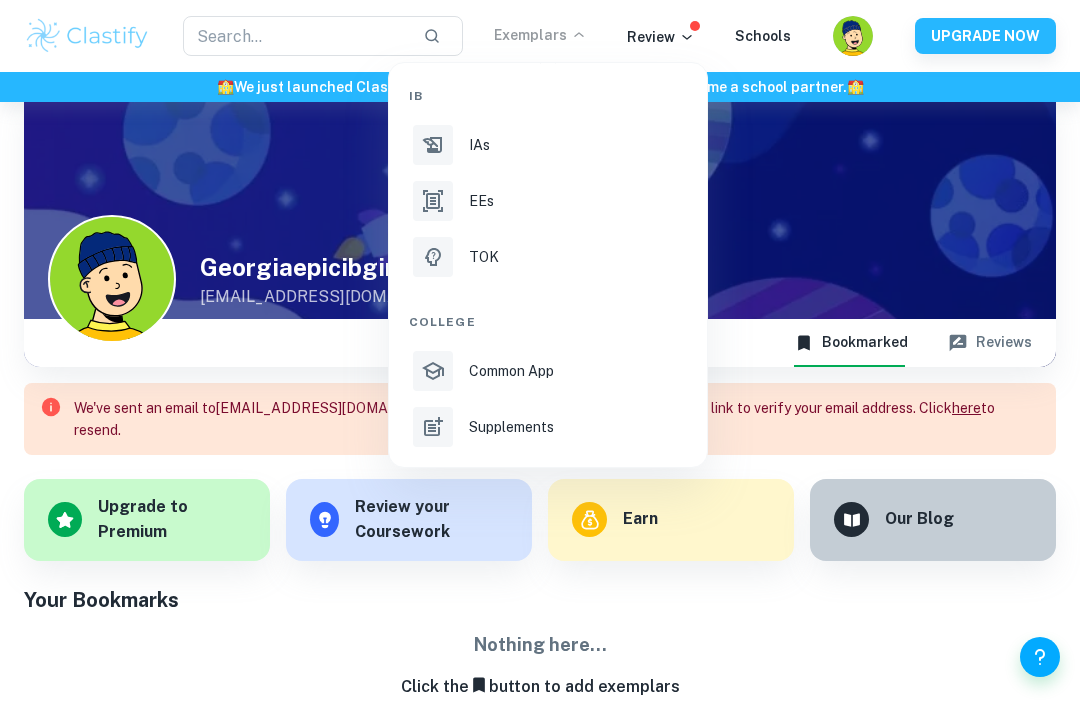click on "IAs" at bounding box center [576, 145] 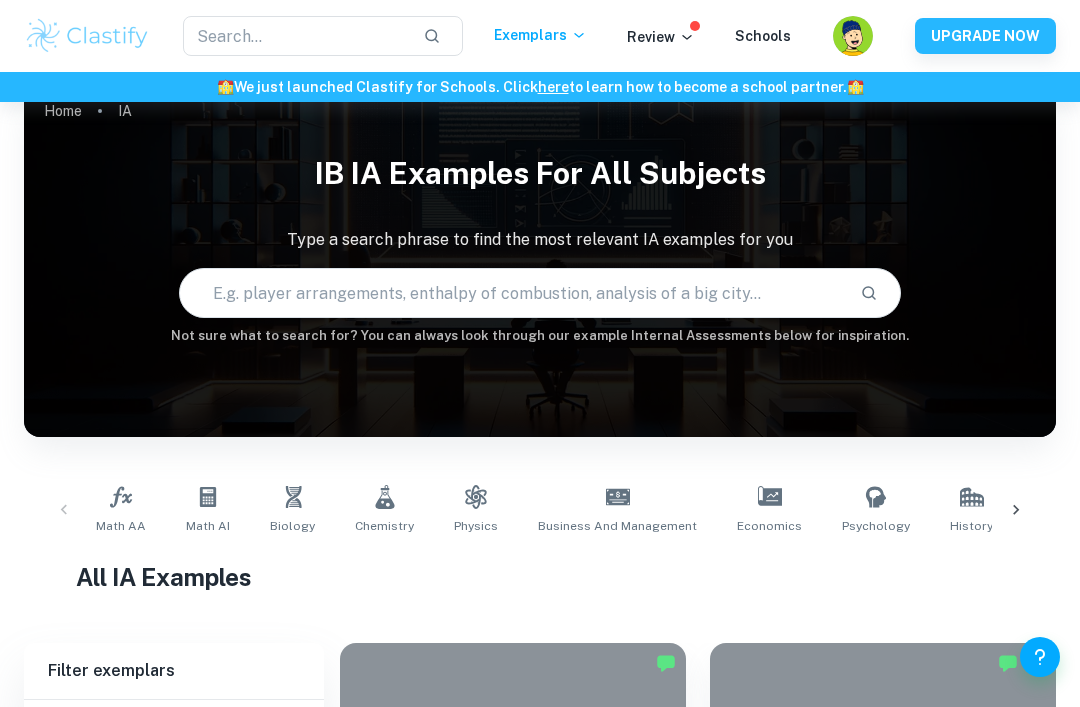 scroll, scrollTop: 0, scrollLeft: 0, axis: both 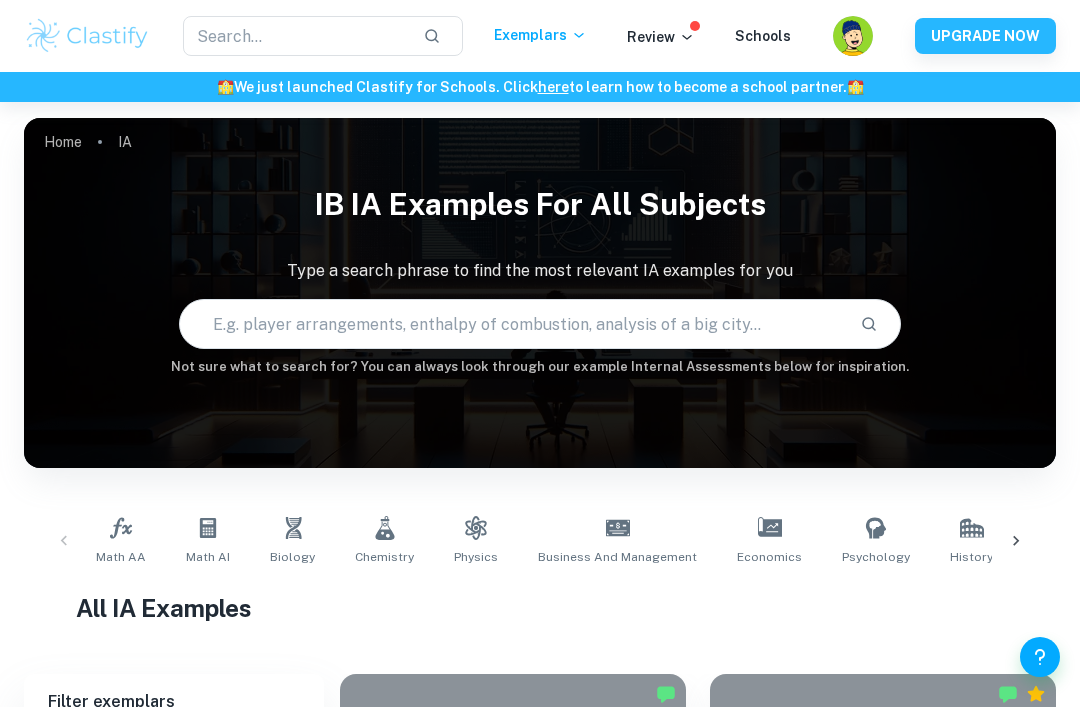 click on "Biology" at bounding box center (292, 541) 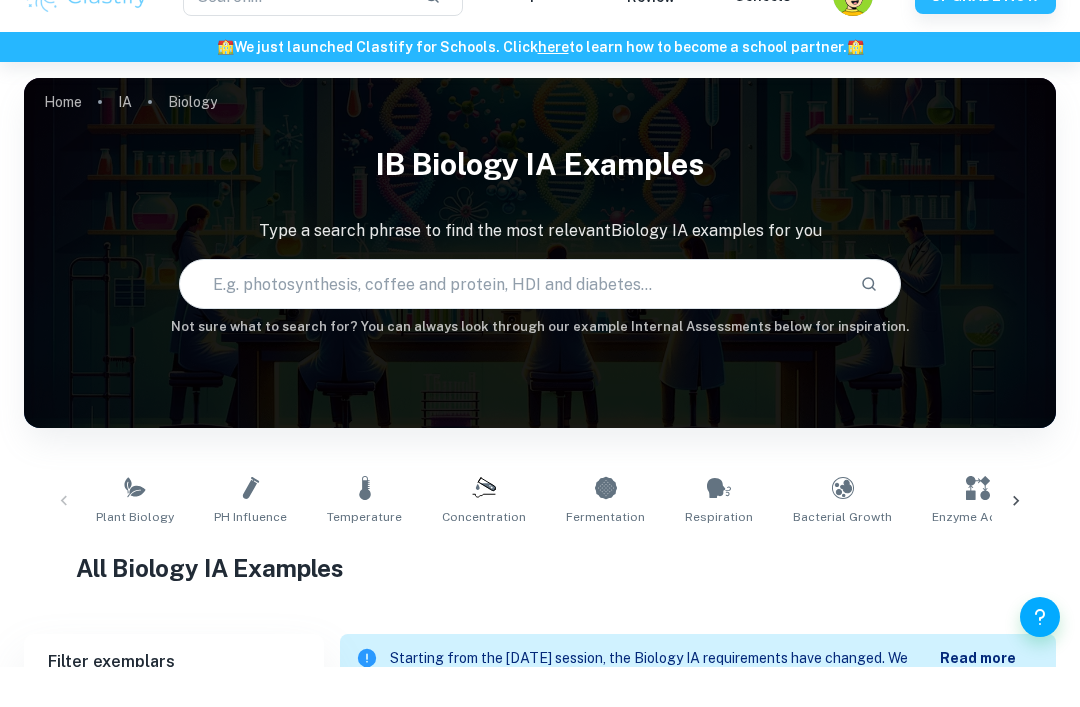 scroll, scrollTop: 92, scrollLeft: 0, axis: vertical 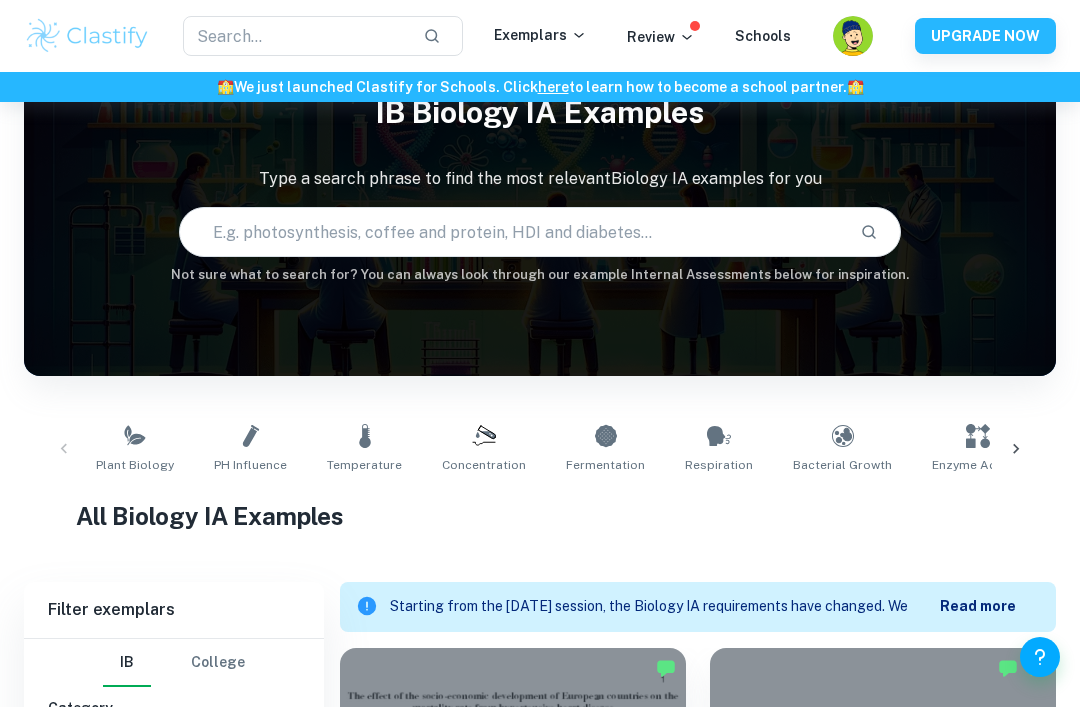 click 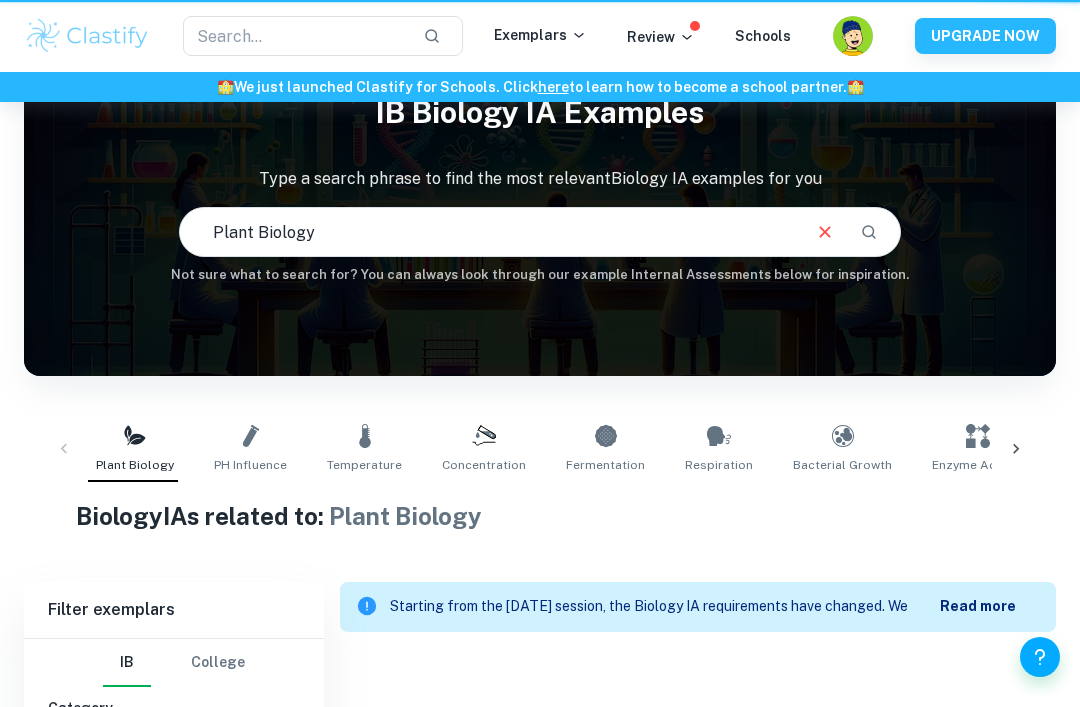scroll, scrollTop: 0, scrollLeft: 0, axis: both 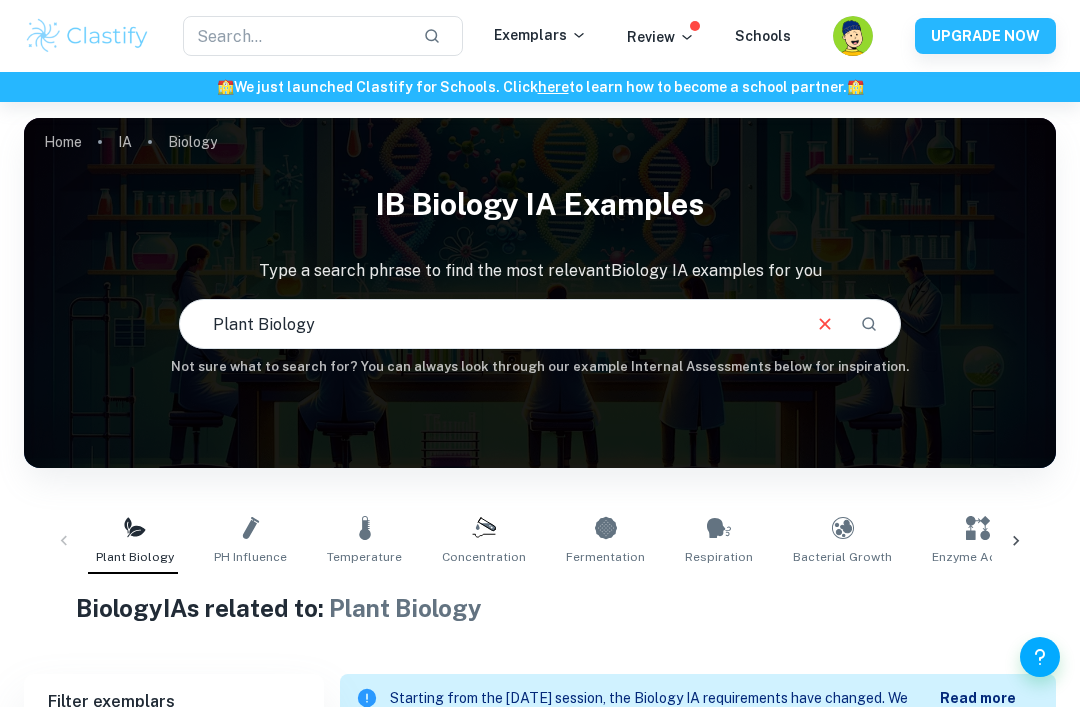 click on "pH Influence" at bounding box center (250, 557) 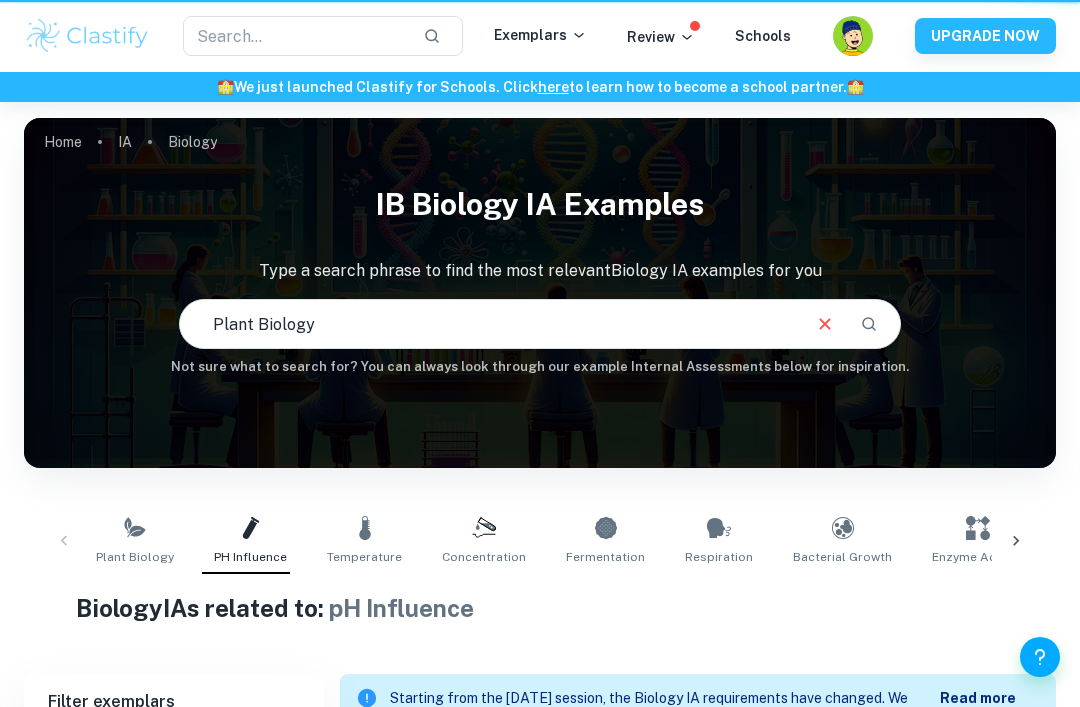 type on "pH Influence" 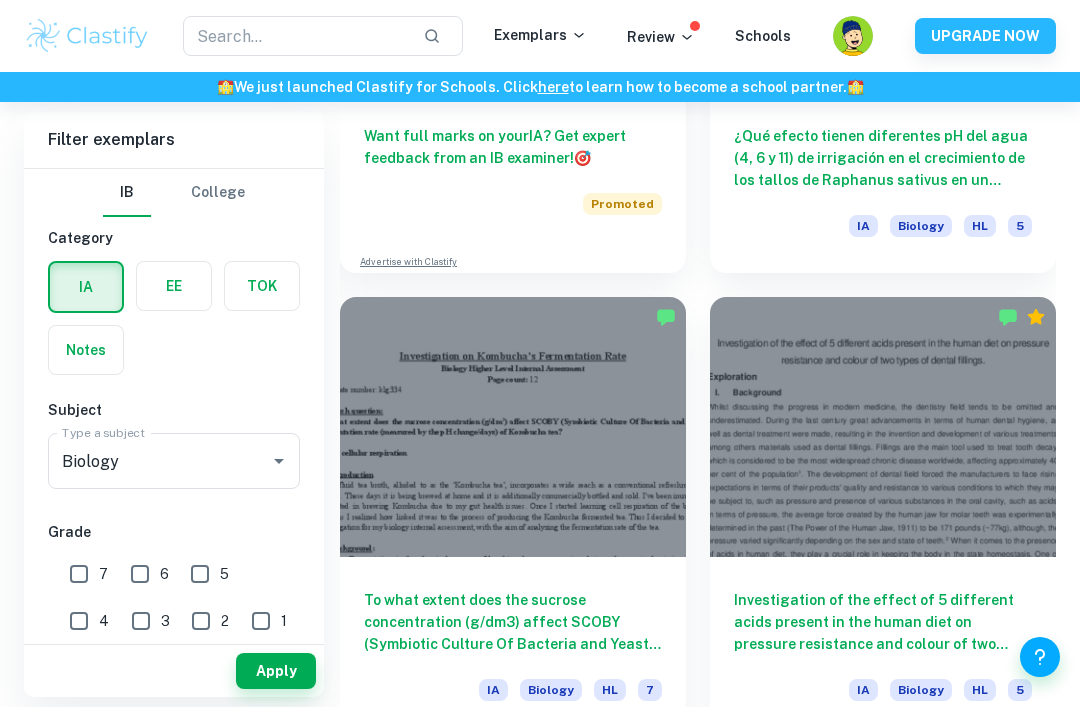 scroll, scrollTop: 5077, scrollLeft: 0, axis: vertical 